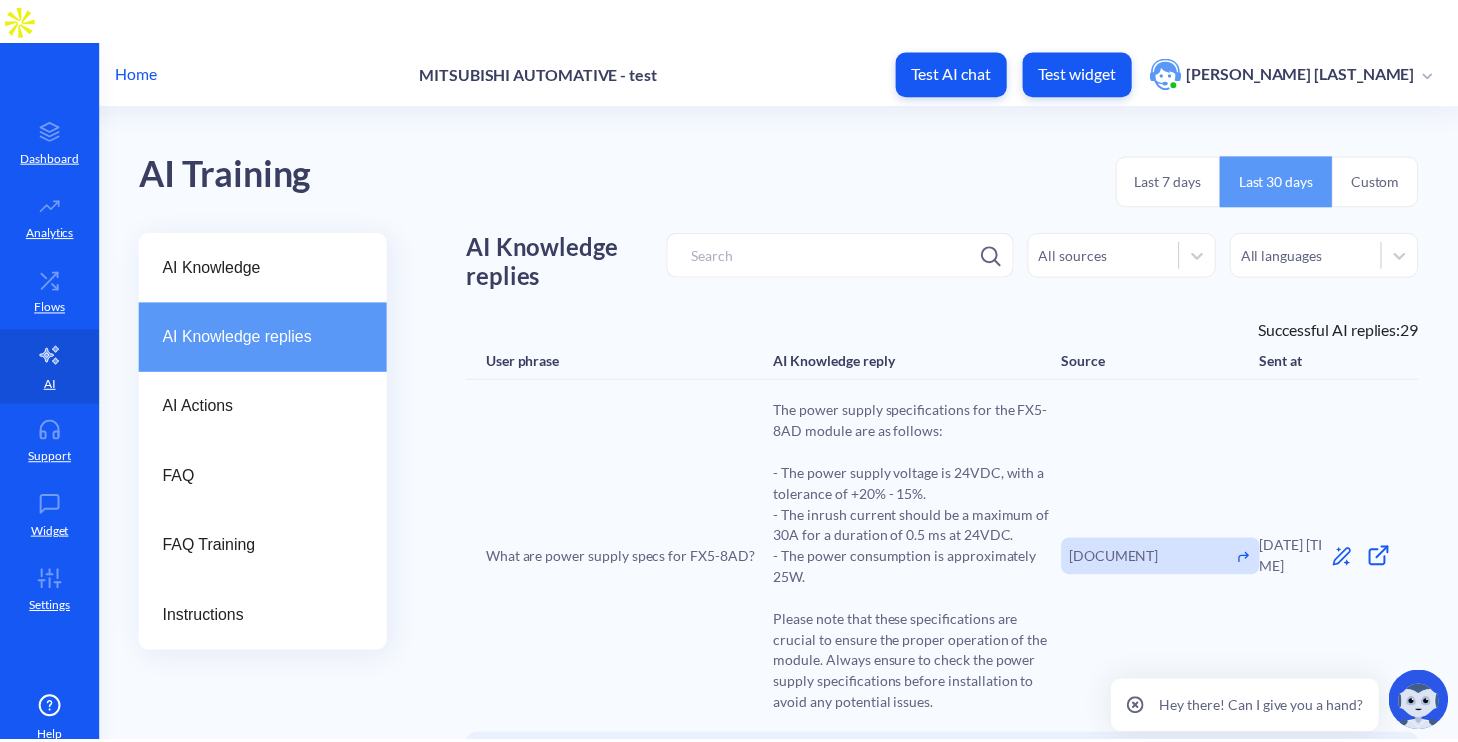 scroll, scrollTop: 0, scrollLeft: 0, axis: both 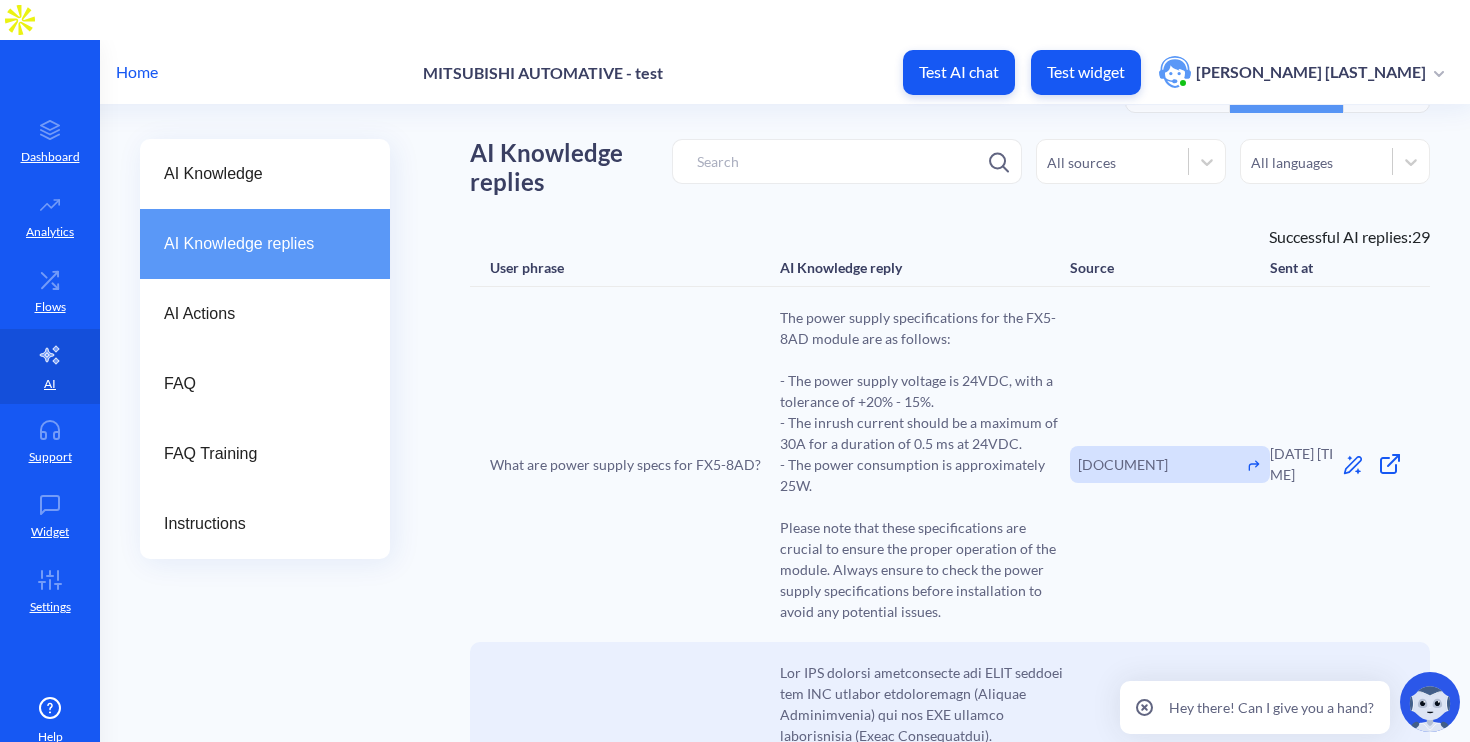 click on "Home" at bounding box center [137, 72] 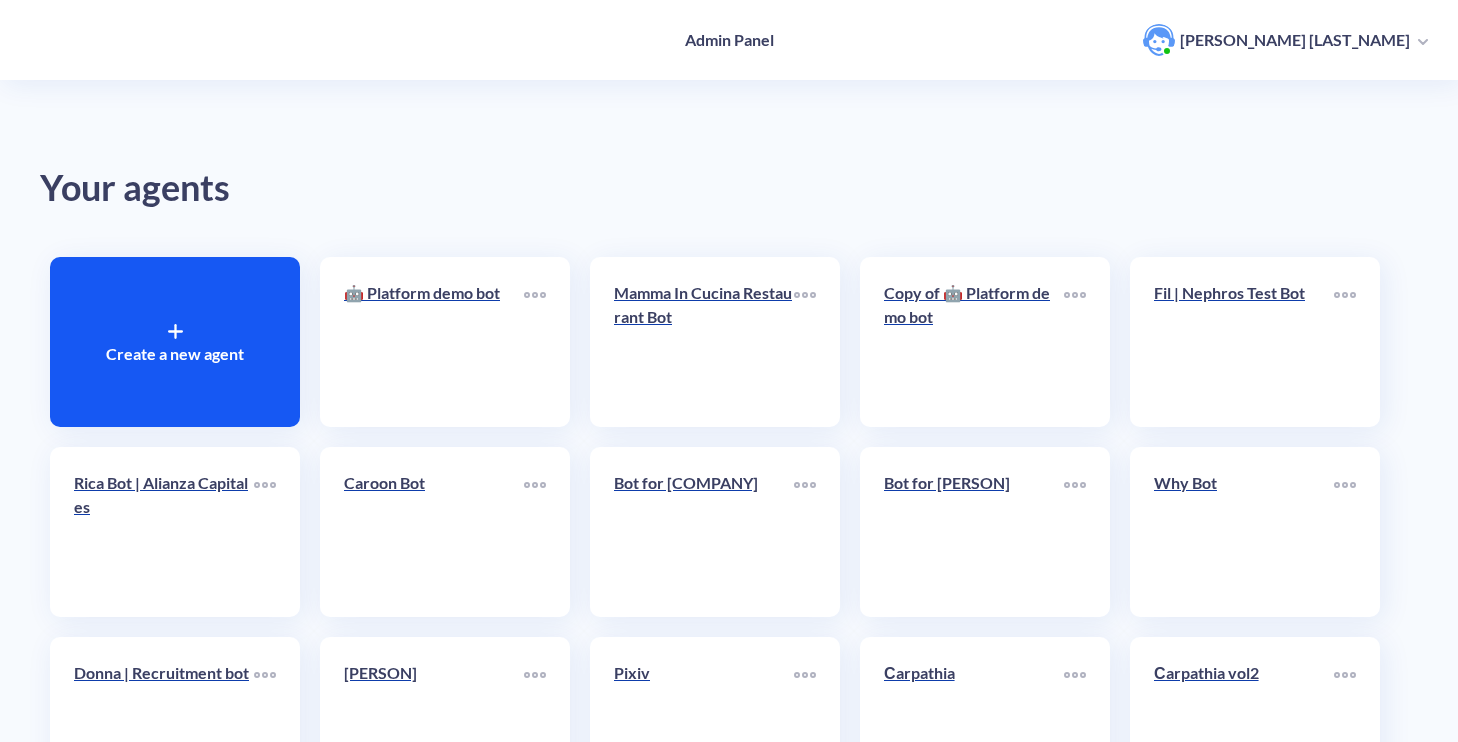 click on "Create a new agent" at bounding box center [175, 342] 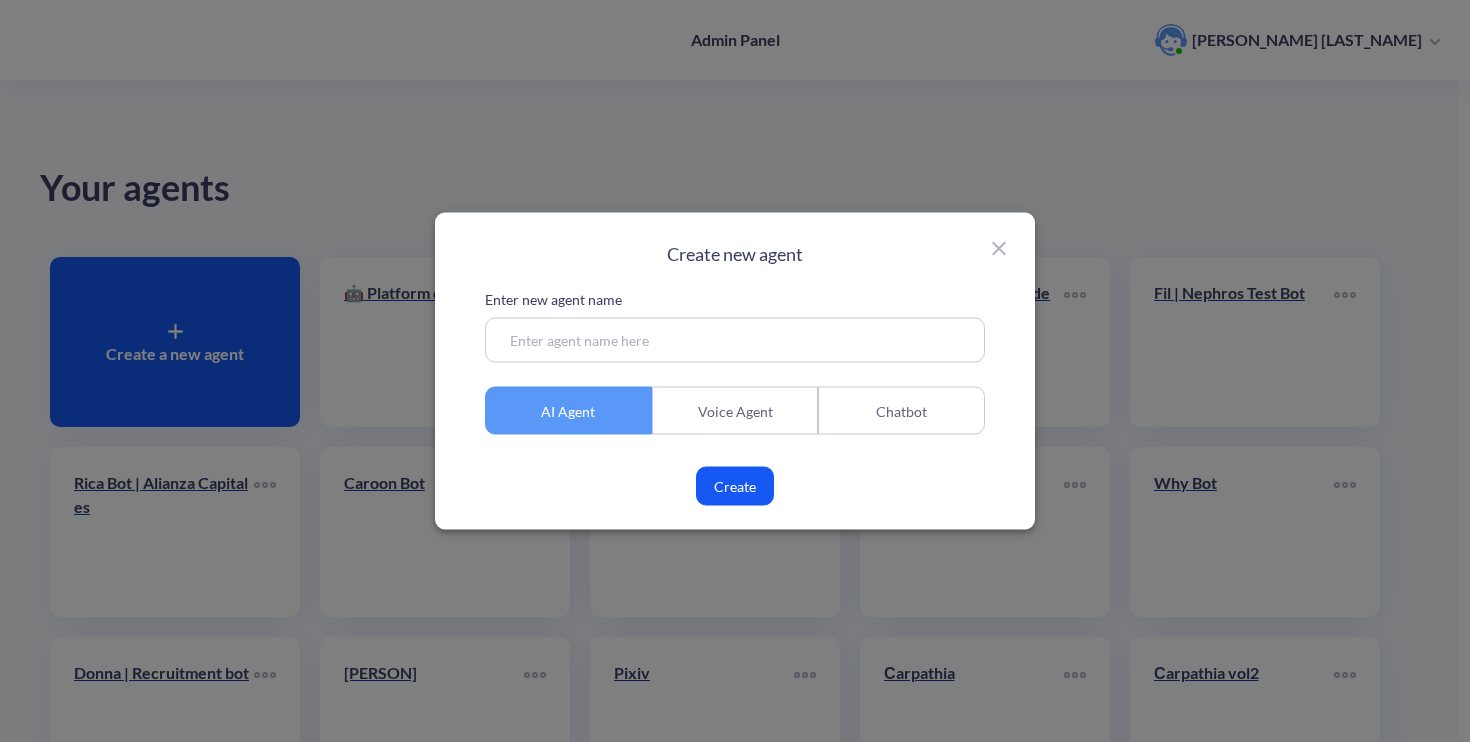 click on "Chatbot" at bounding box center (901, 411) 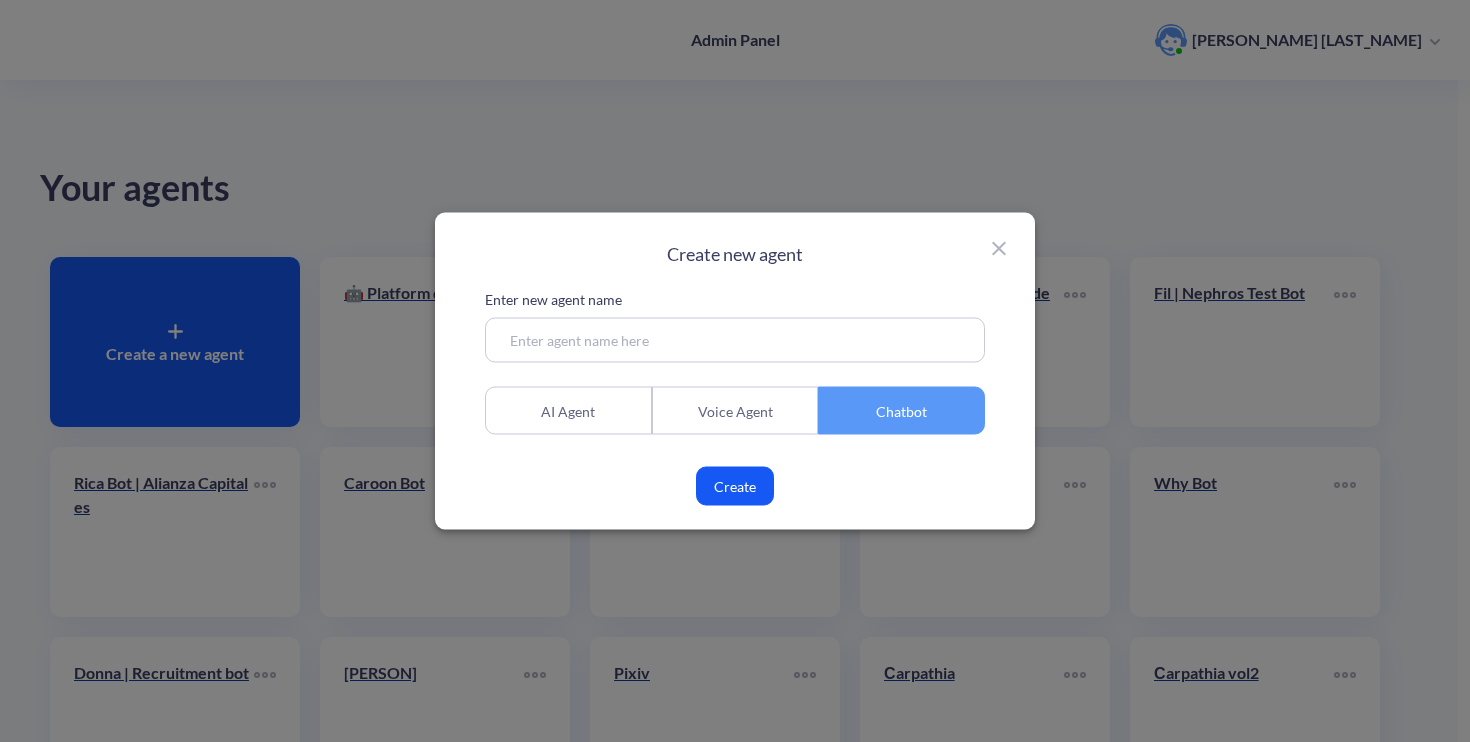 click at bounding box center [735, 340] 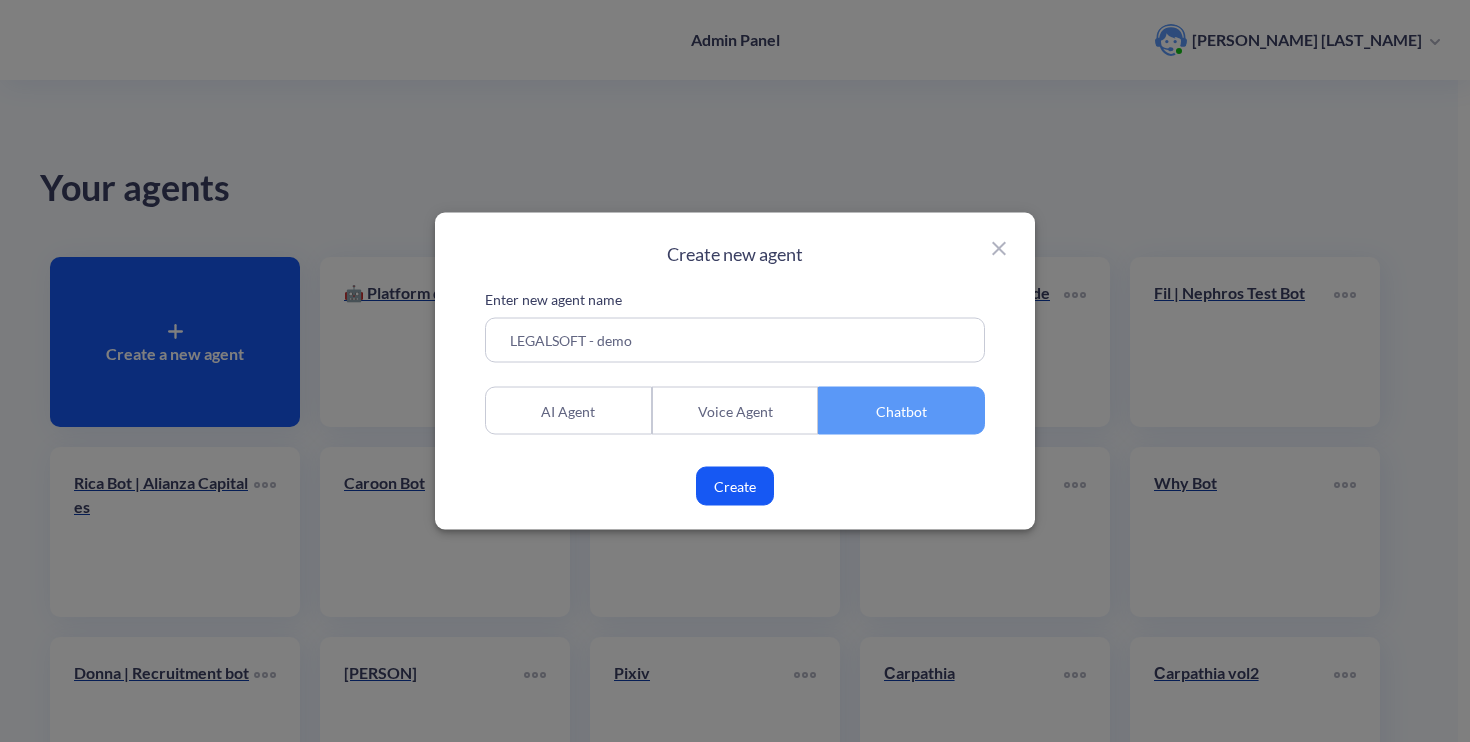type on "LEGALSOFT - demo" 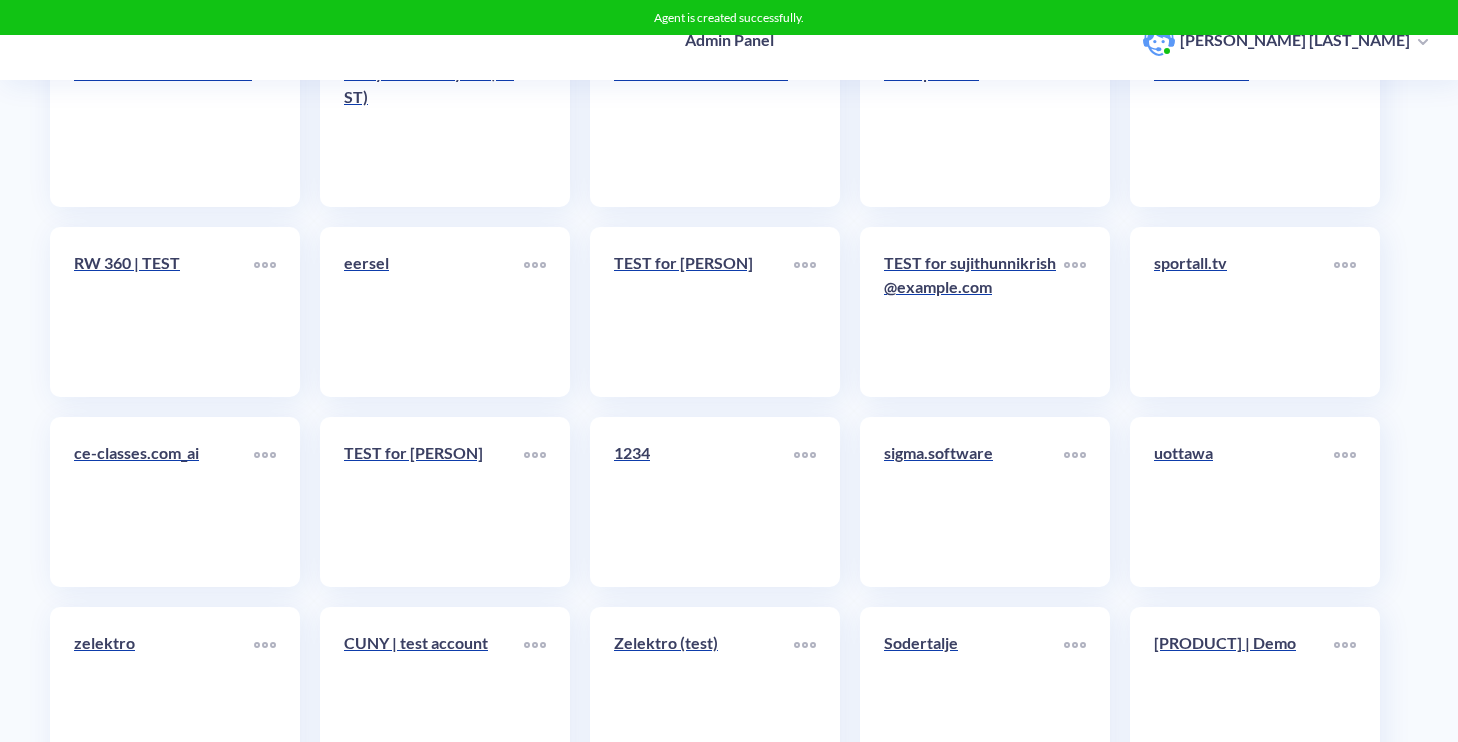 scroll, scrollTop: 24585, scrollLeft: 0, axis: vertical 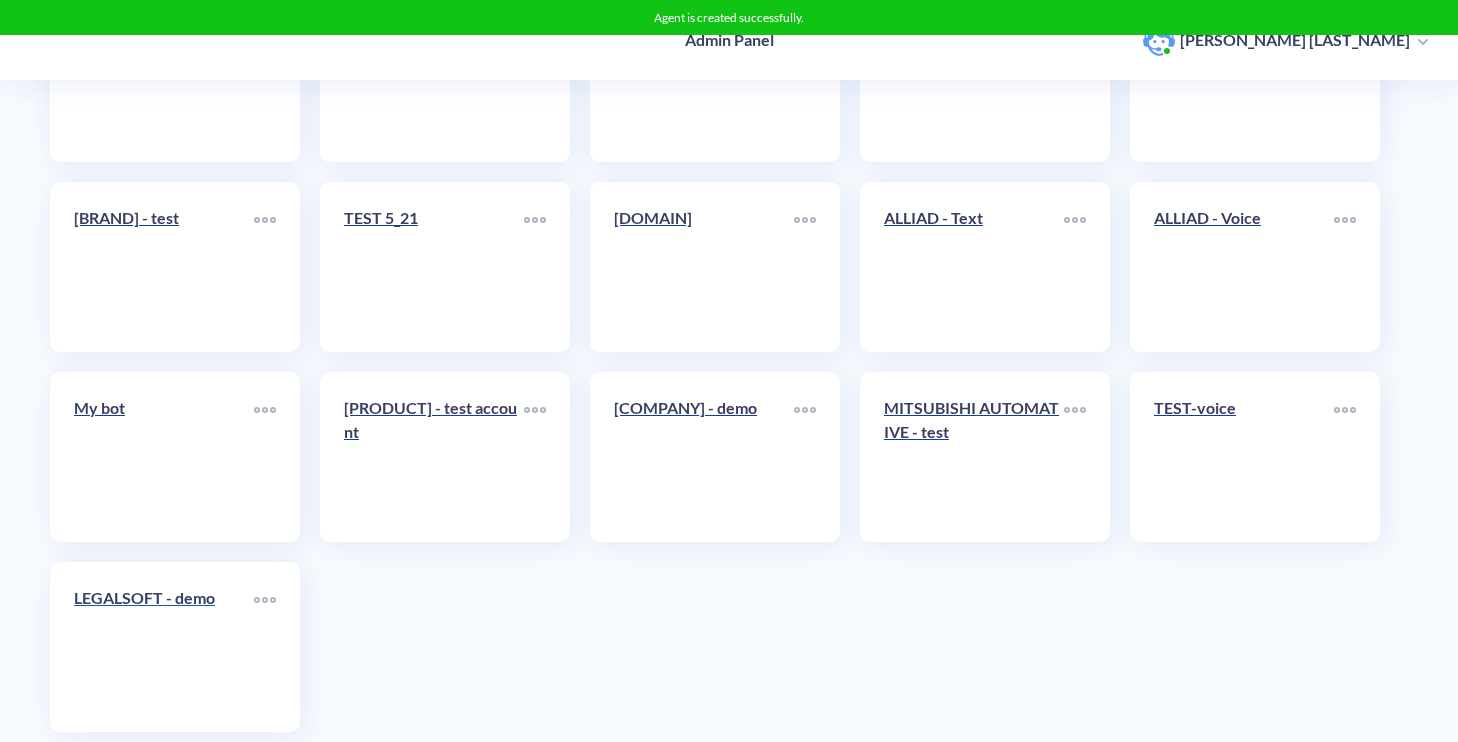 click on "LEGALSOFT - demo" at bounding box center (164, 647) 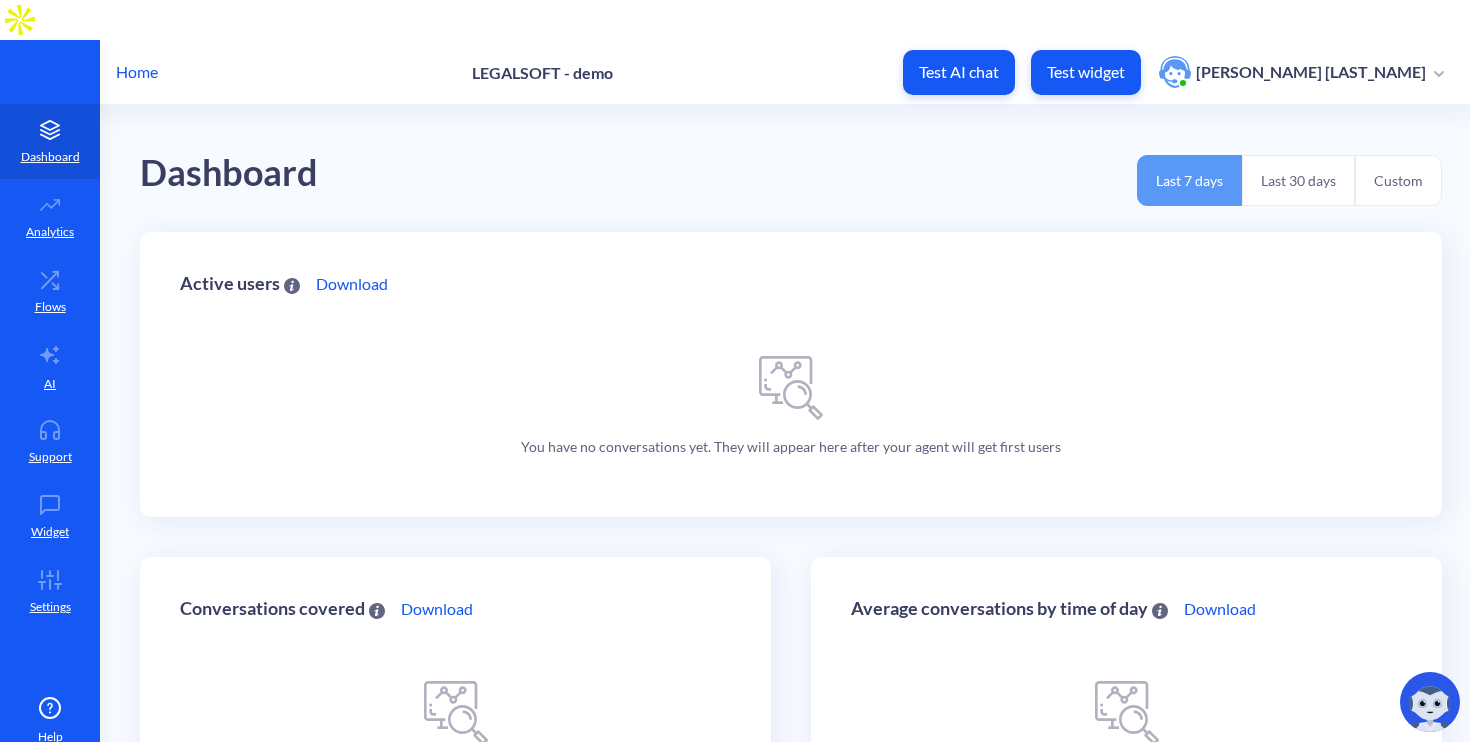 scroll, scrollTop: 0, scrollLeft: 0, axis: both 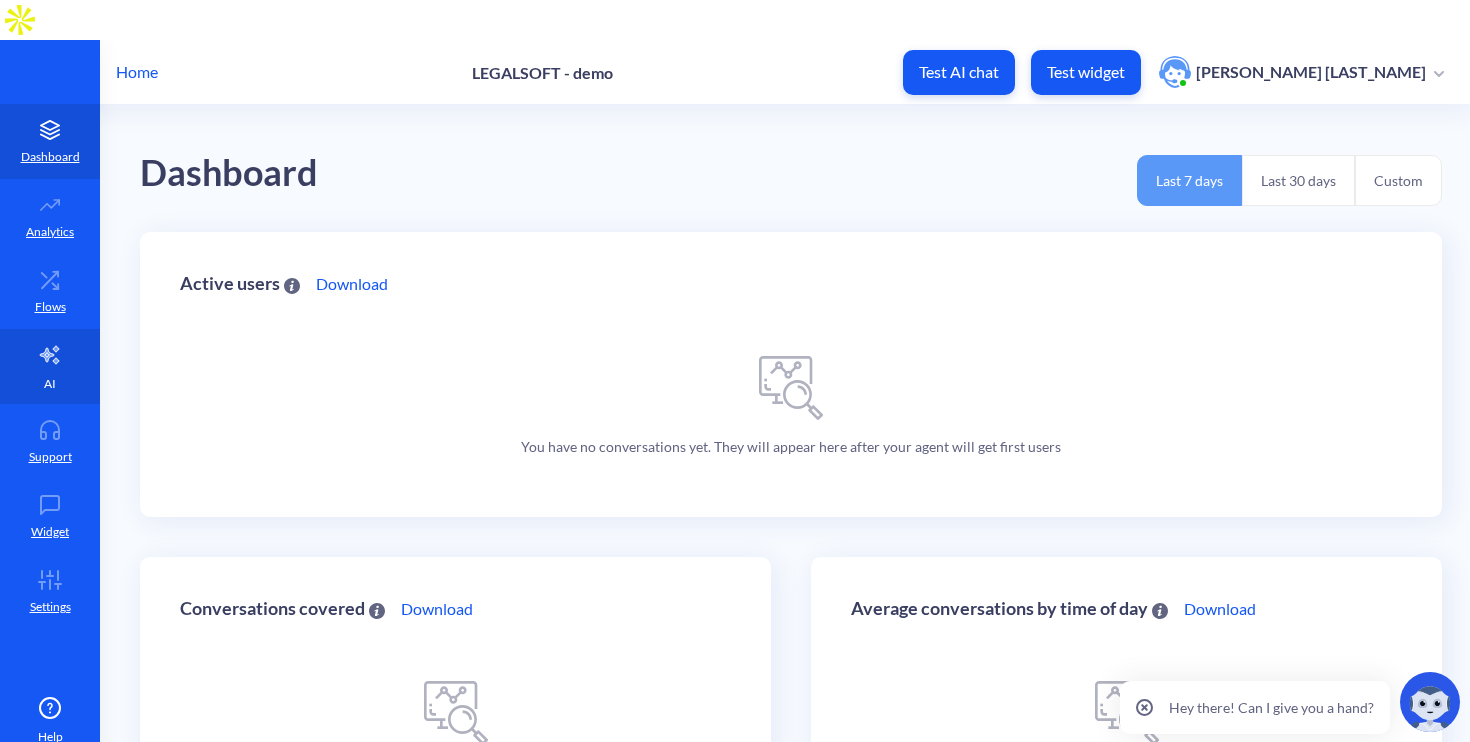 click 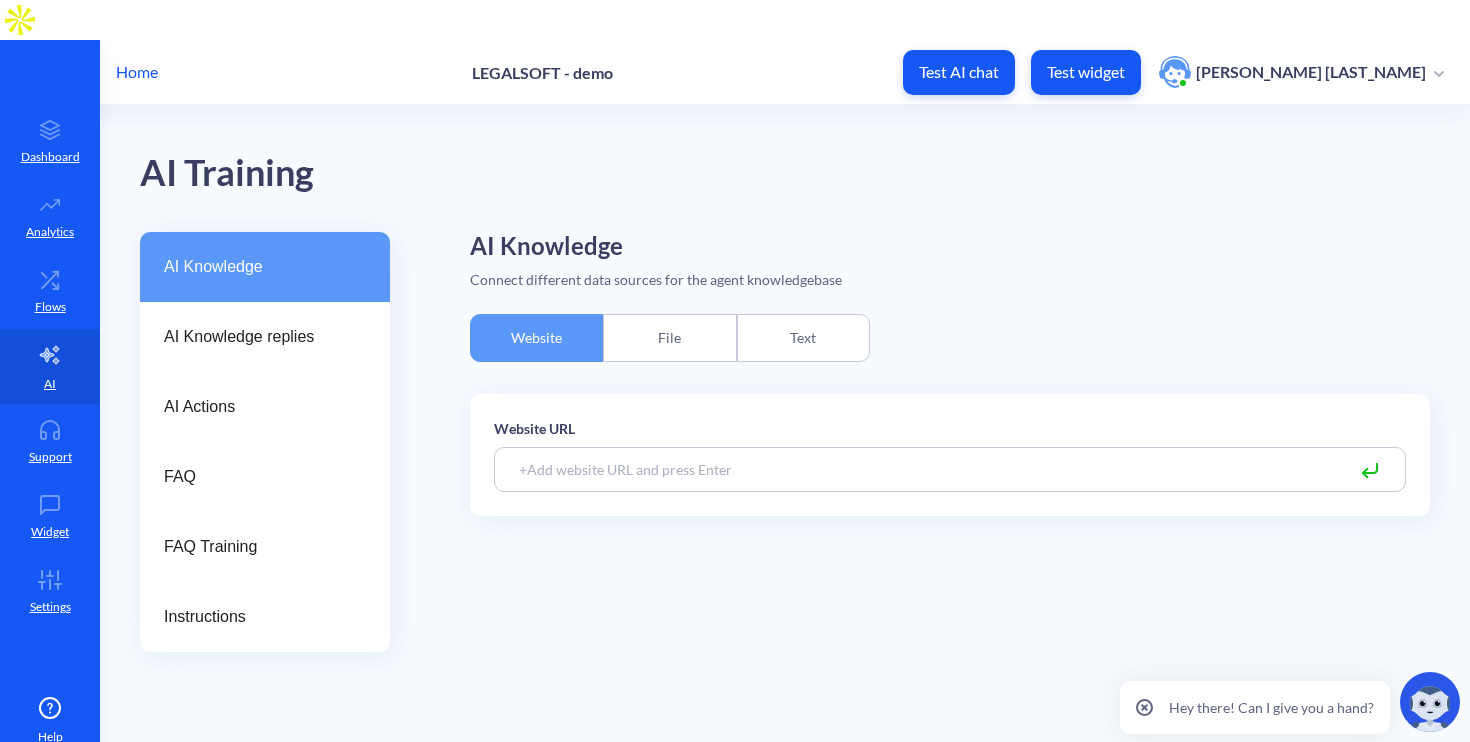 click on "File" at bounding box center (669, 338) 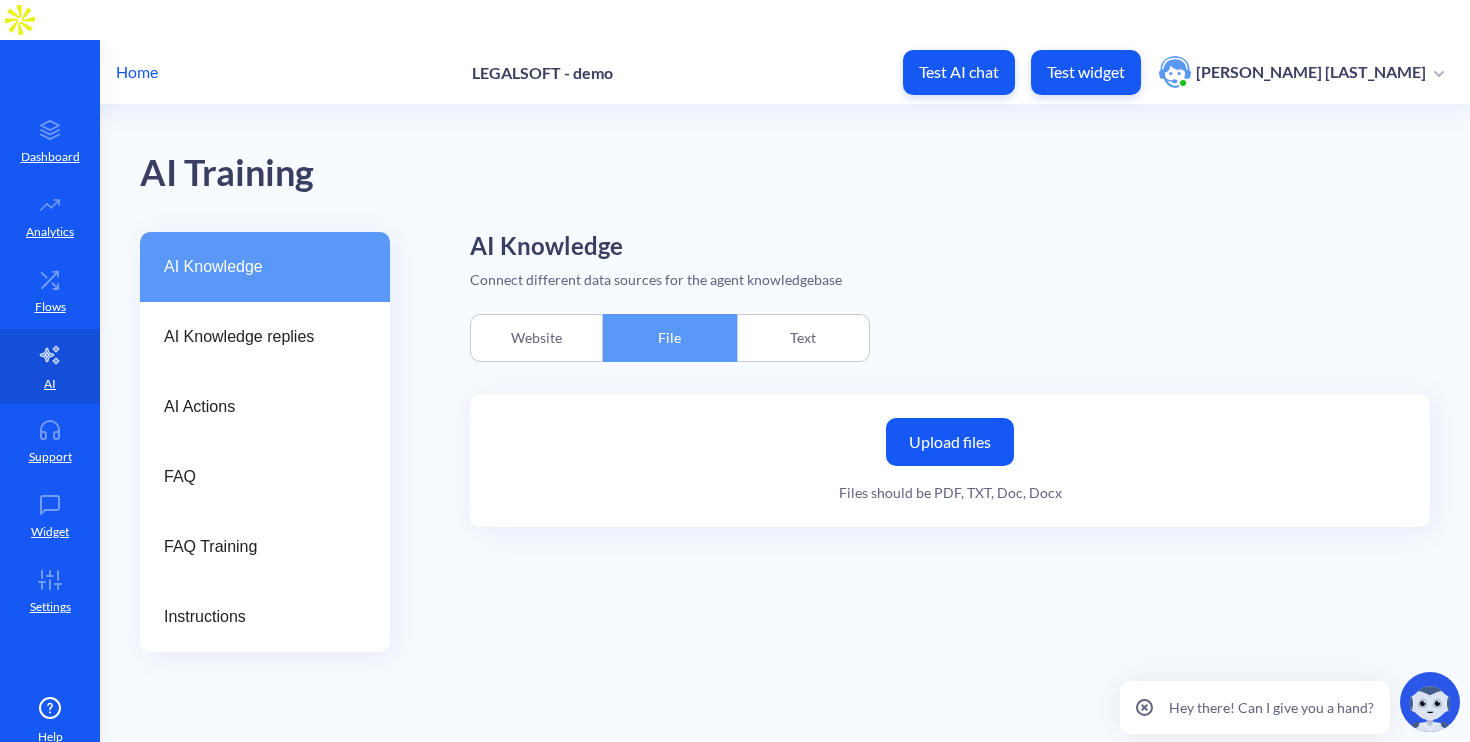 click on "Upload files" at bounding box center (950, 442) 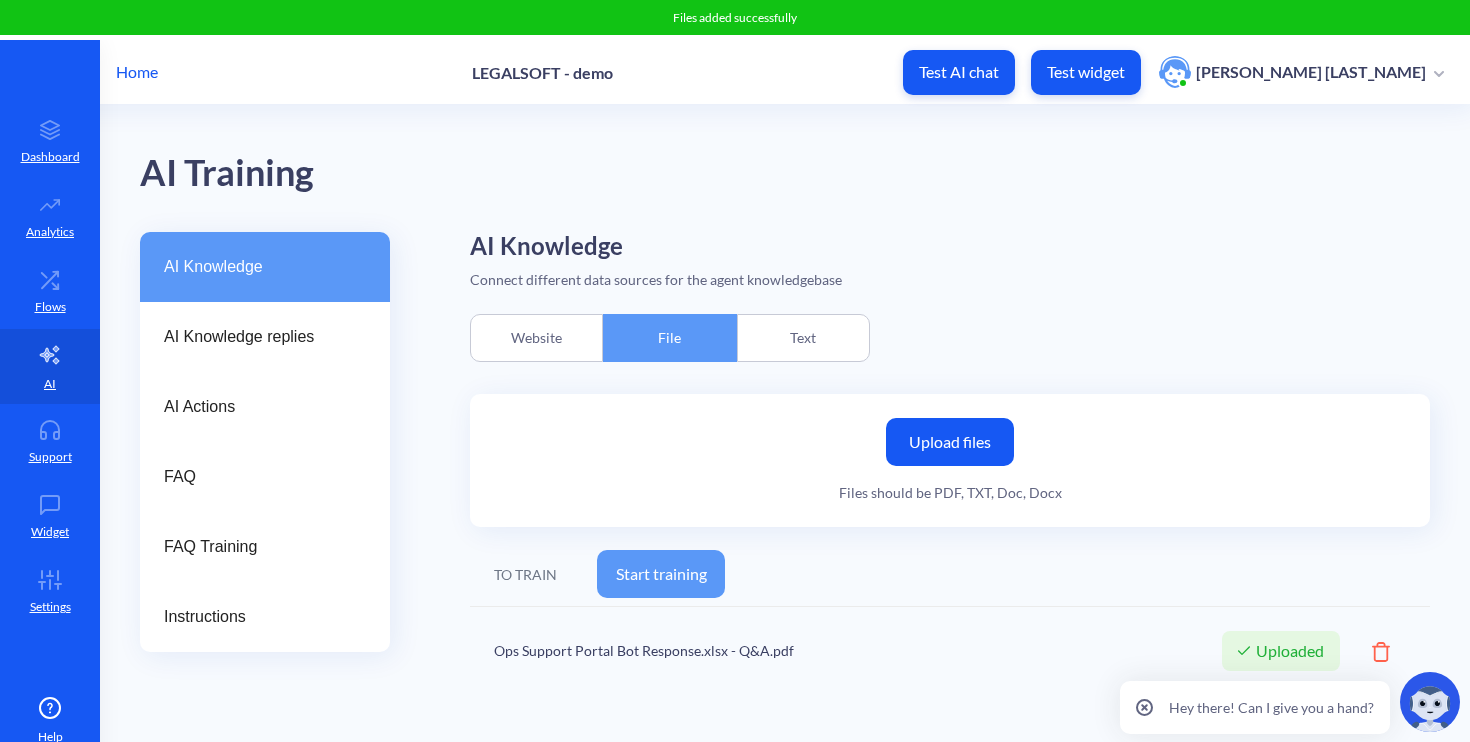 click on "Start training" at bounding box center [661, 574] 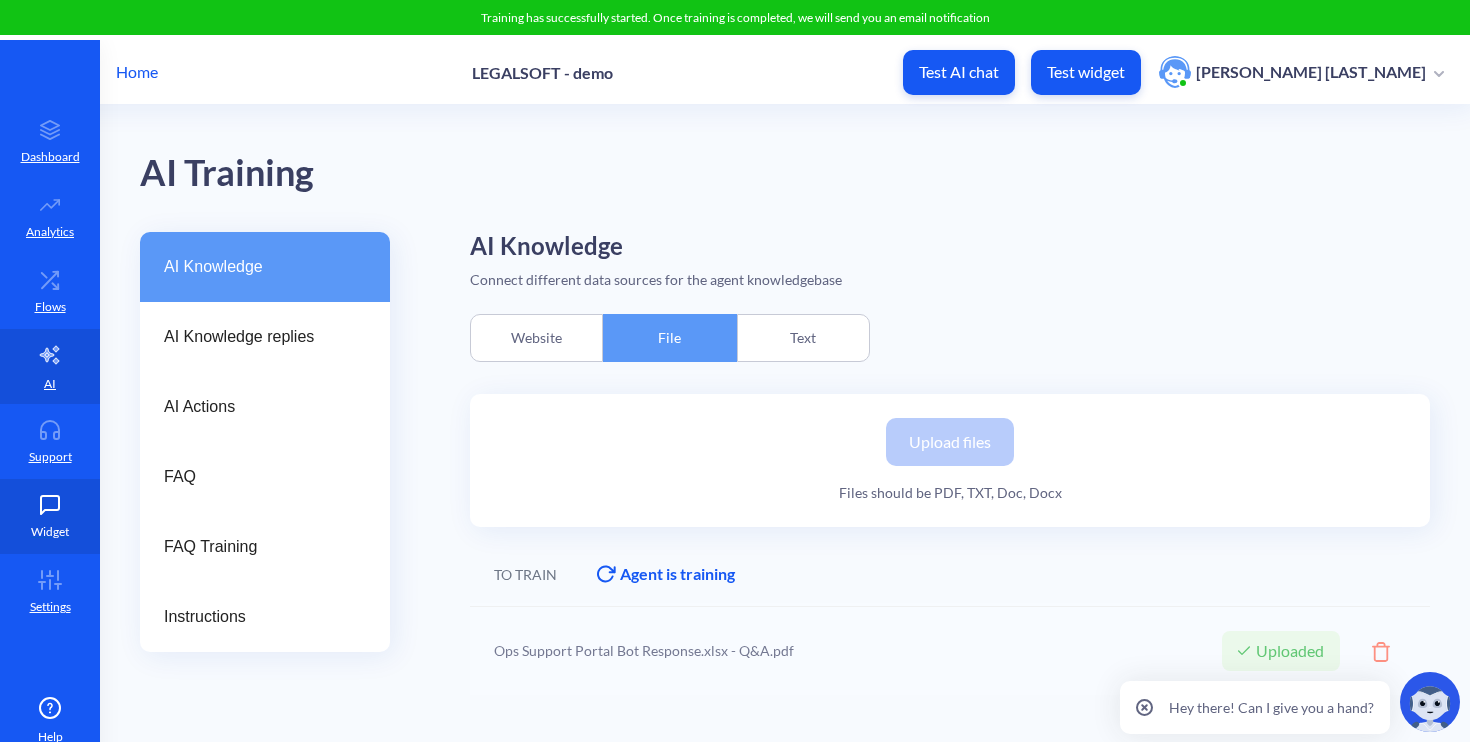 click 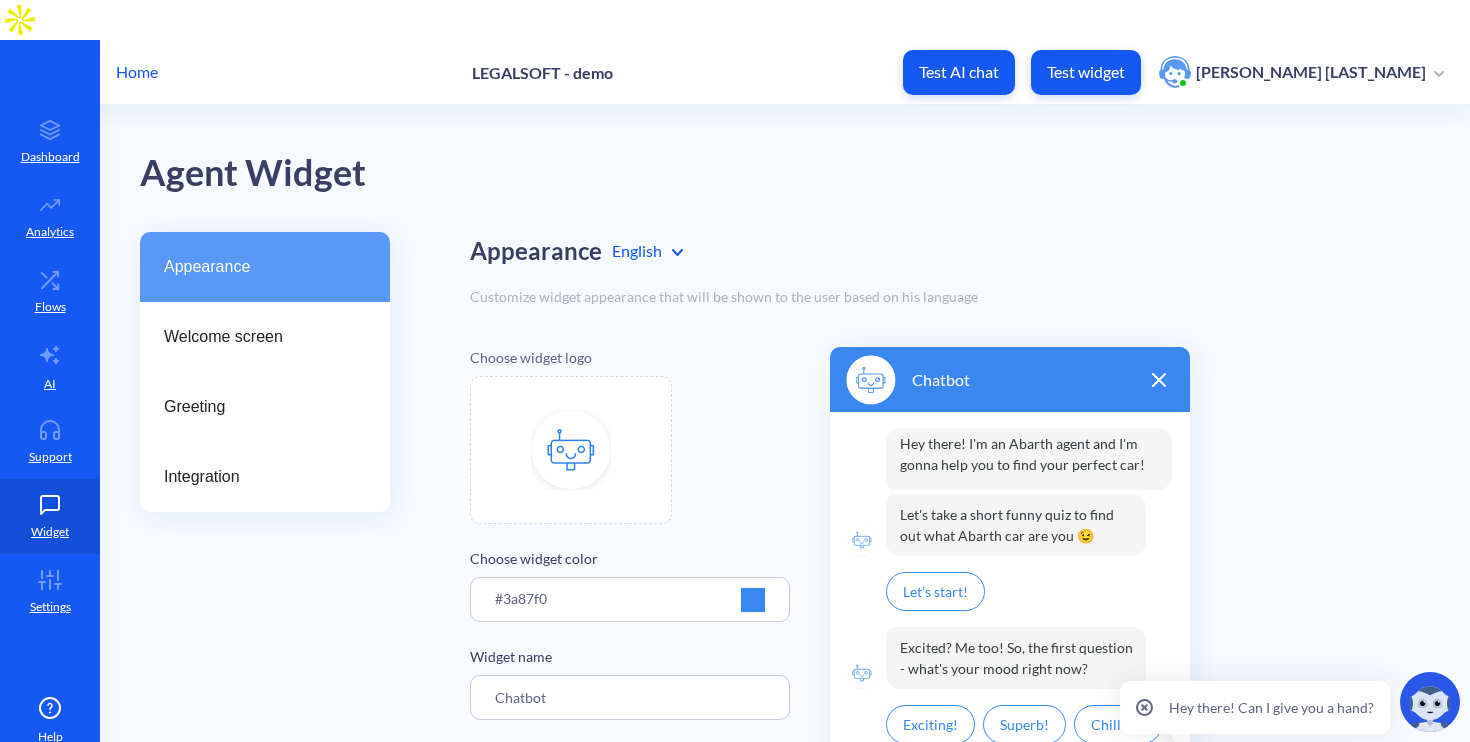 click at bounding box center (571, 450) 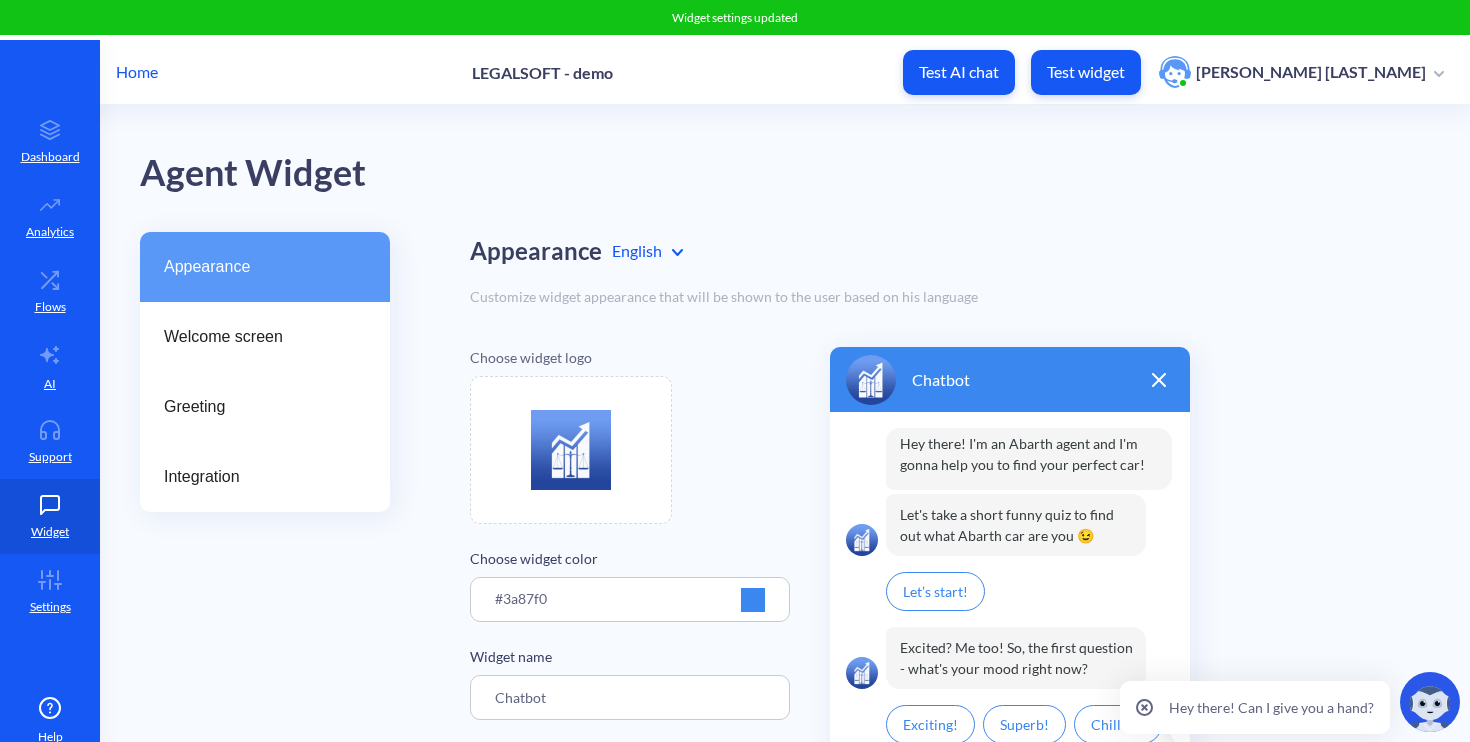click at bounding box center (753, 600) 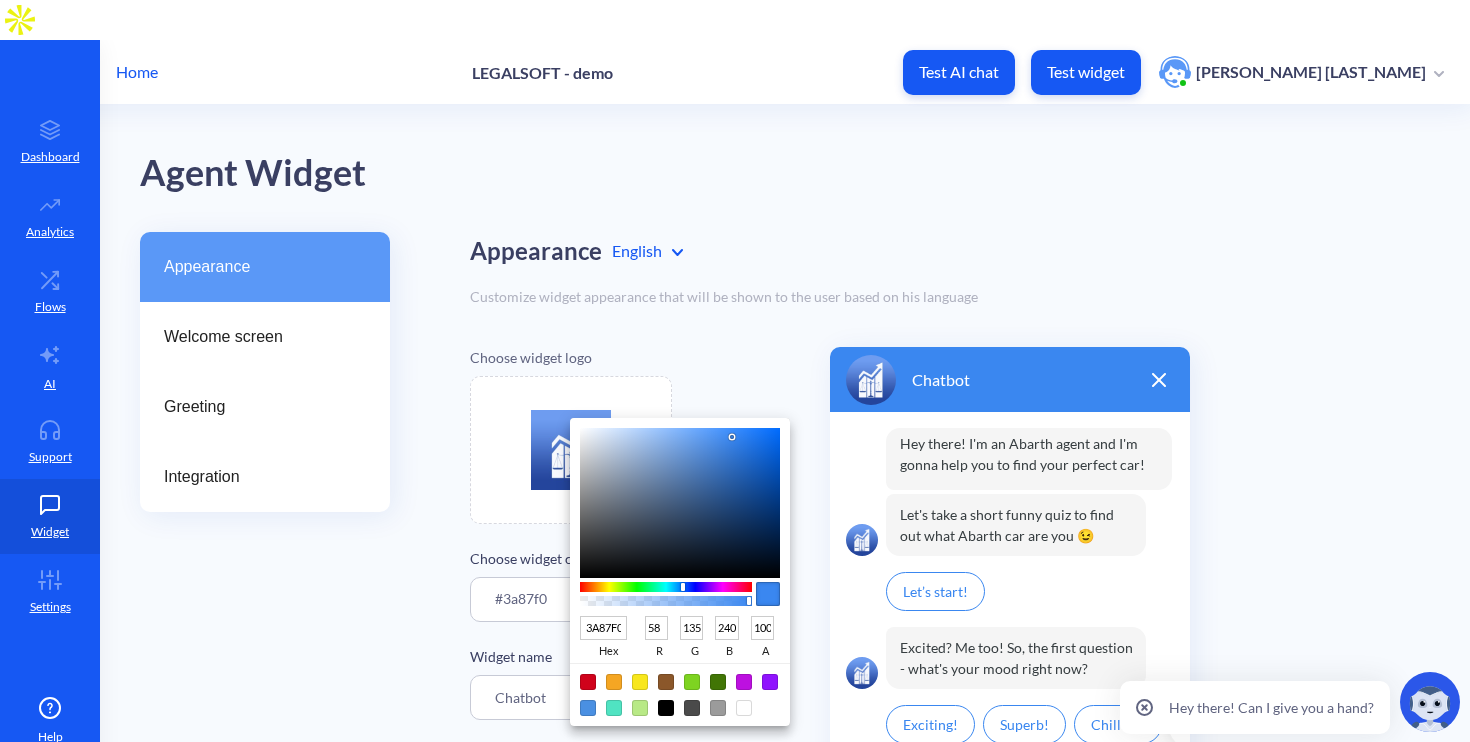 type on "367FE2" 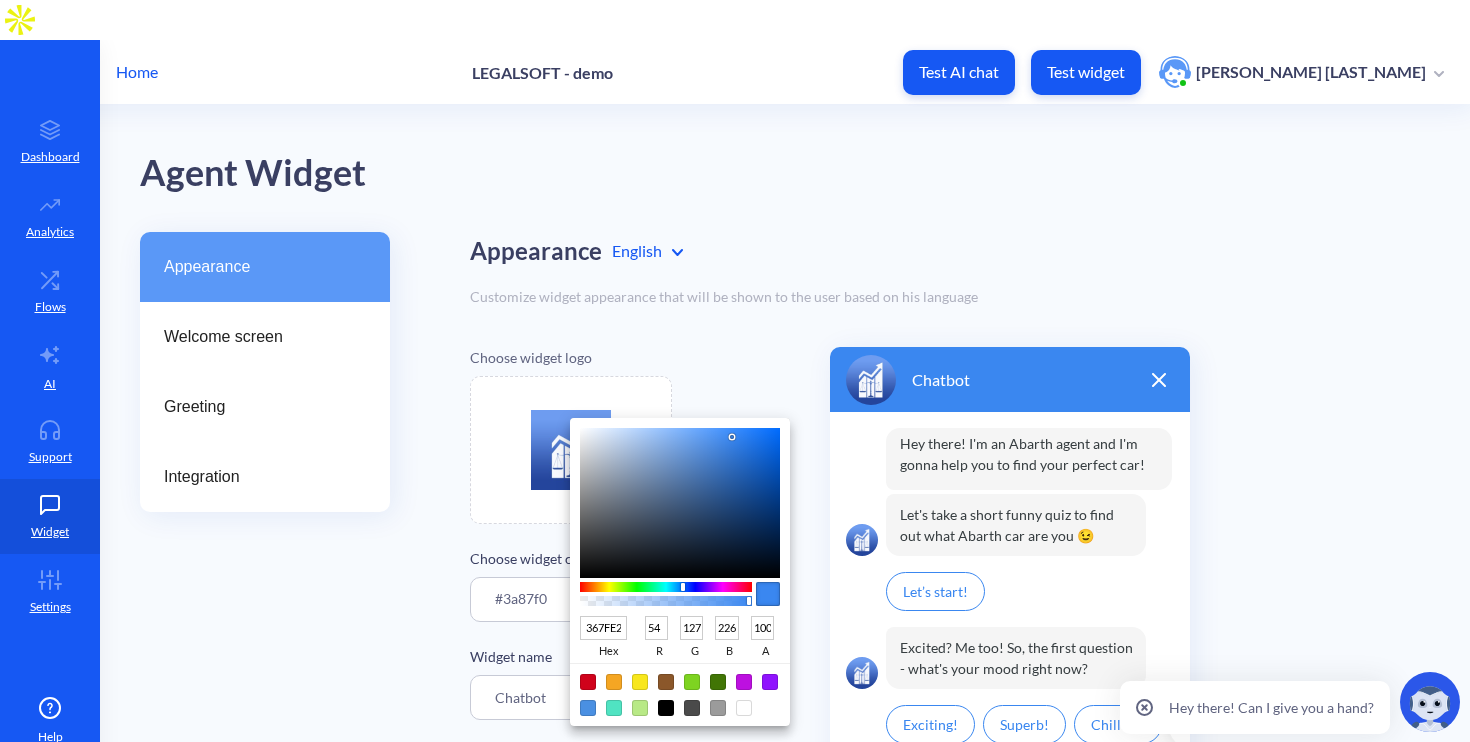 type on "357FE2" 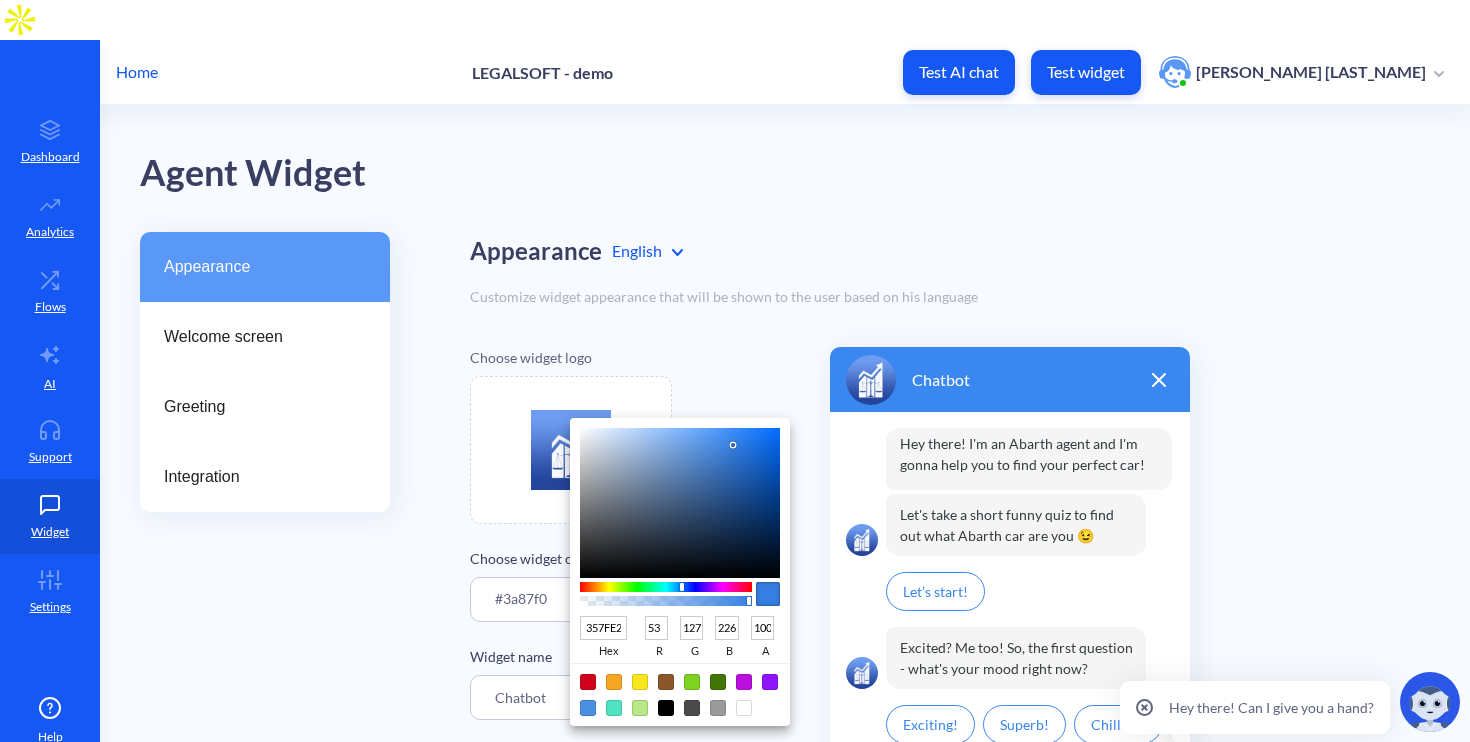 type on "337ADA" 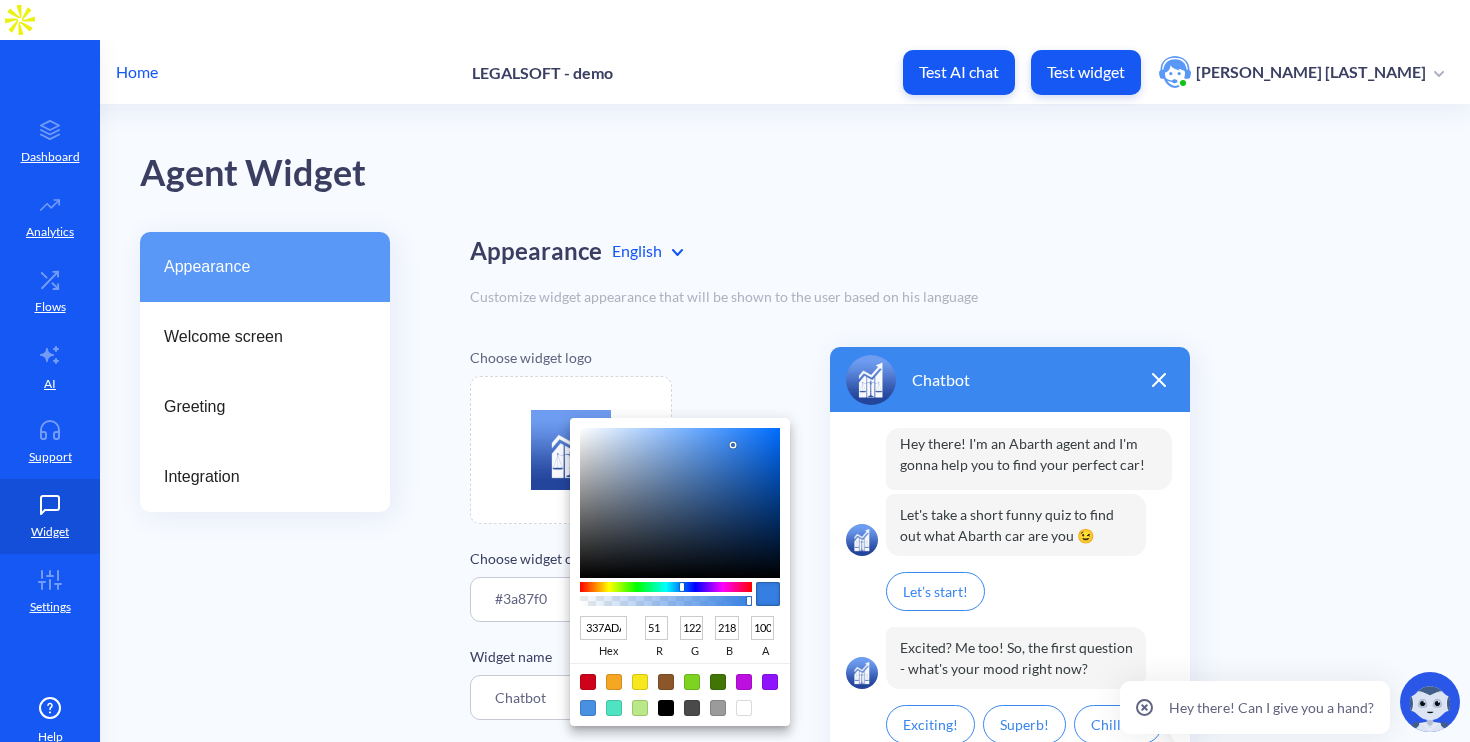 type on "2D72CF" 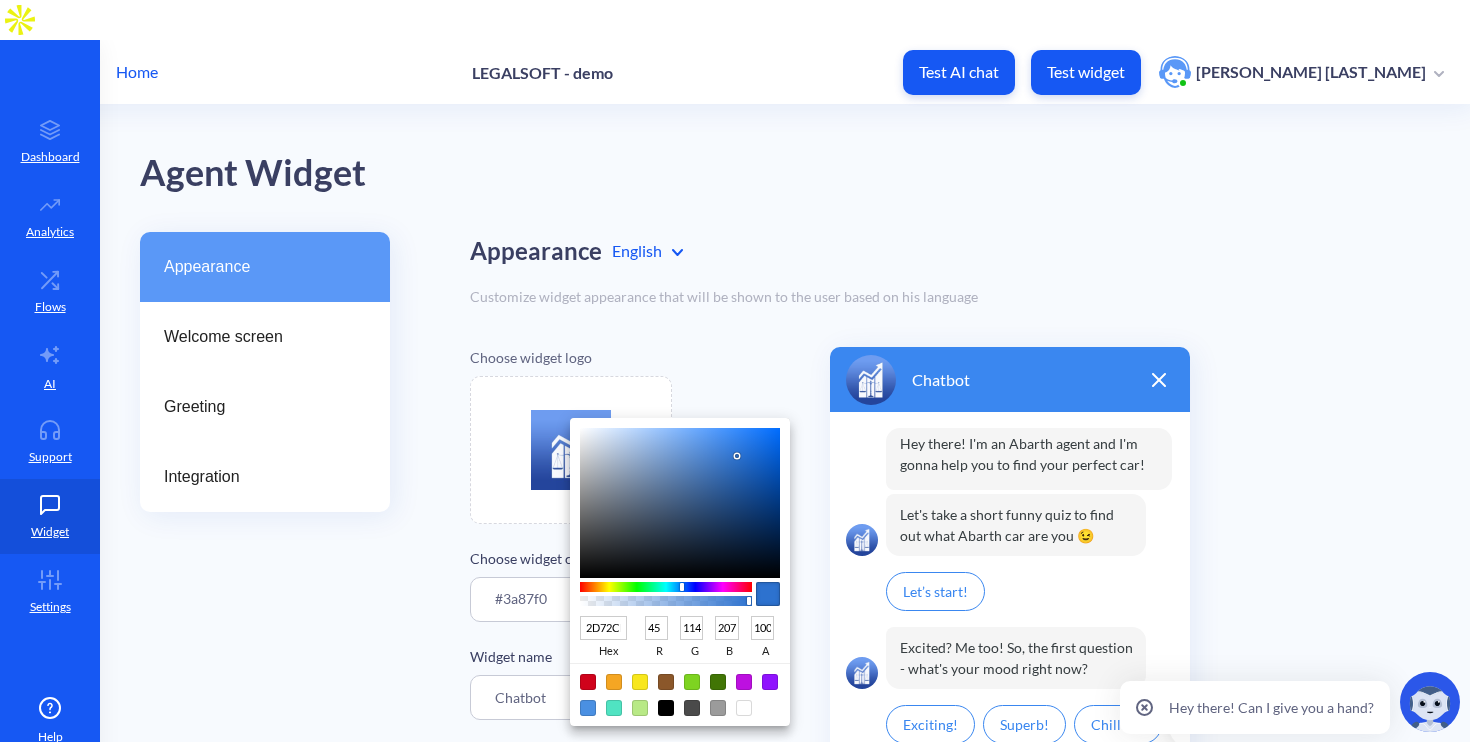 type on "2A6FCC" 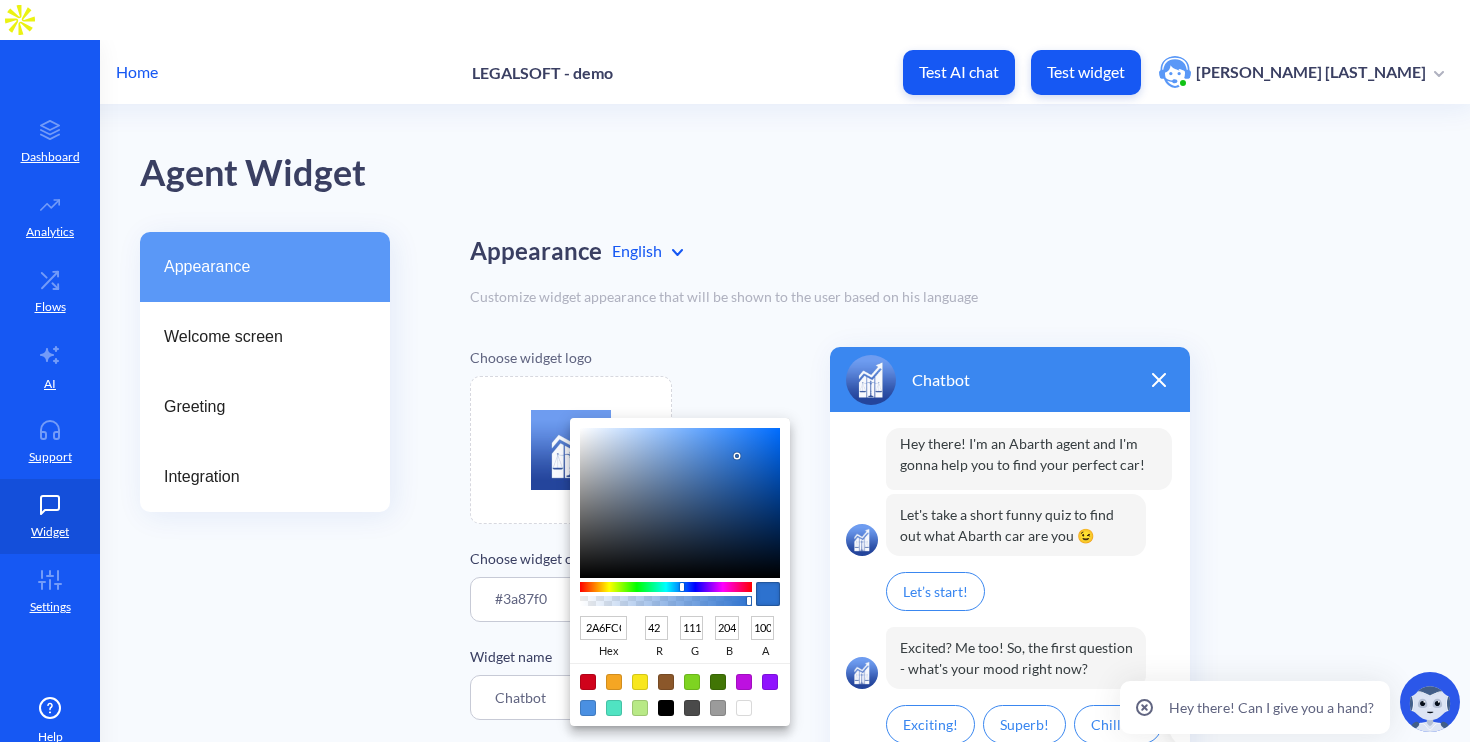type on "296ECC" 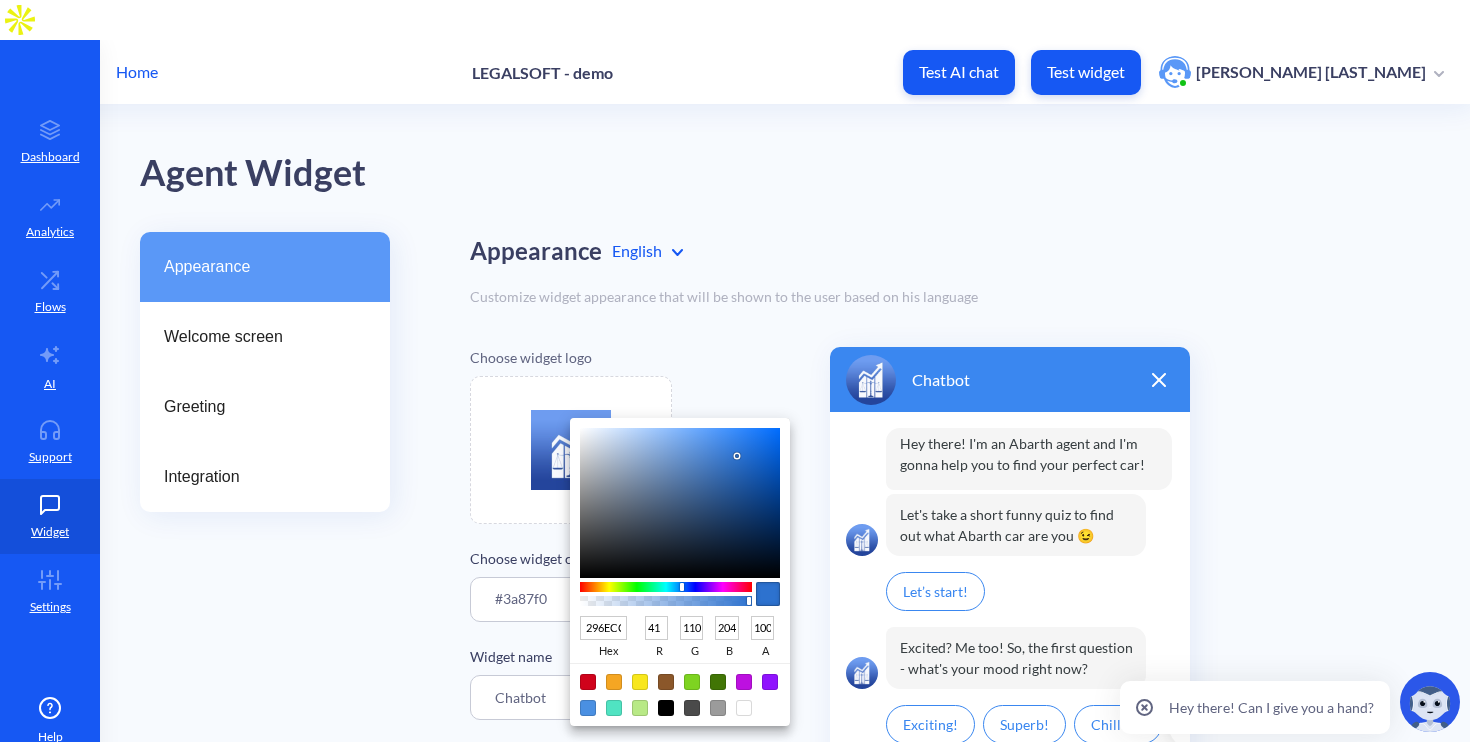 type on "276DCC" 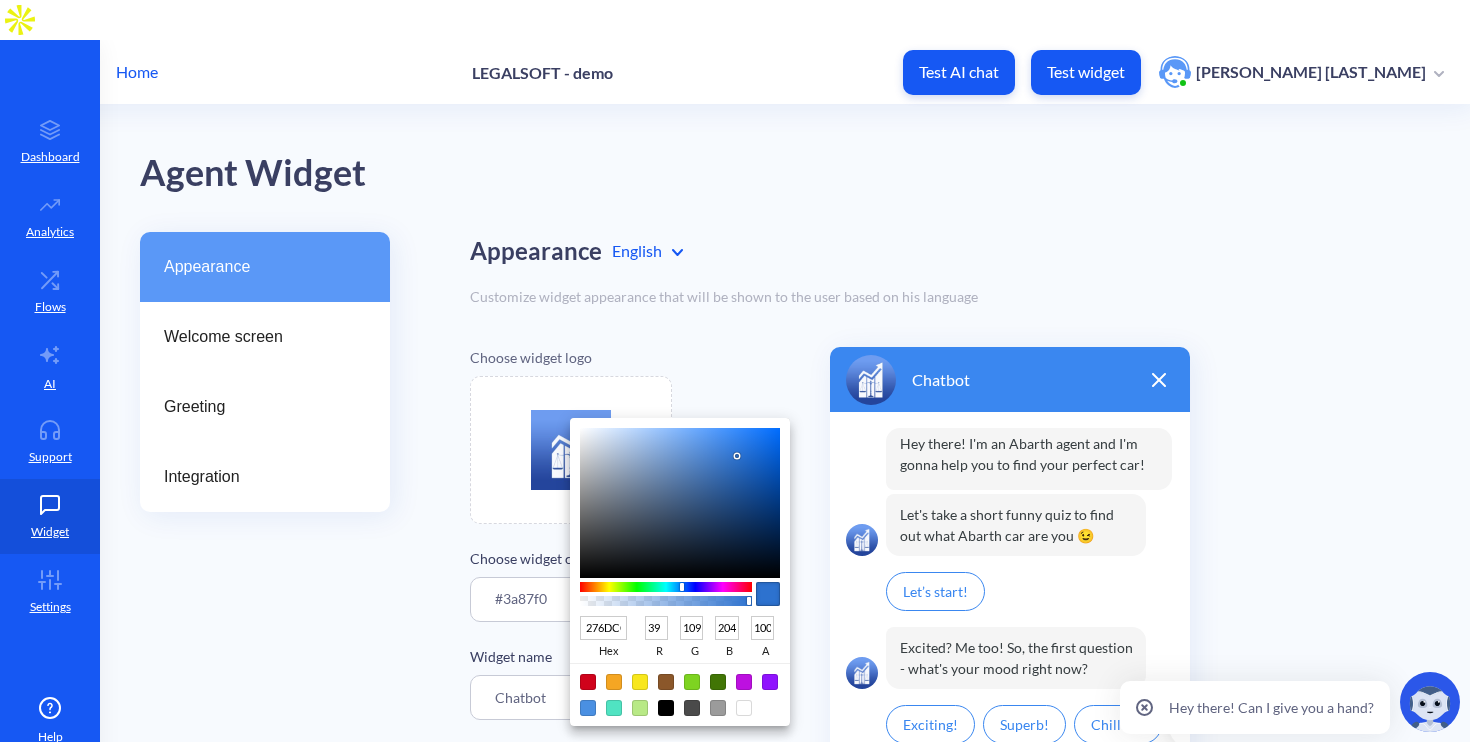 type on "266CCC" 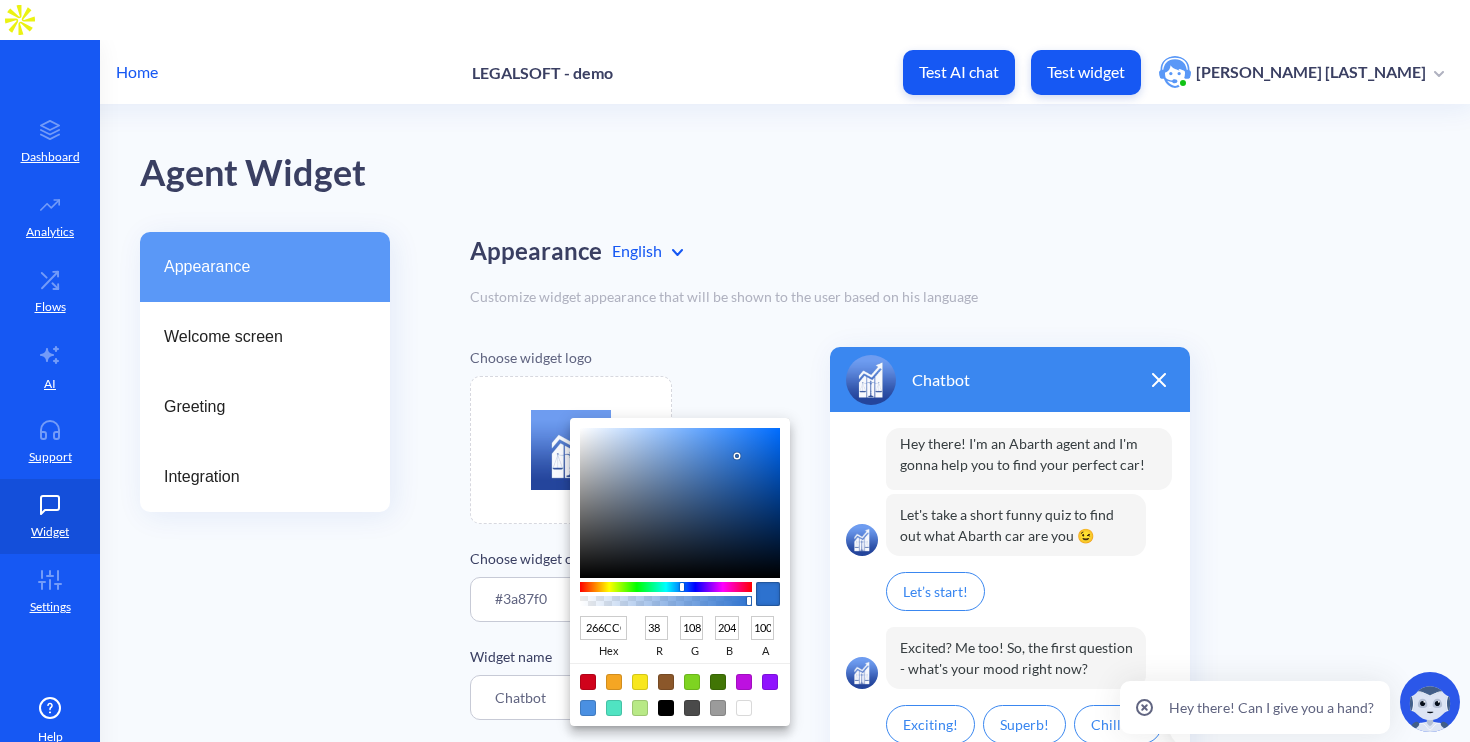 type on "2369C9" 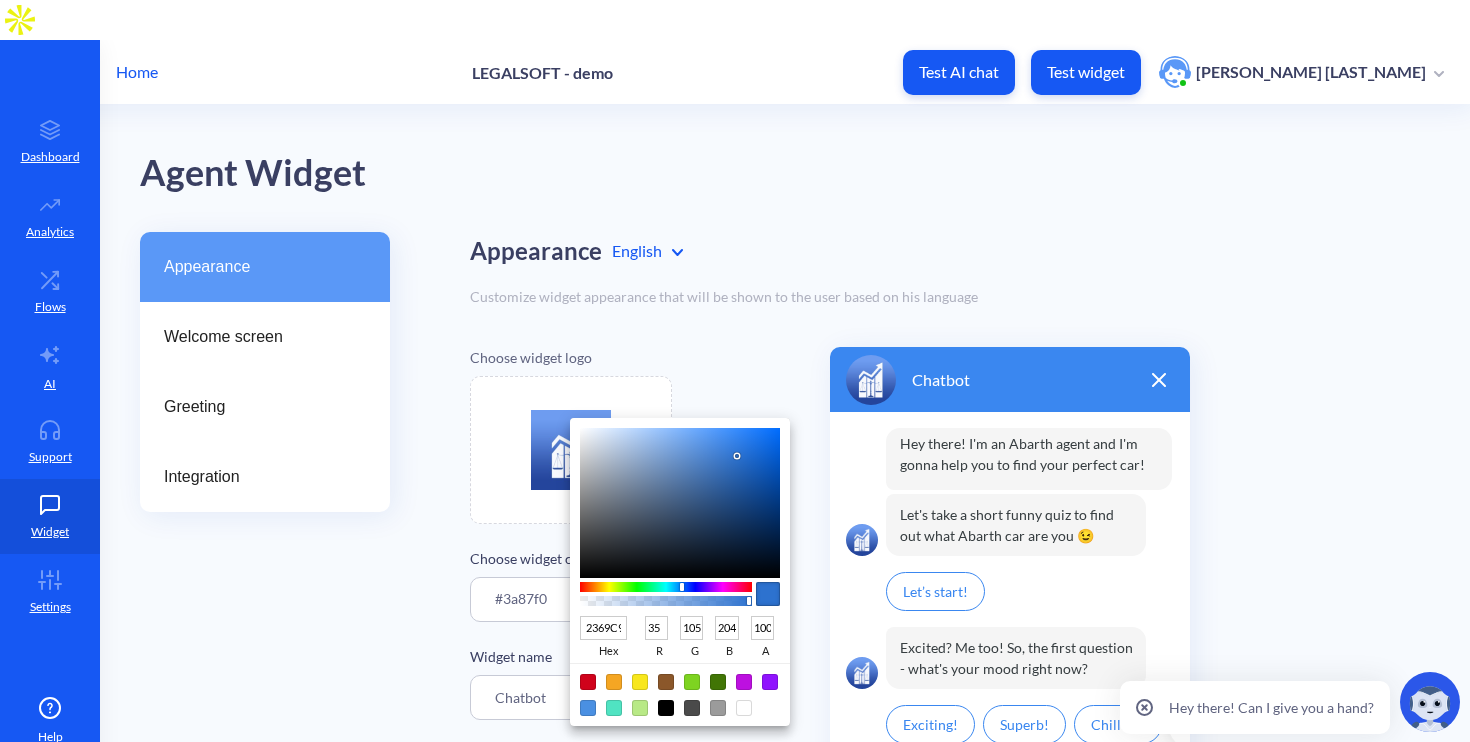 type on "201" 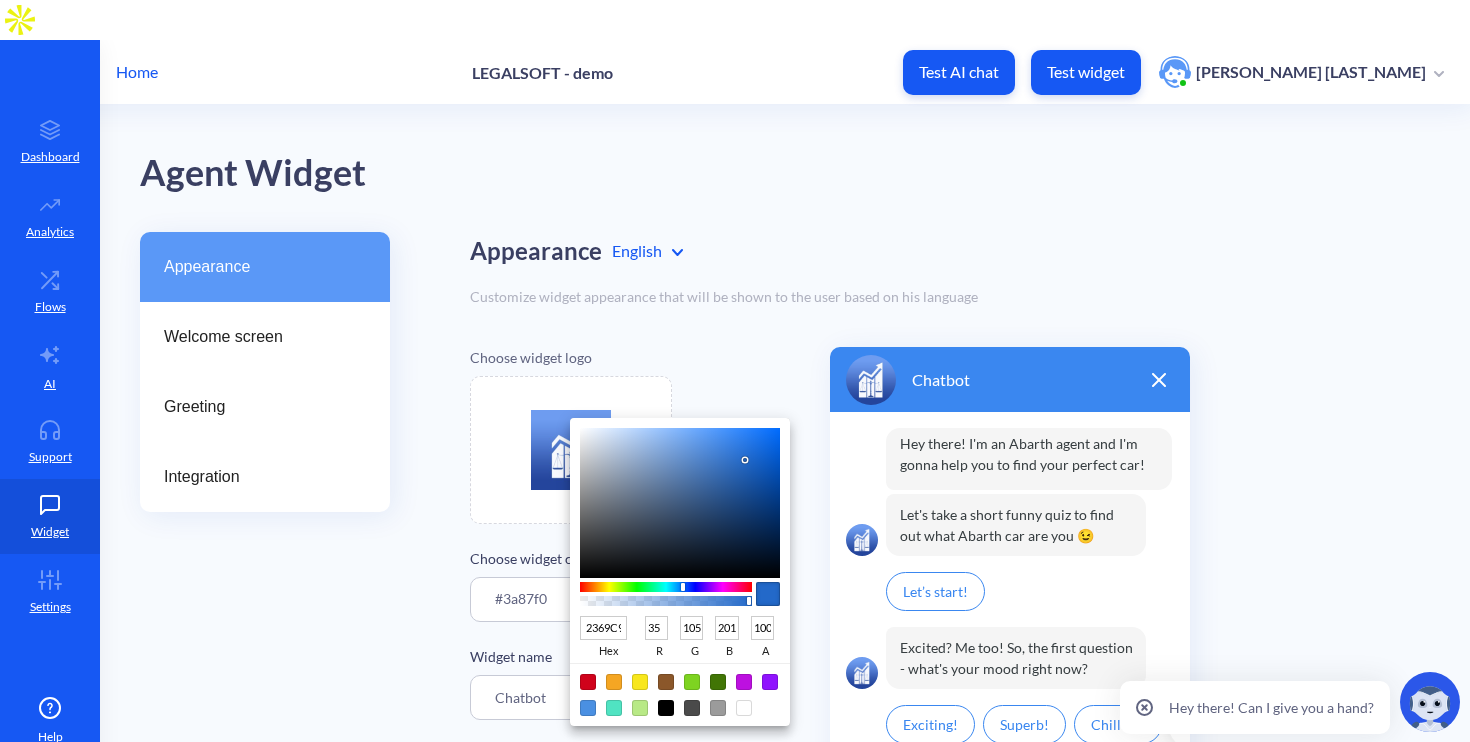 type on "1F65C3" 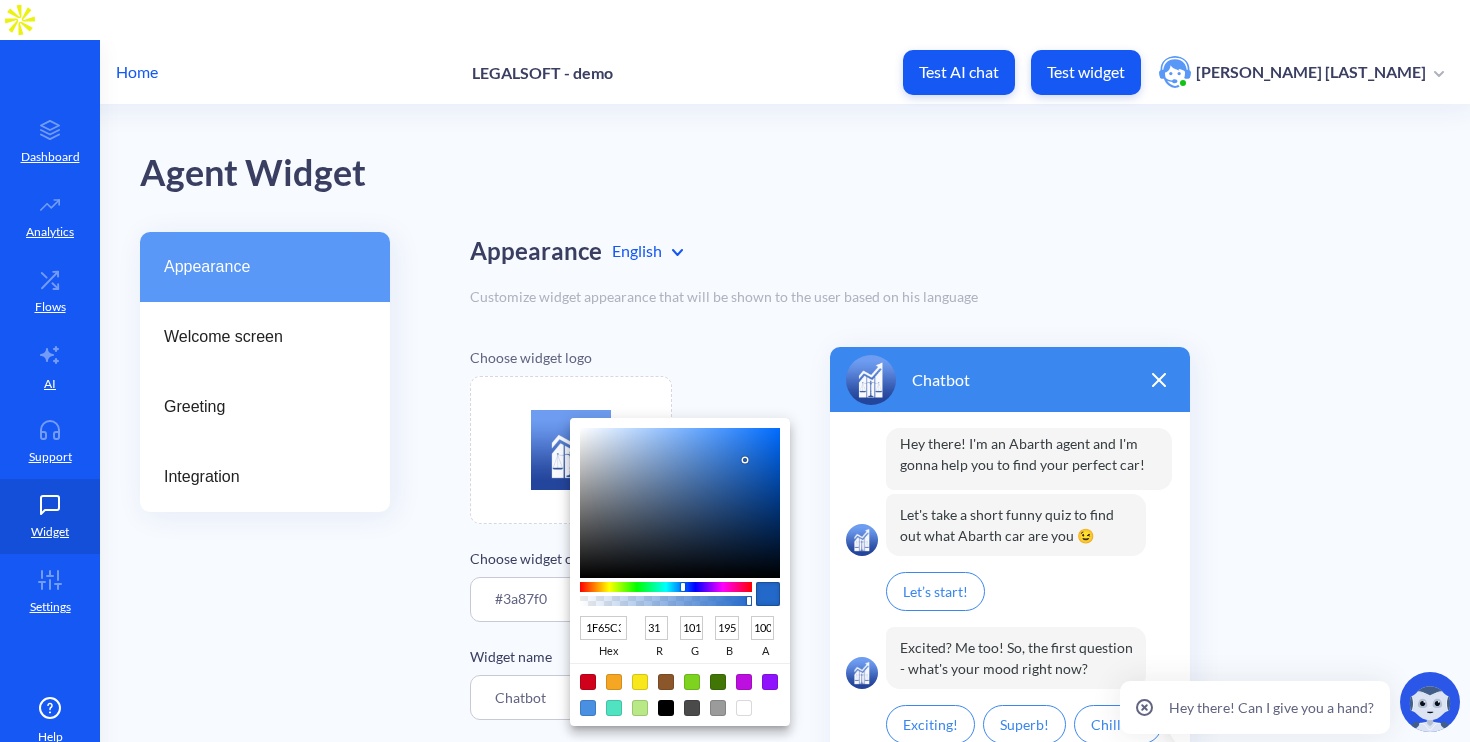 type on "1E63C0" 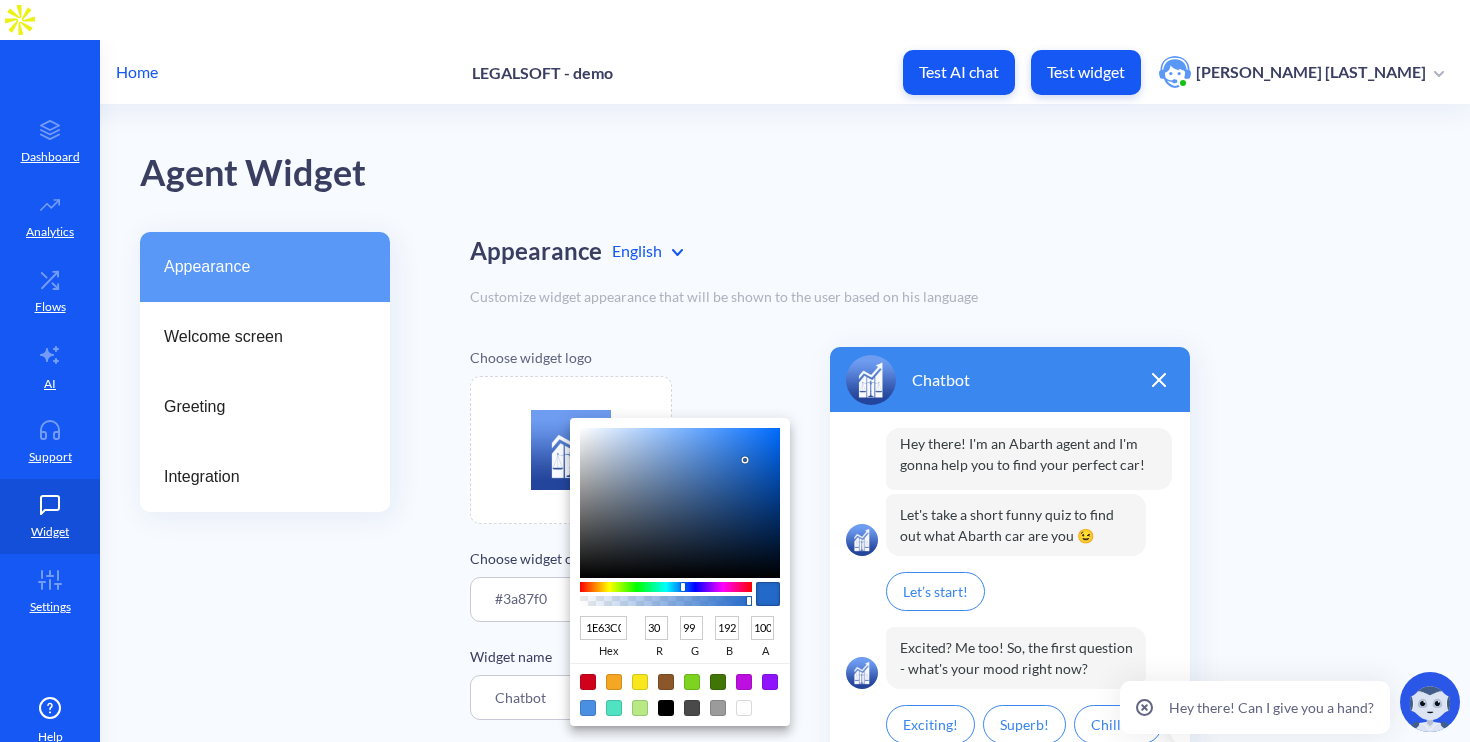type on "1D62C0" 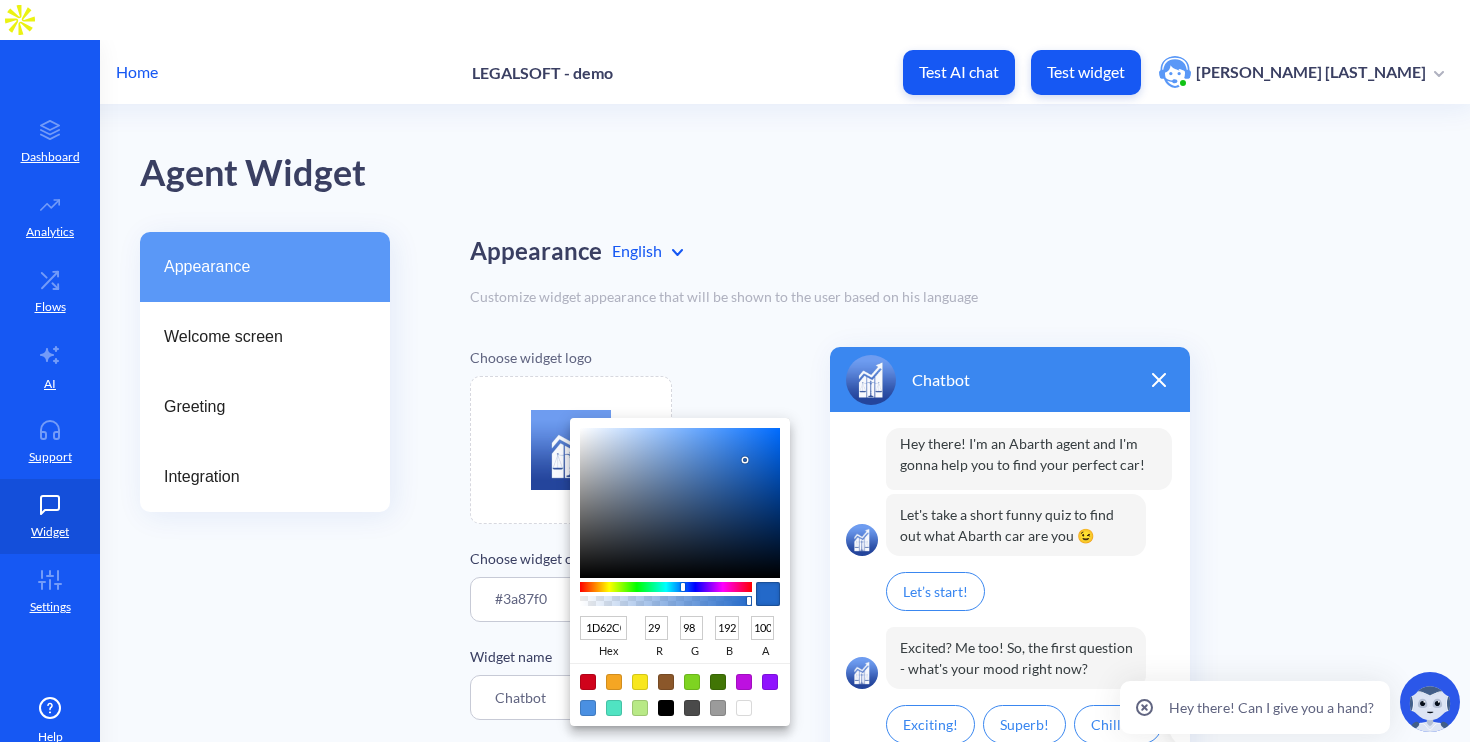 type on "1C61C0" 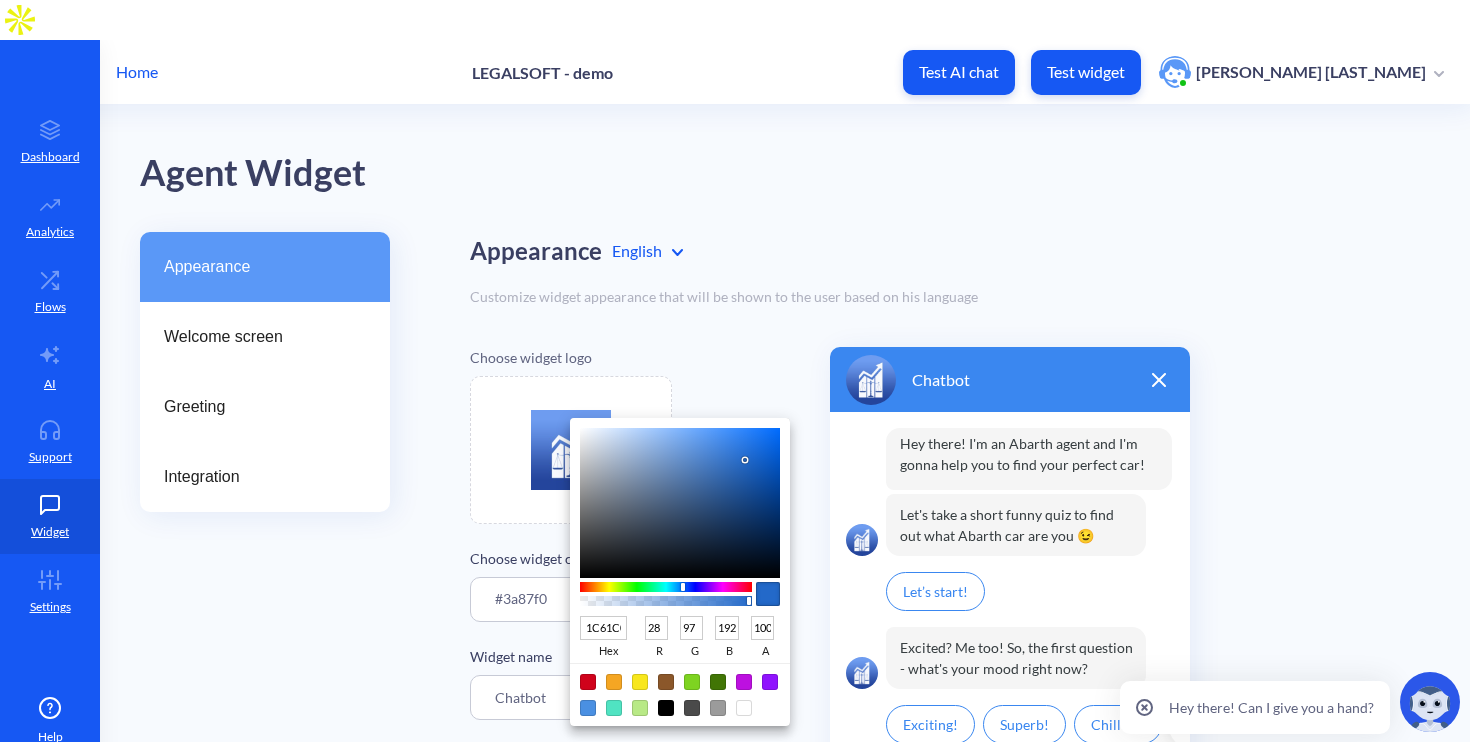 type on "1C64C7" 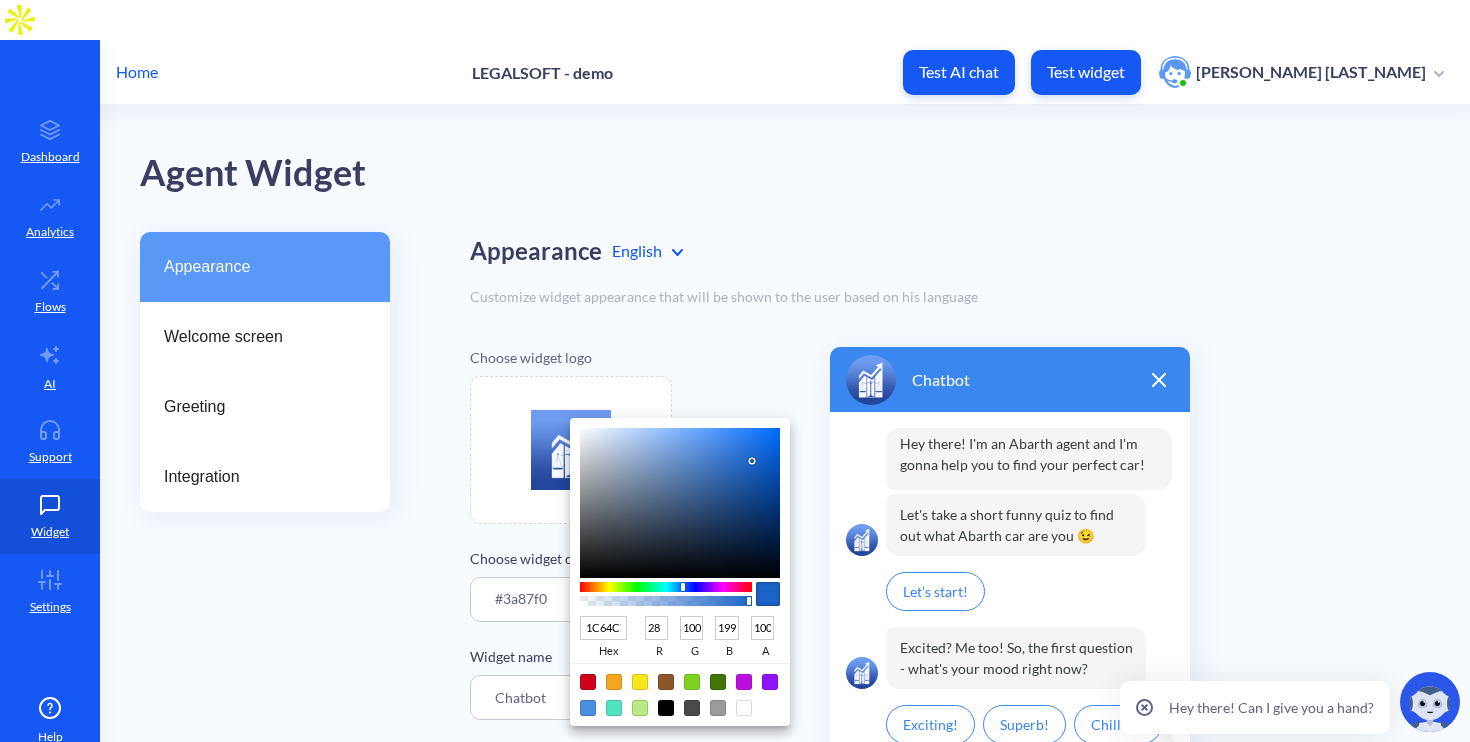 type on "1B65CC" 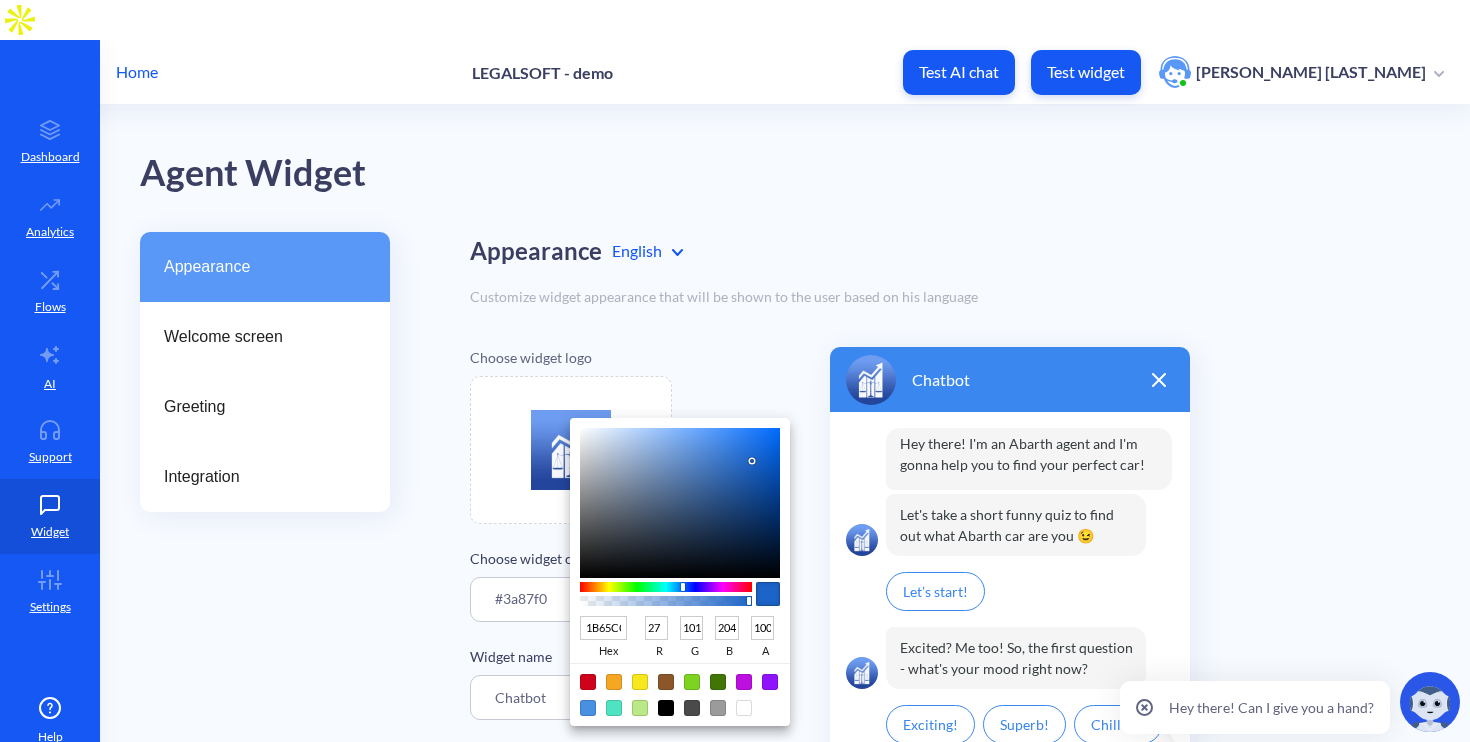 type on "1A66CF" 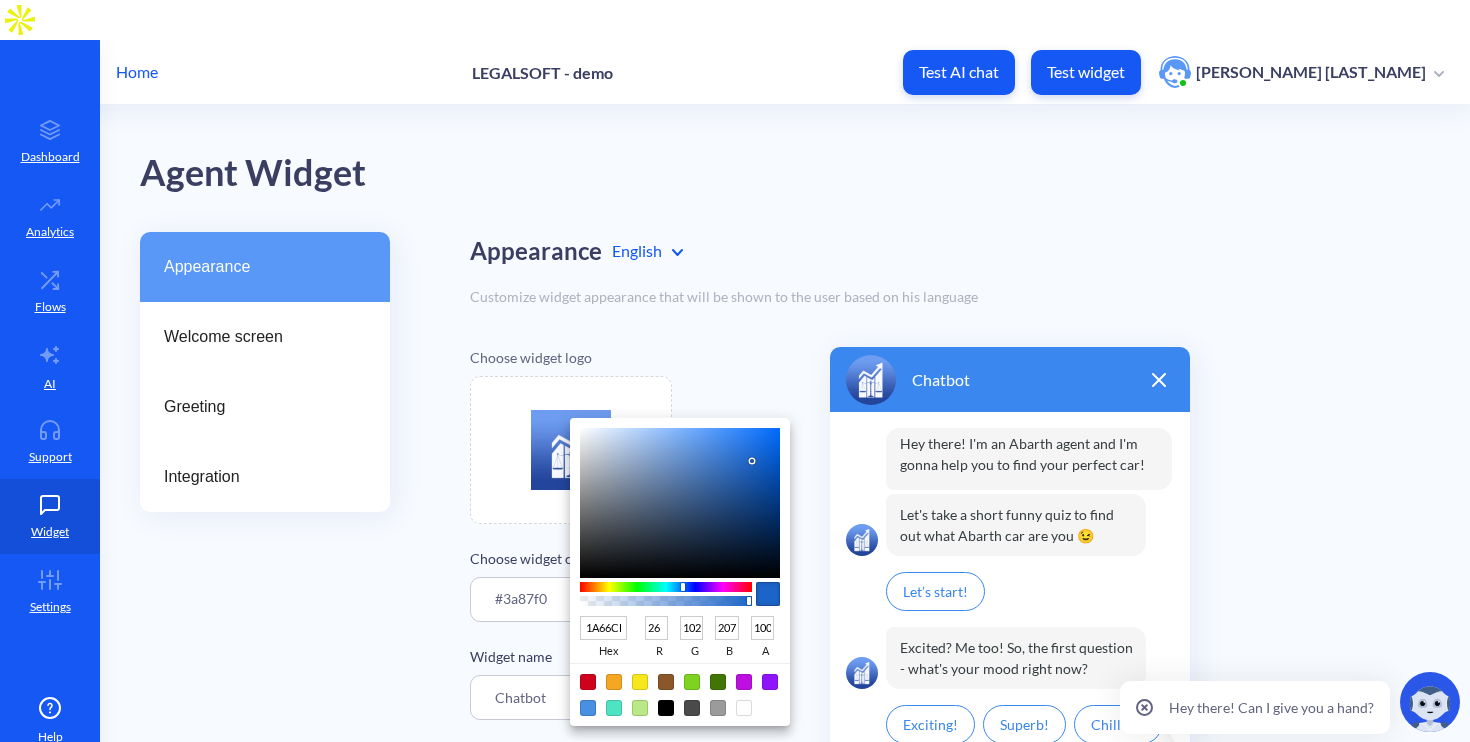 type on "1967D3" 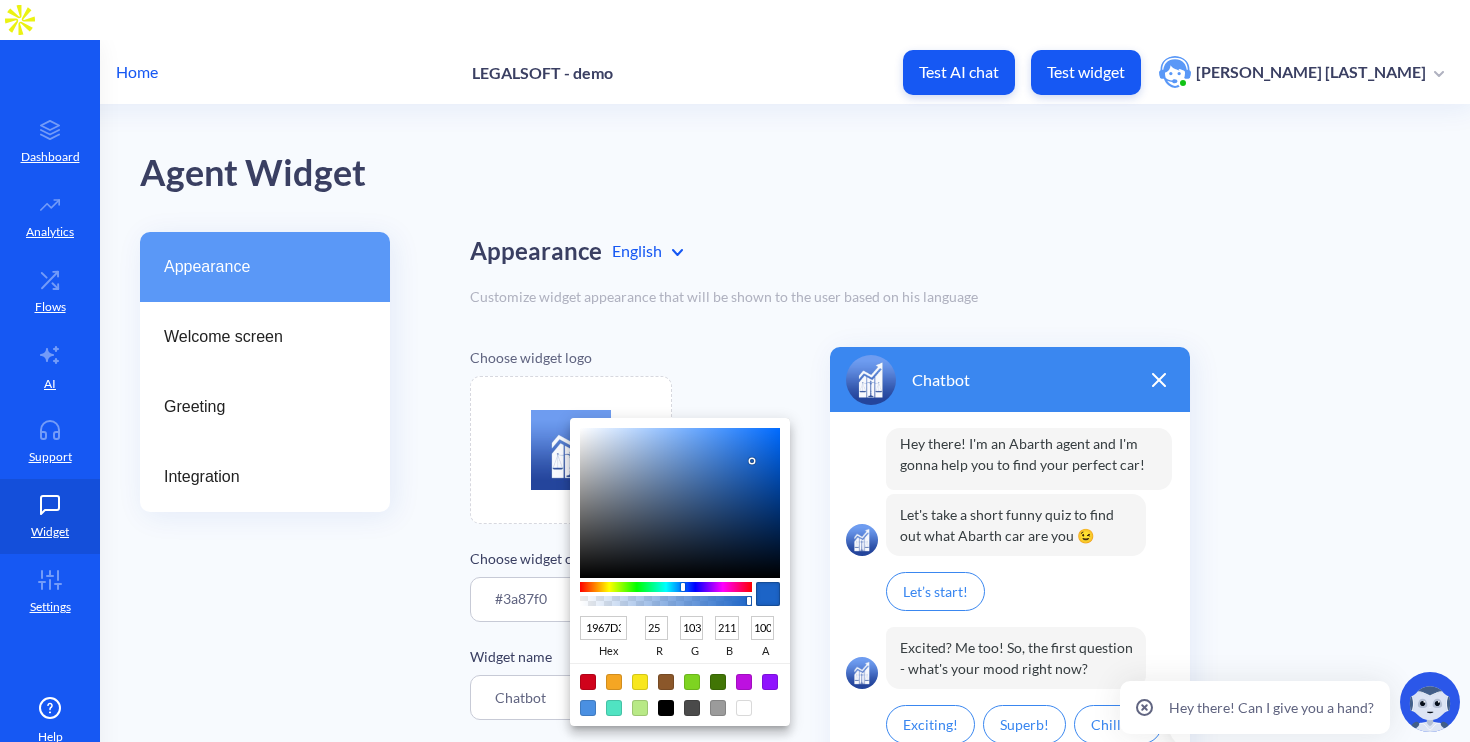 type on "1767D4" 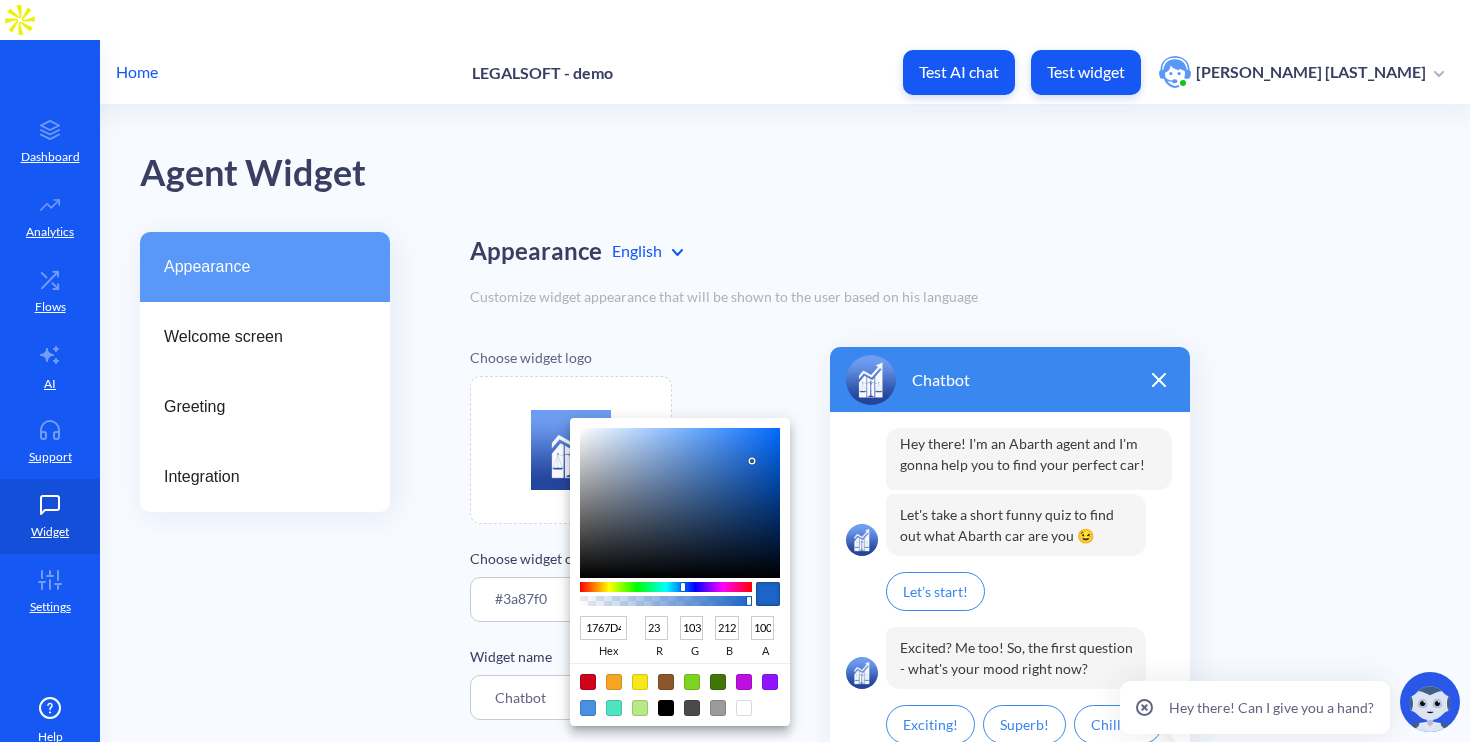 type on "1768D8" 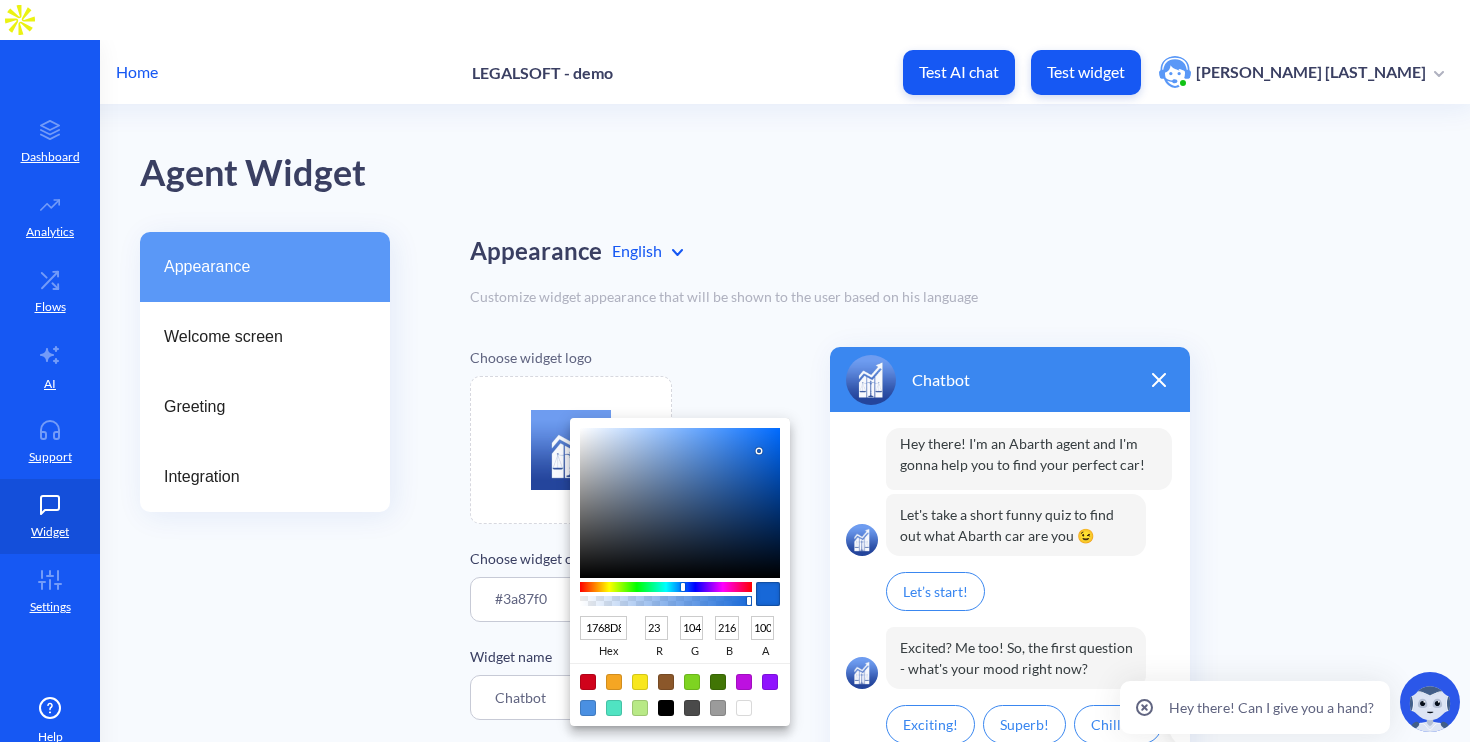 type on "1568DB" 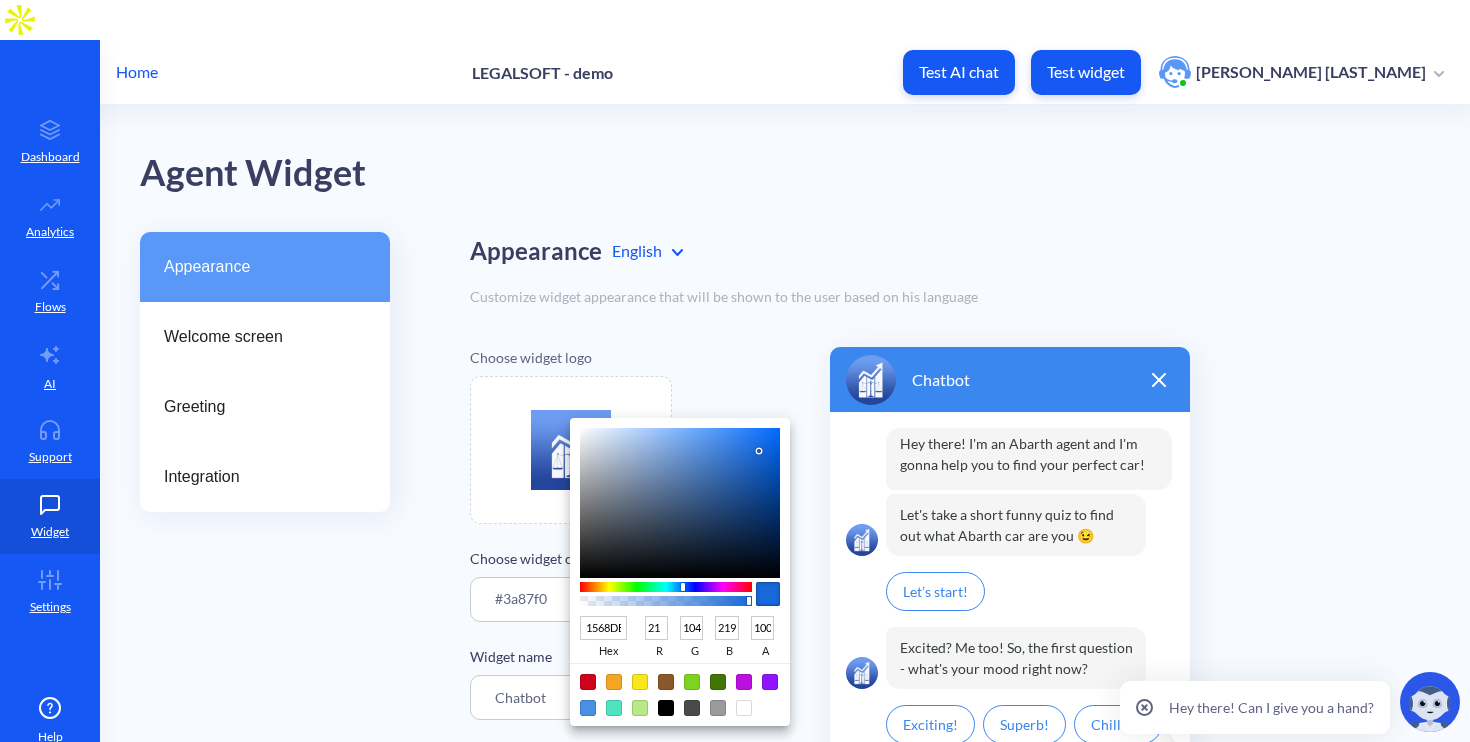 type on "1369E0" 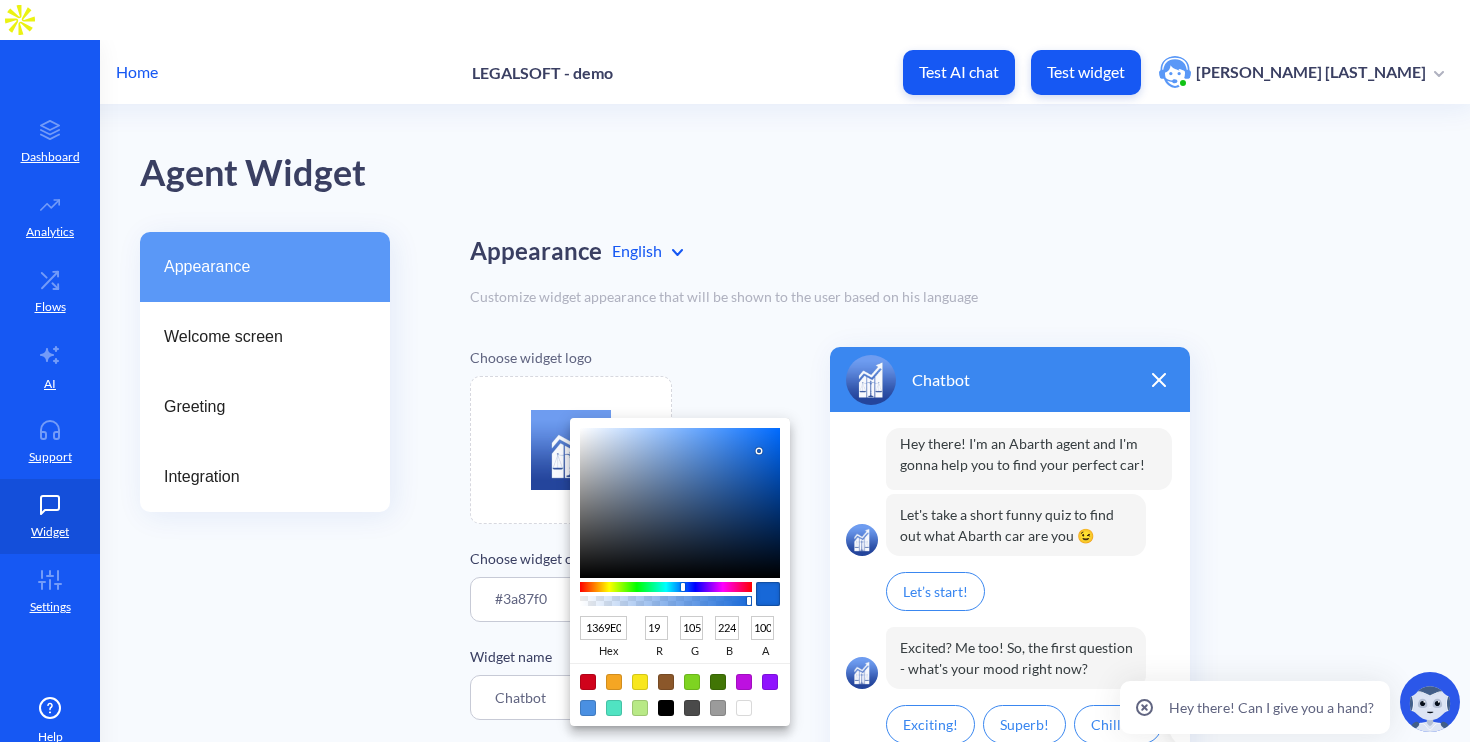 type on "126AE4" 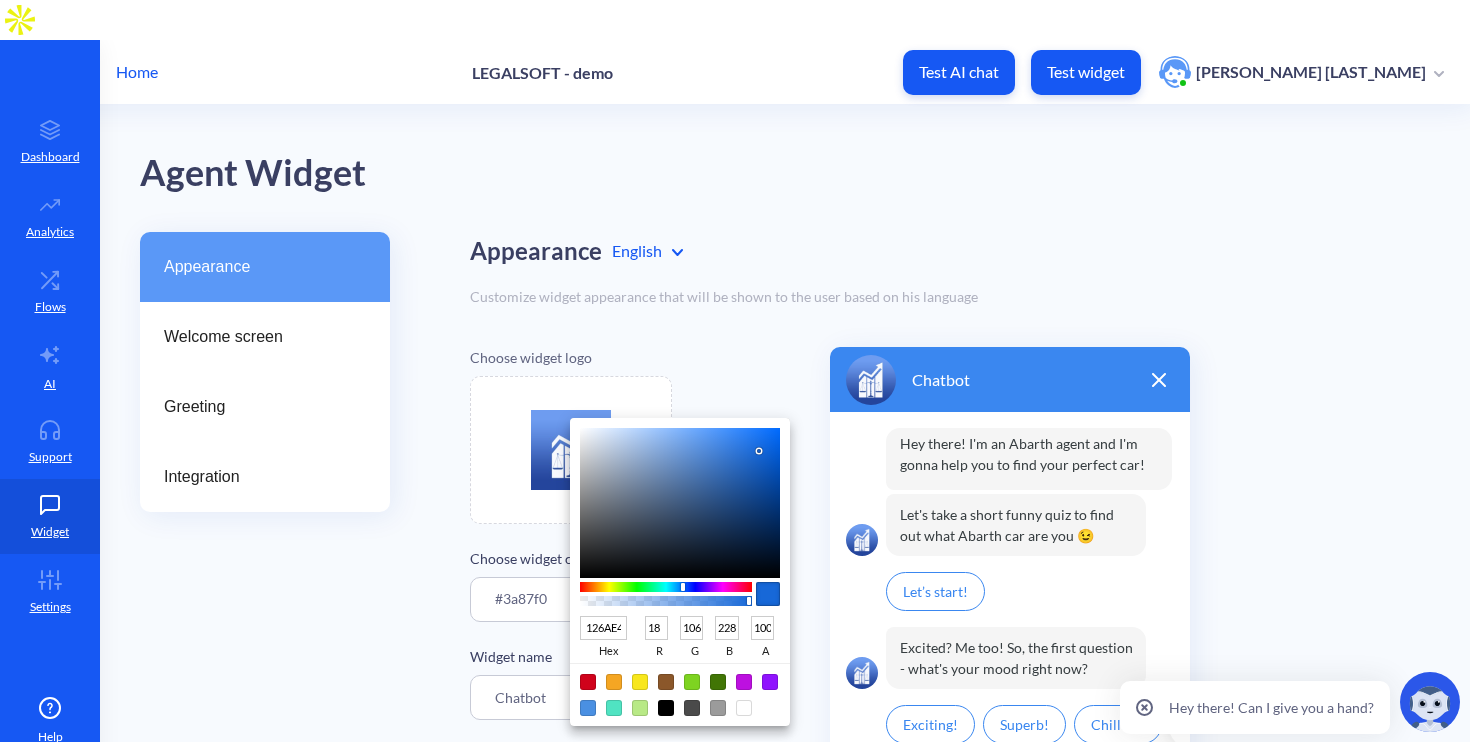 type on "126CE7" 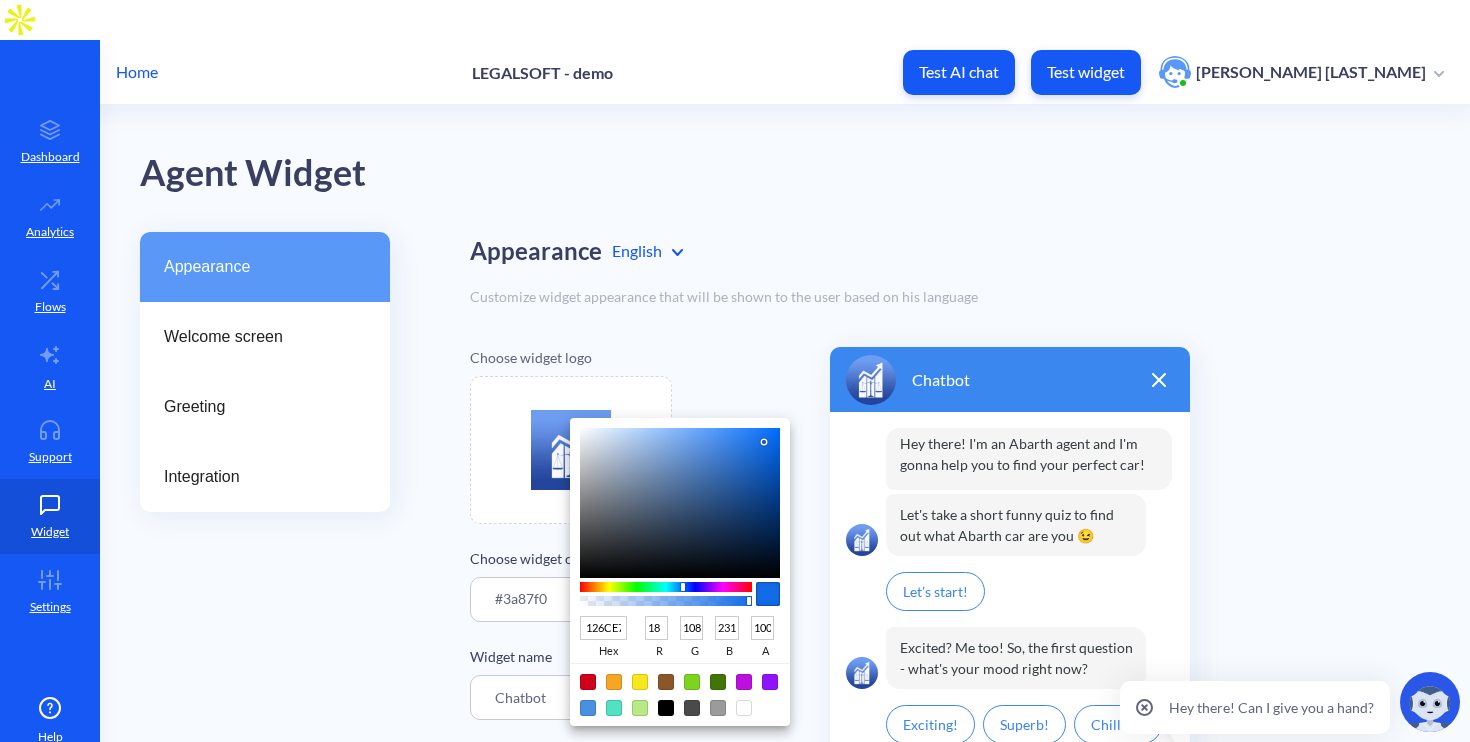 type on "126DEB" 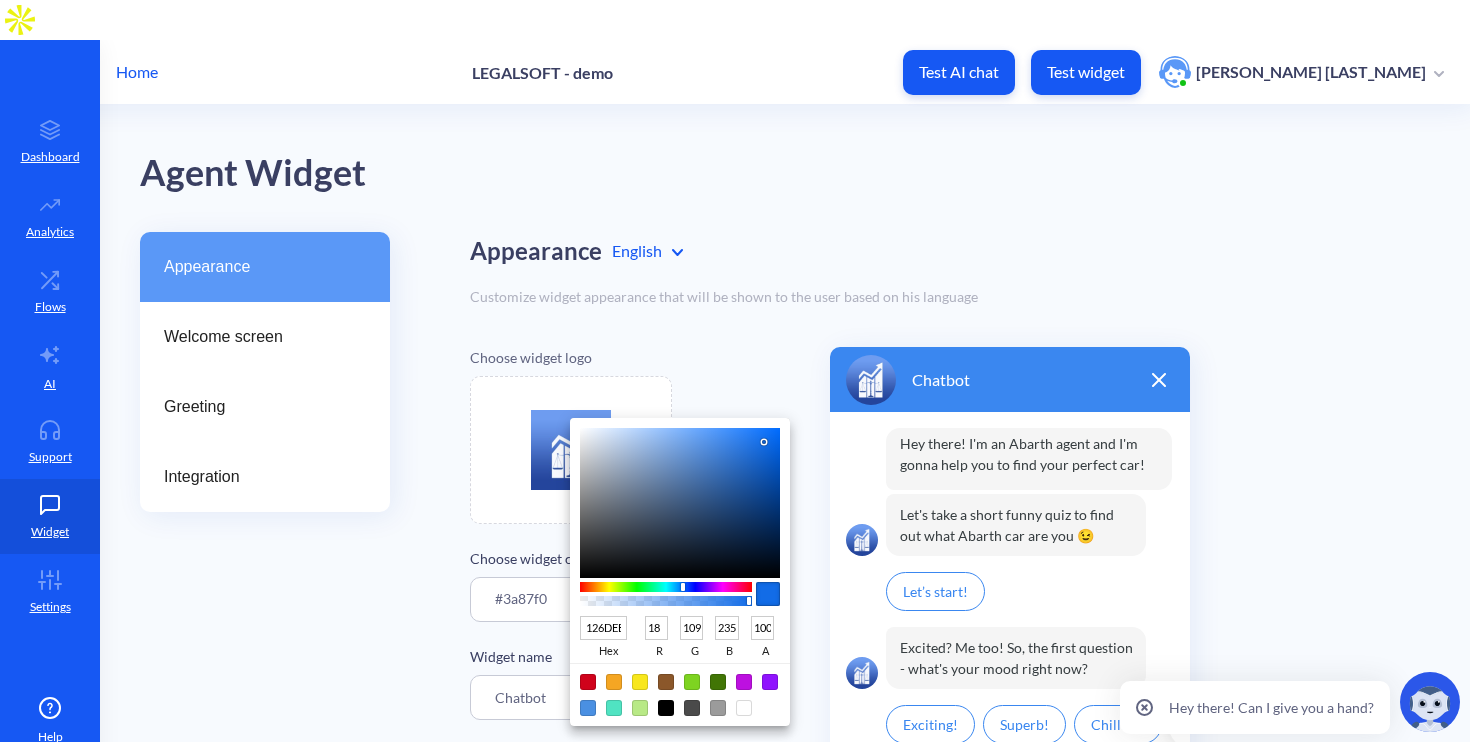 type on "126DEC" 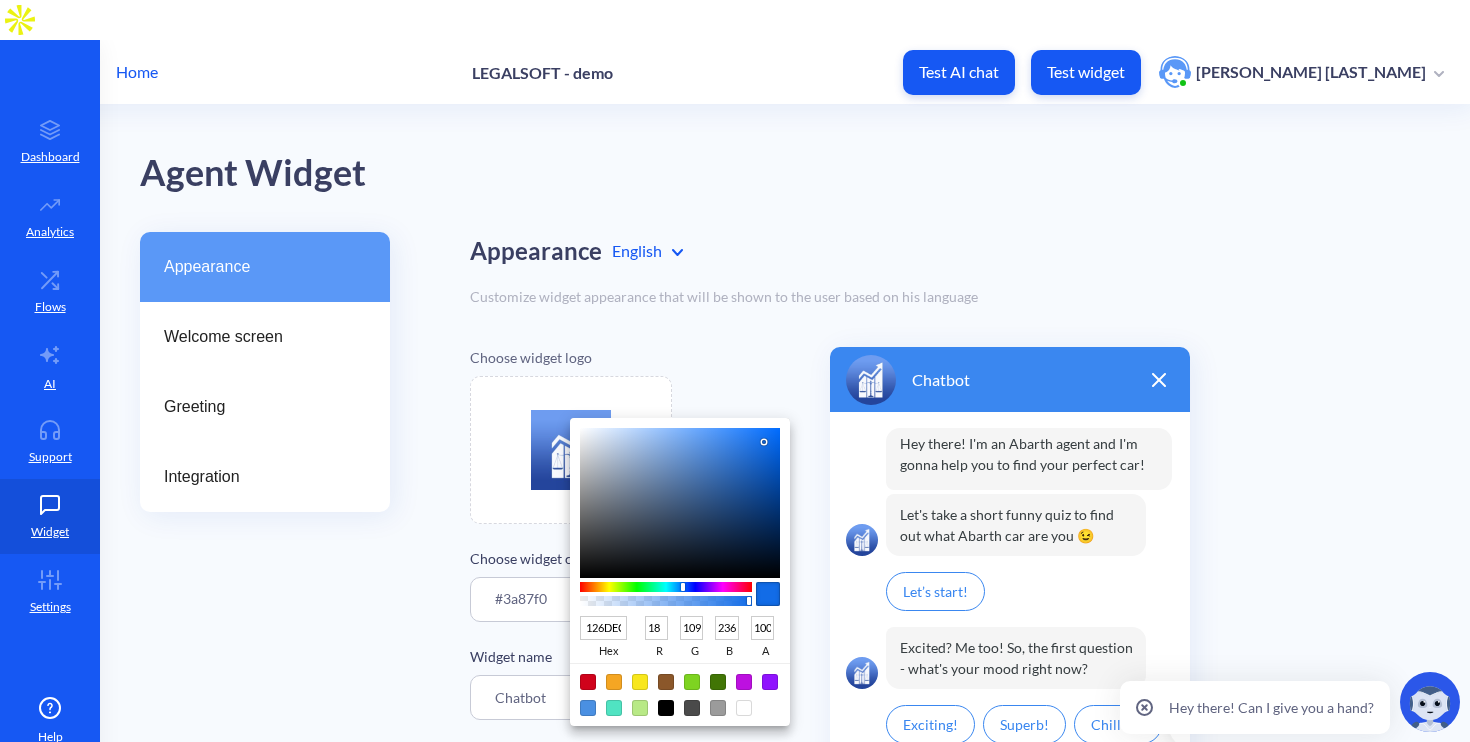 type on "116DEE" 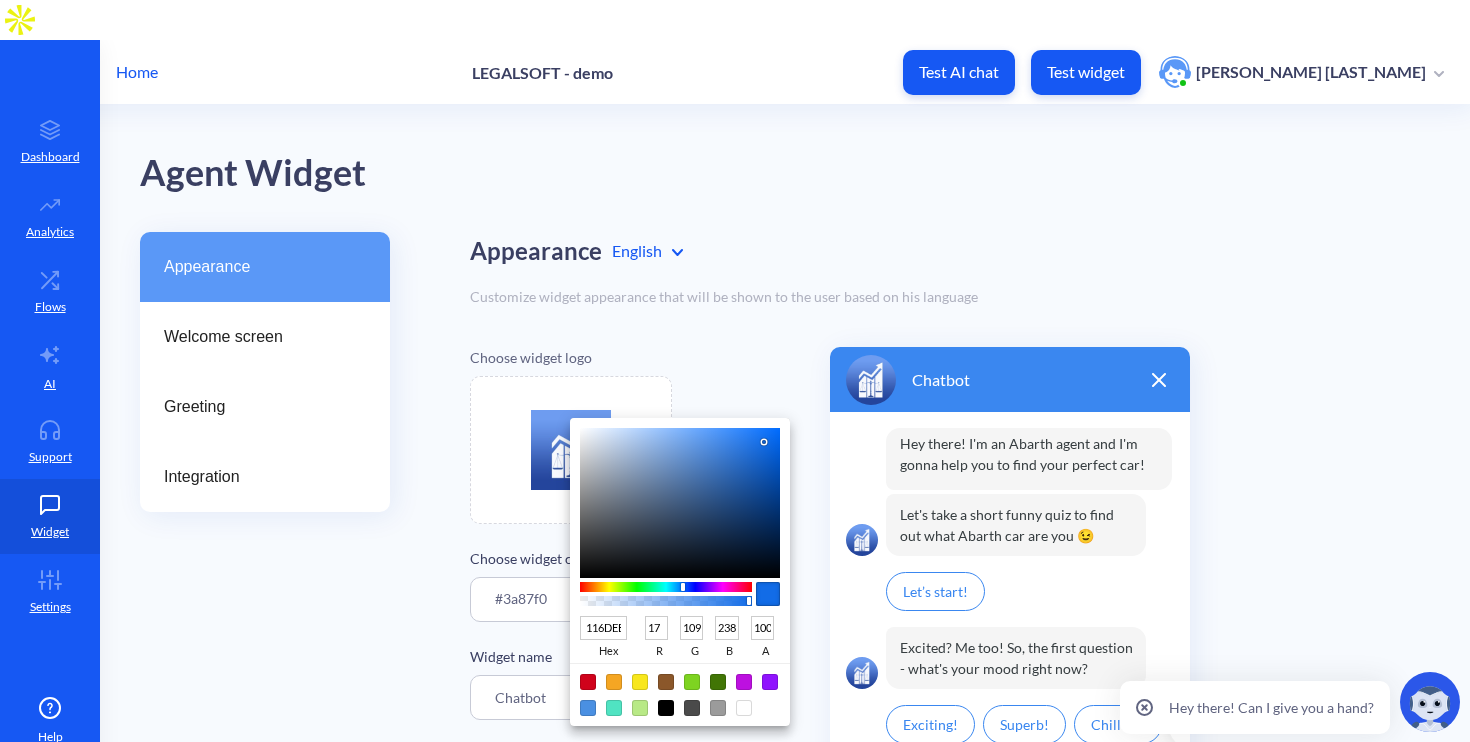 type on "116EF0" 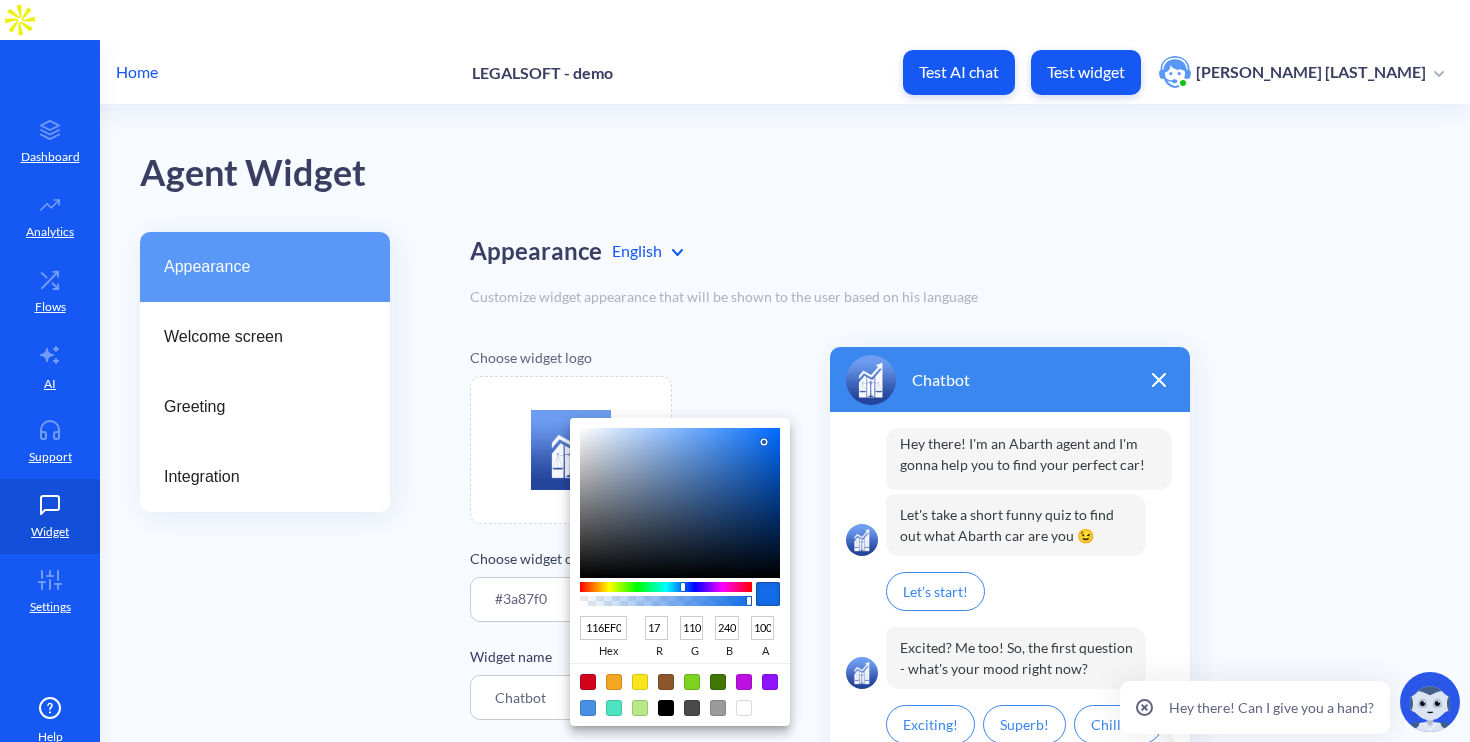 type on "126EF0" 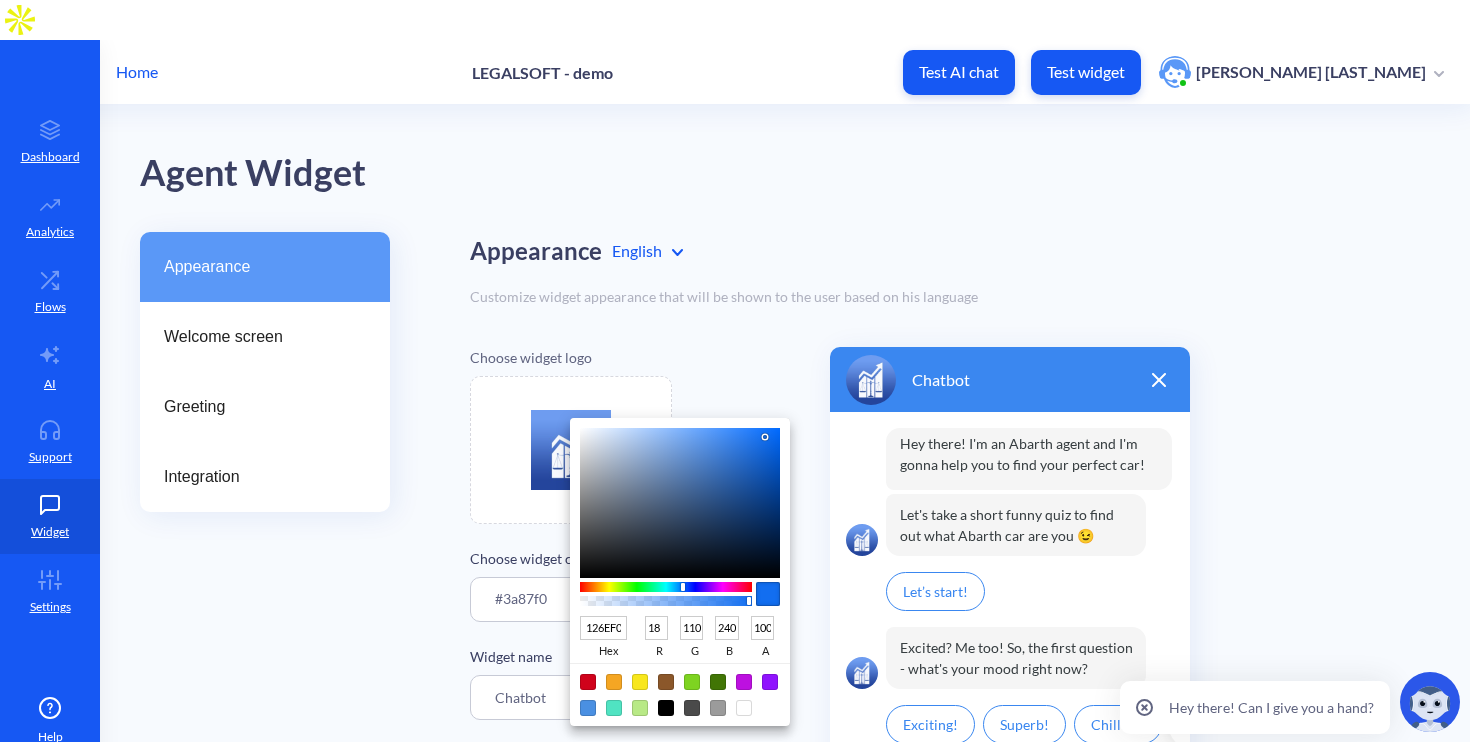 type on "1A73F0" 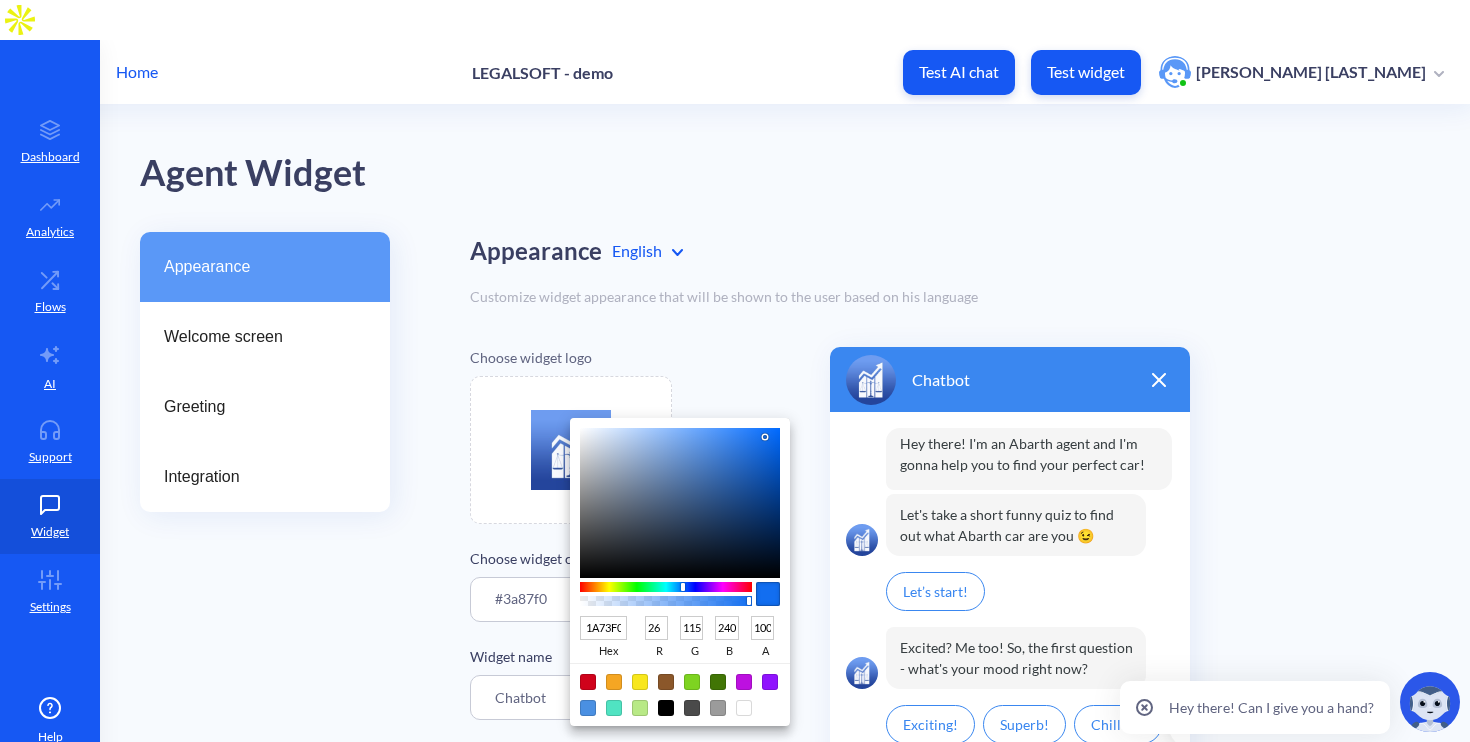 type on "2B7CEE" 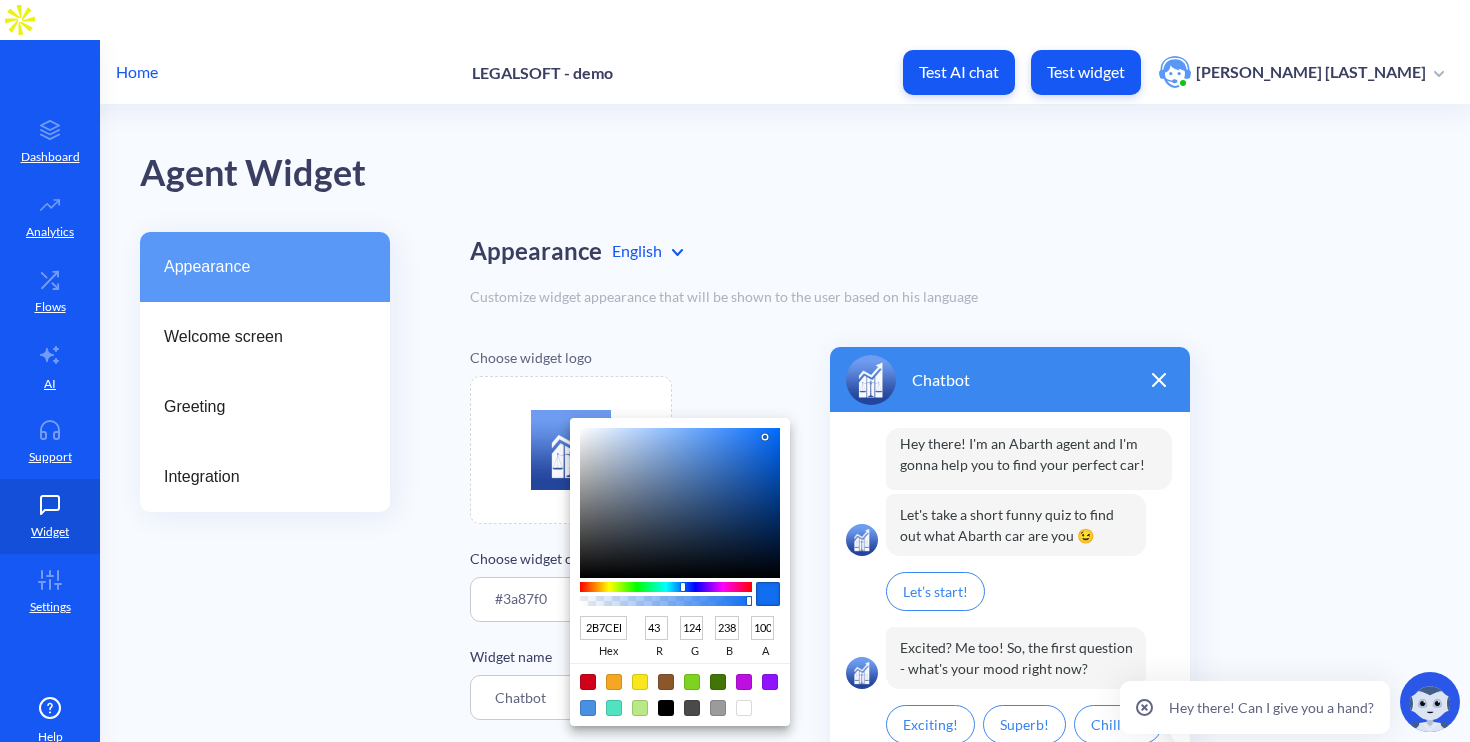 type on "3F89F1" 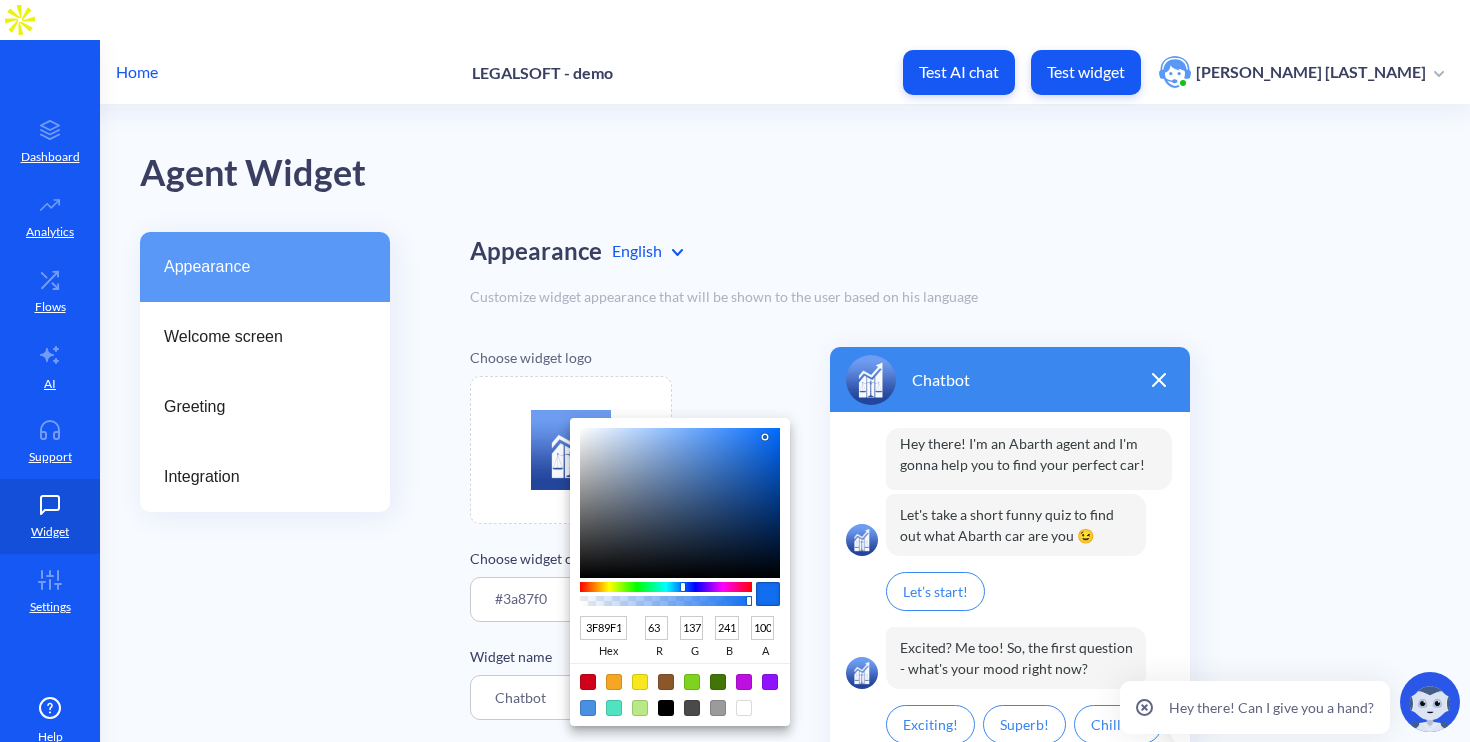 type on "4D93F5" 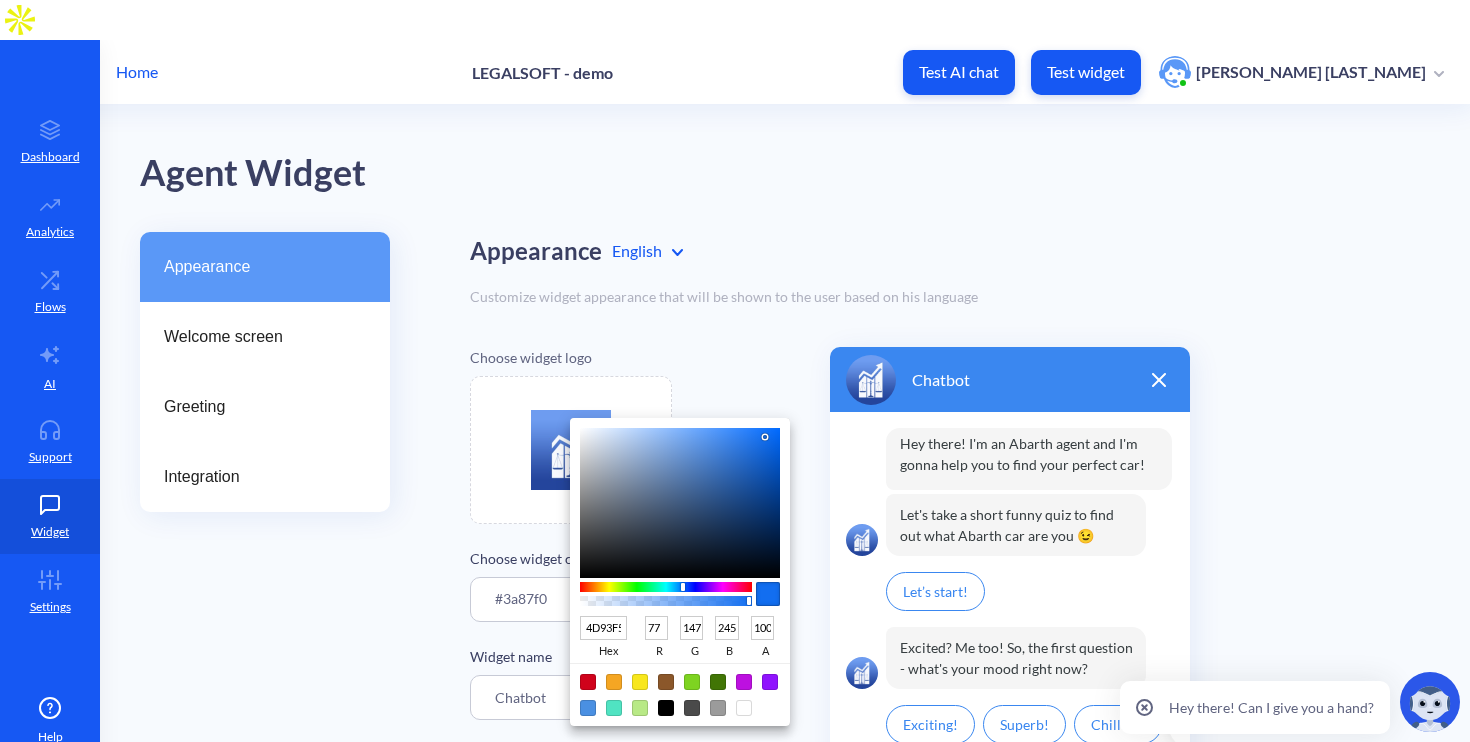 type on "5698F5" 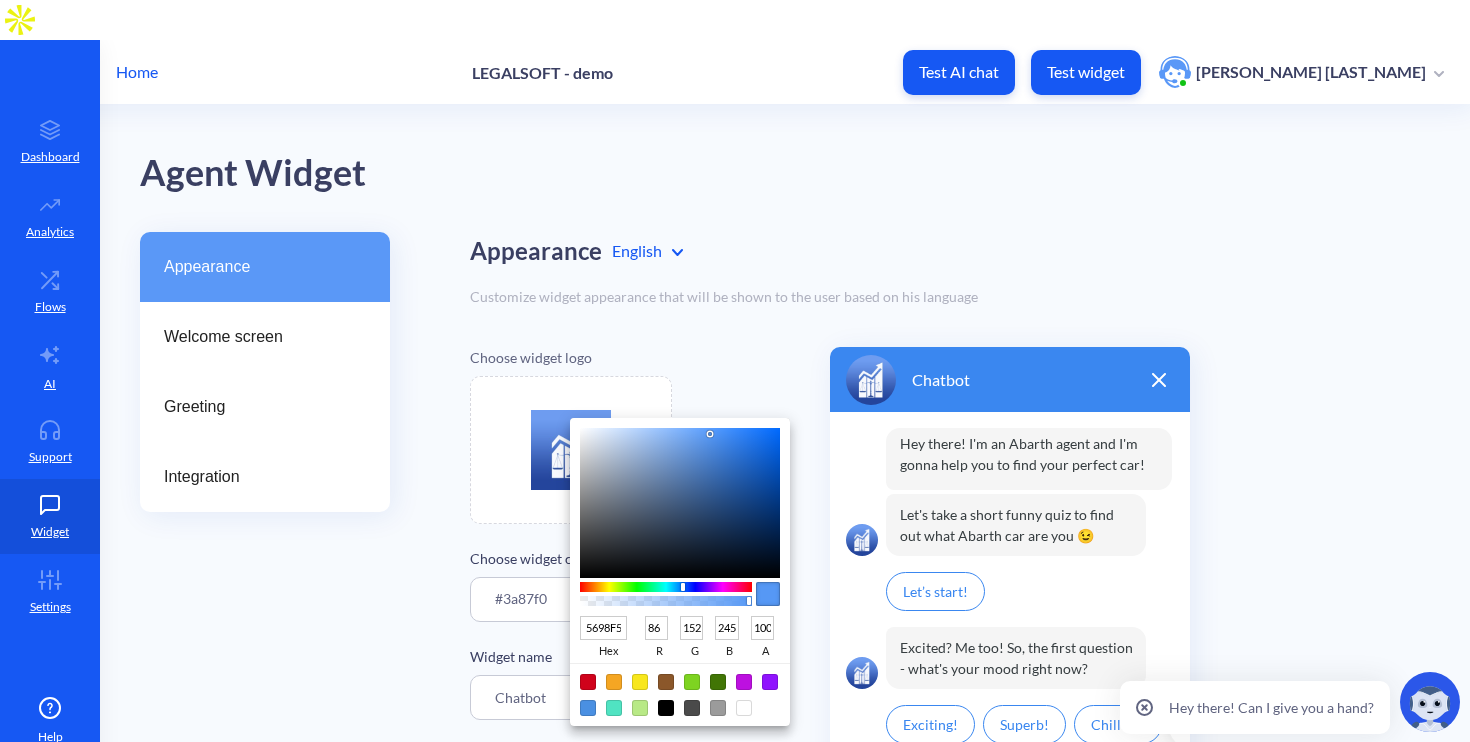 type on "5B9BF5" 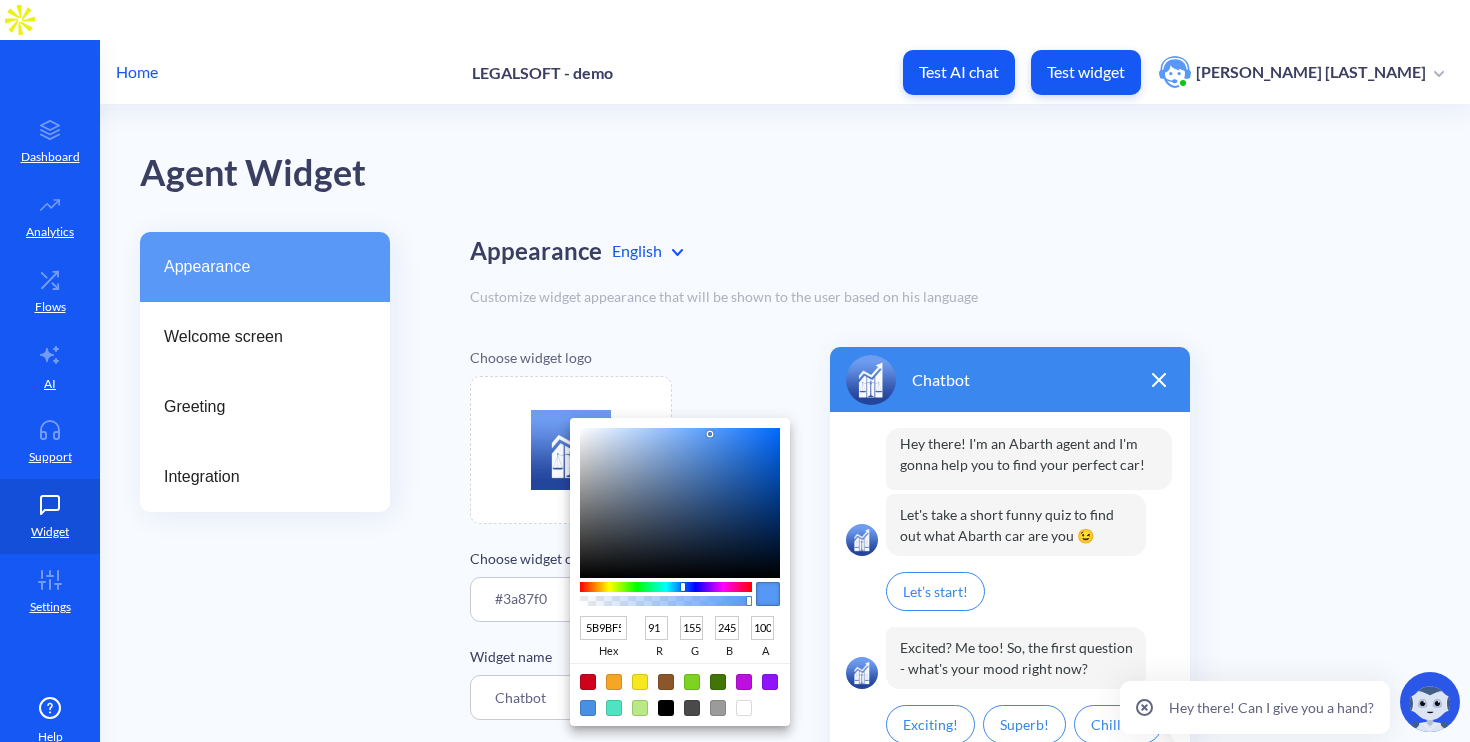type on "5D9CF5" 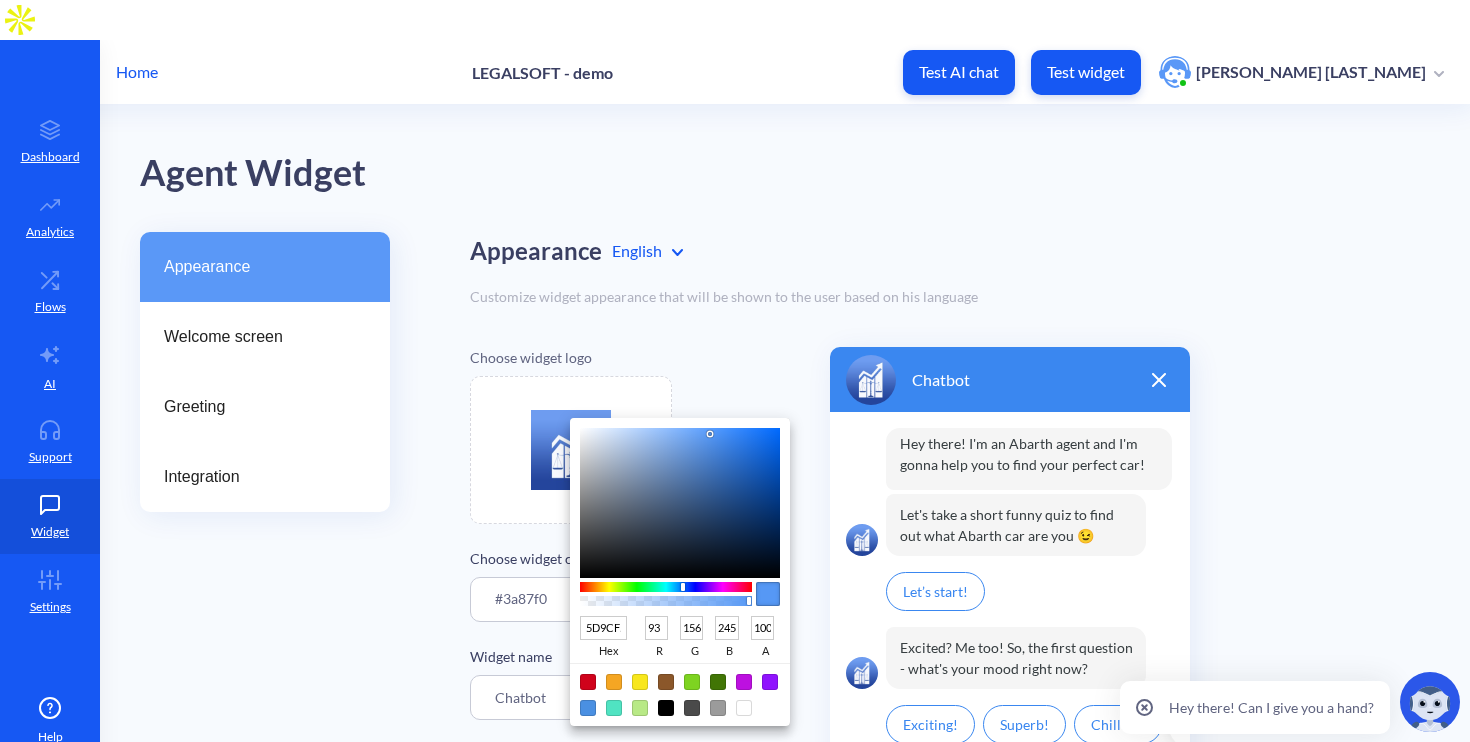 type on "[HEX]" 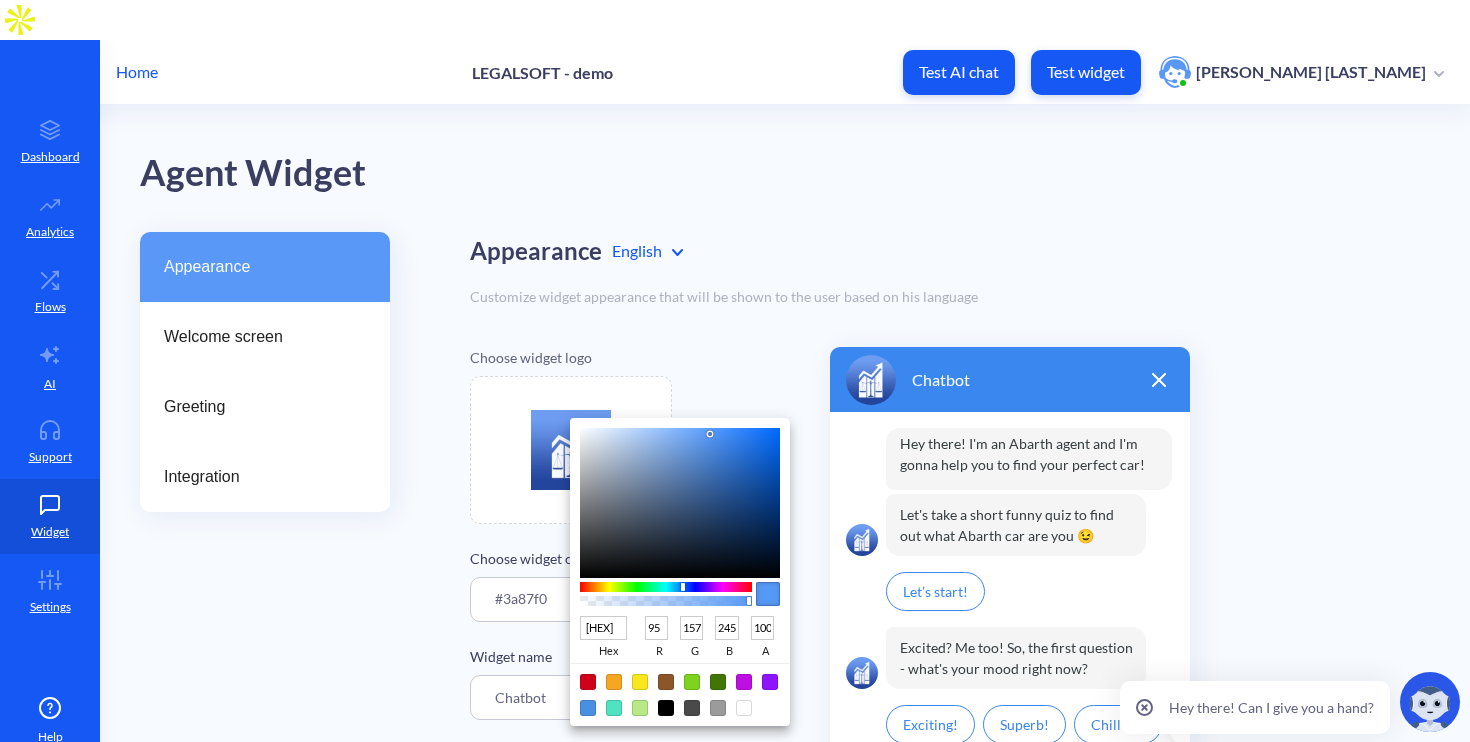 type on "5F9AEE" 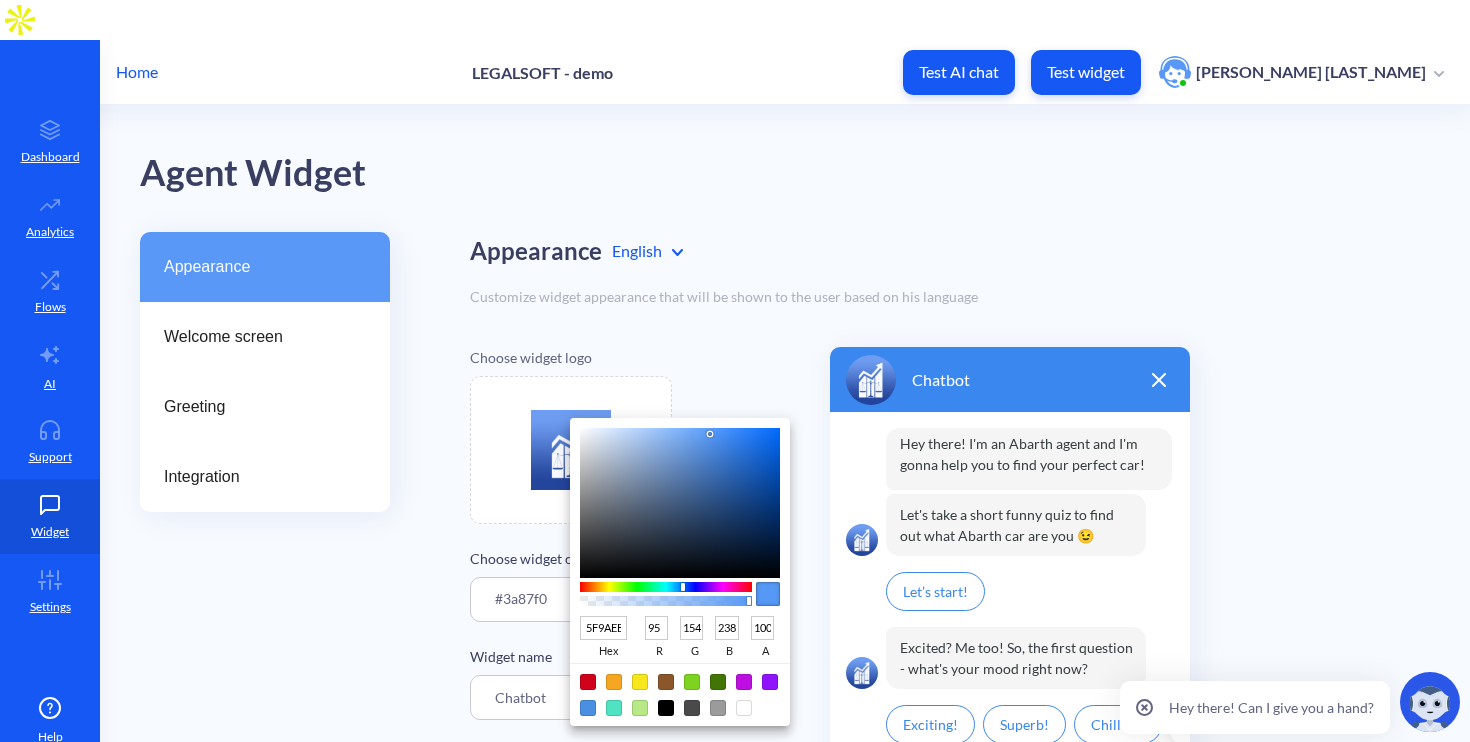 type on "5B85C2" 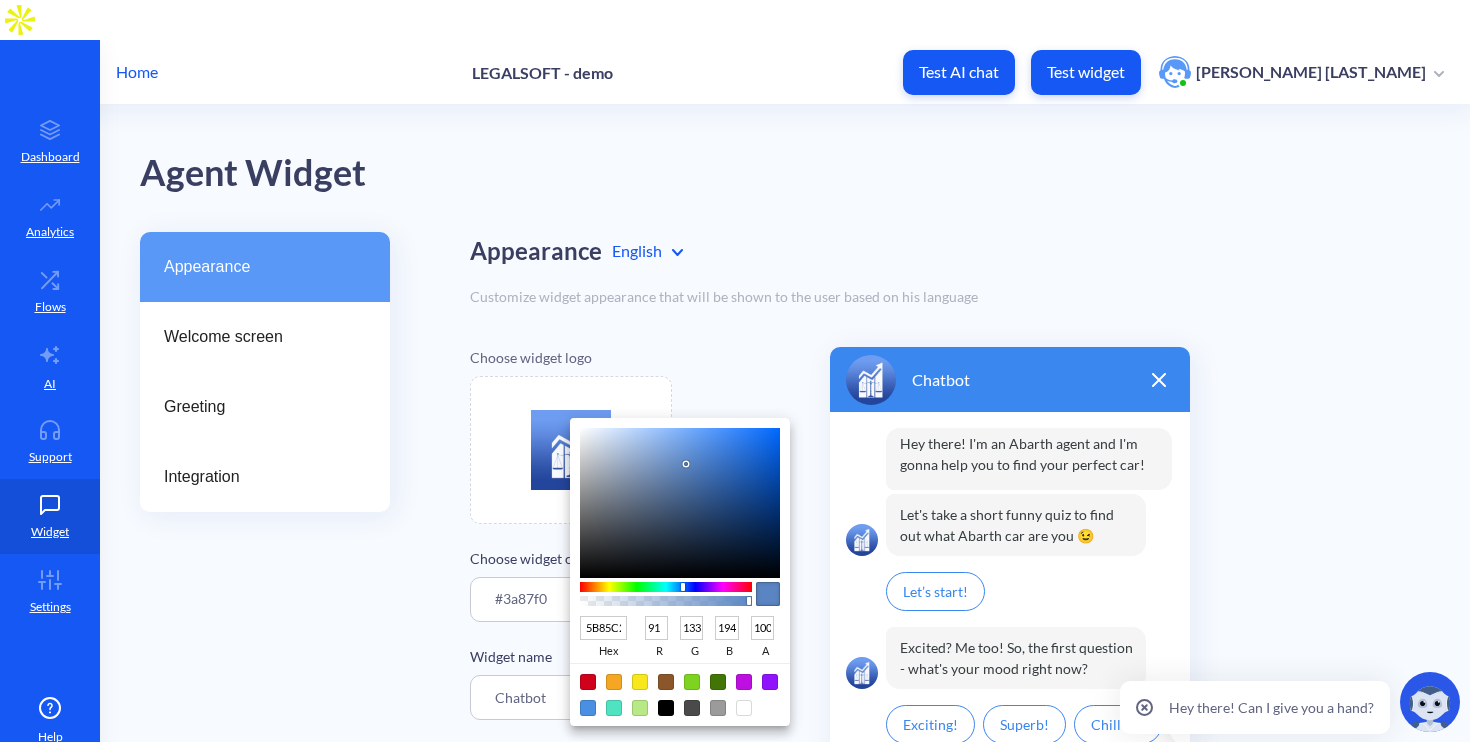 type on "4E6A94" 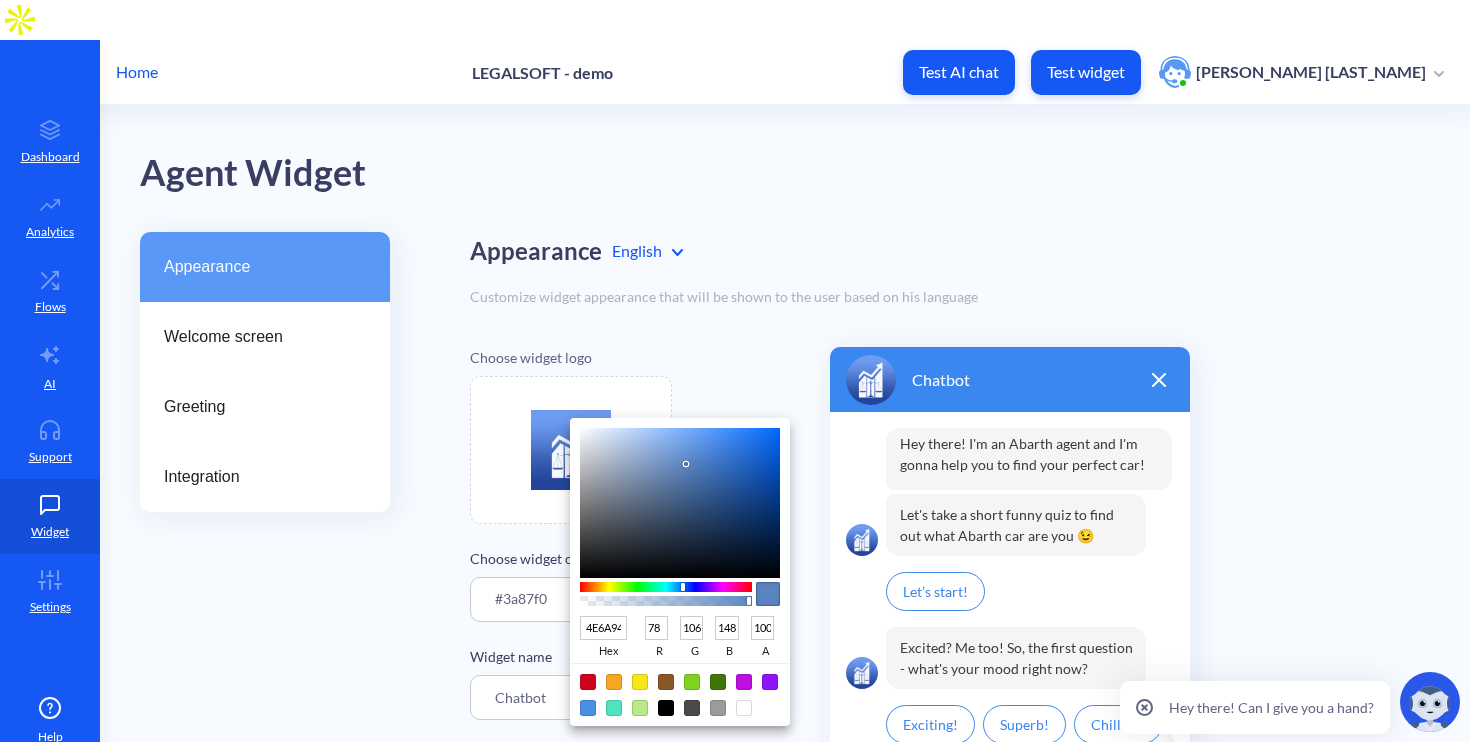 type on "4B668D" 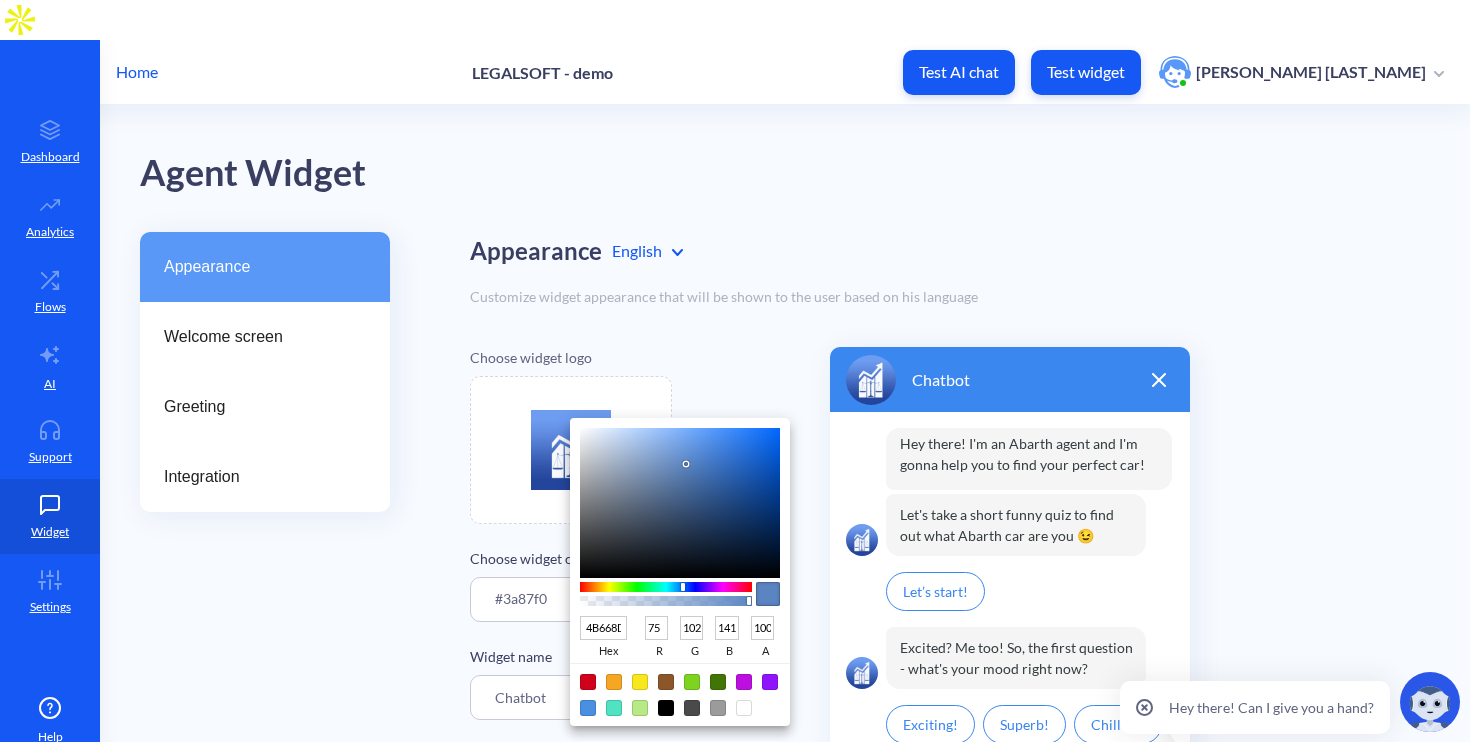 type on "4C688F" 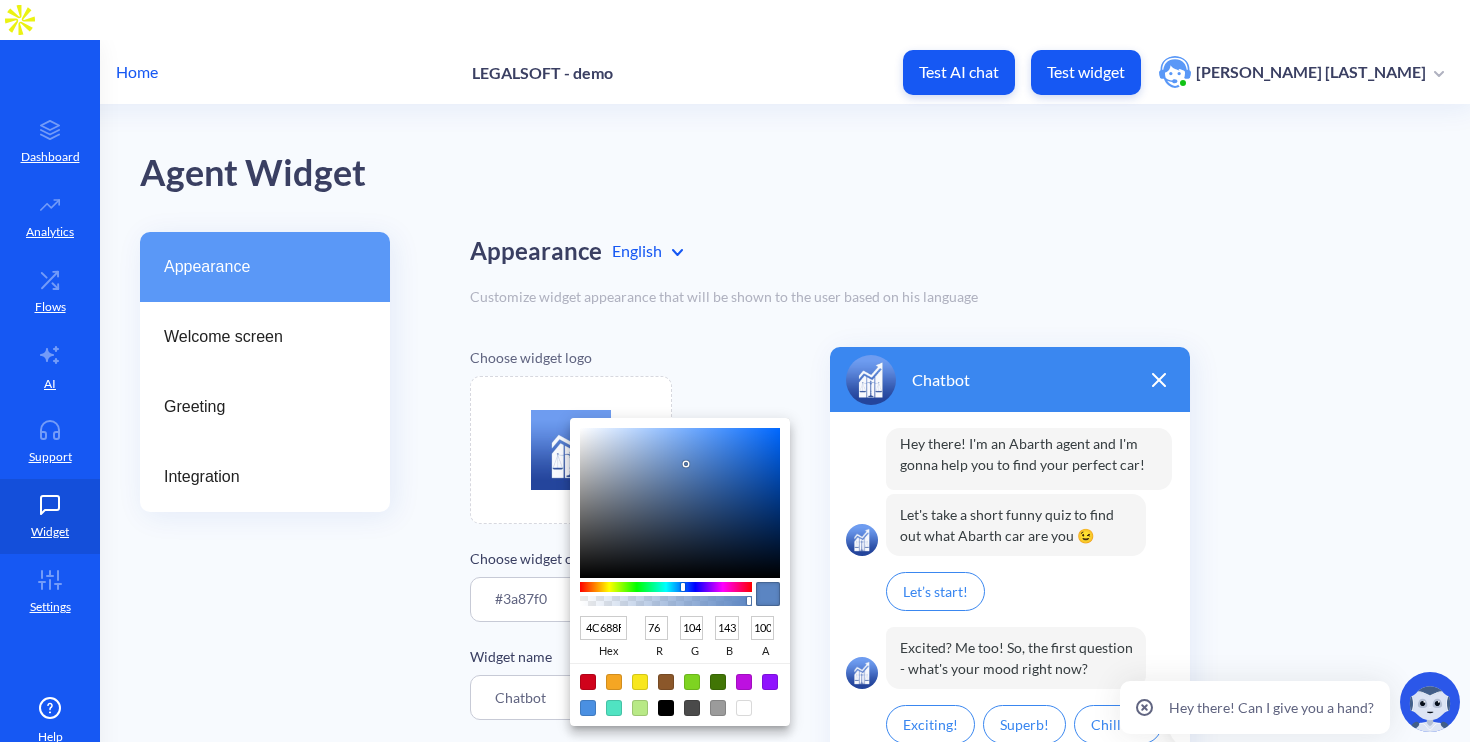 type on "4F6C94" 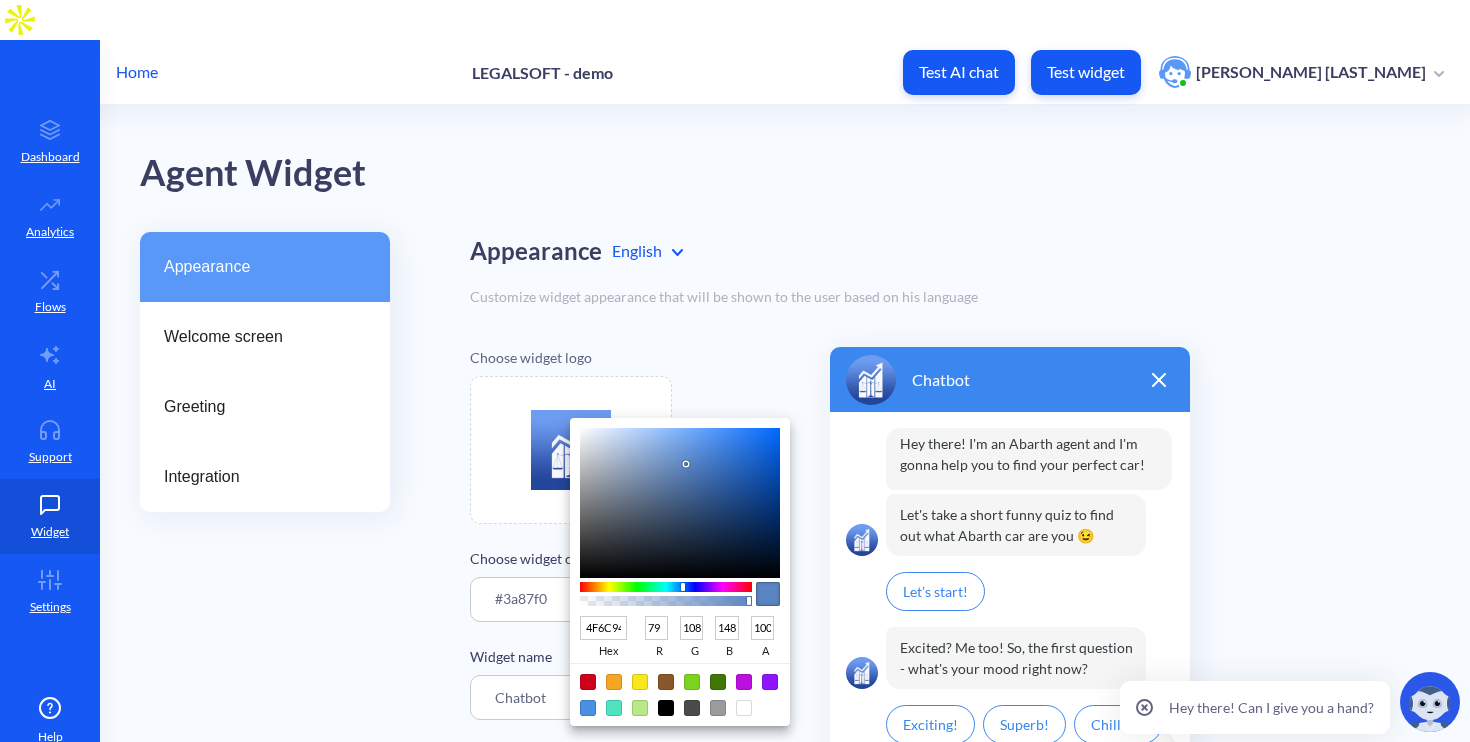 type on "52729E" 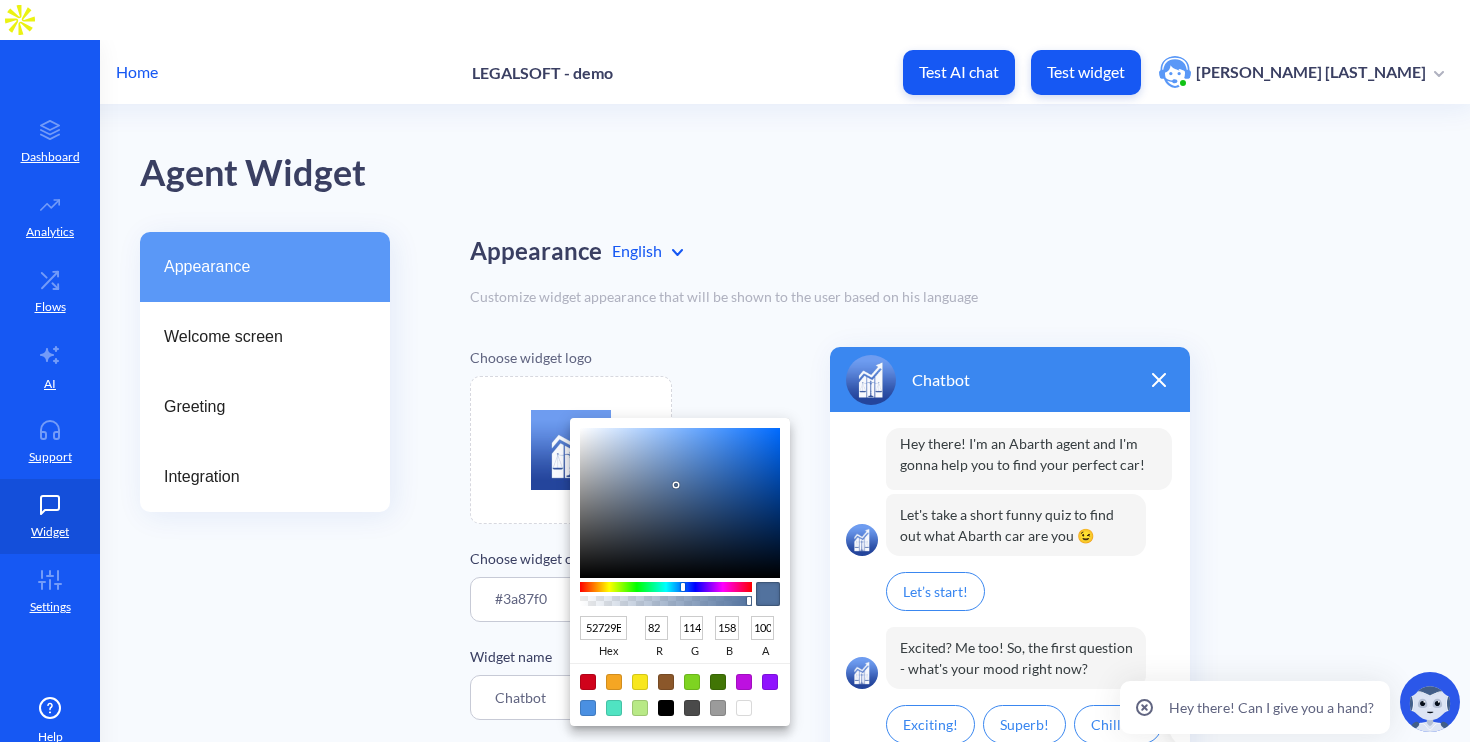 type on "5577A7" 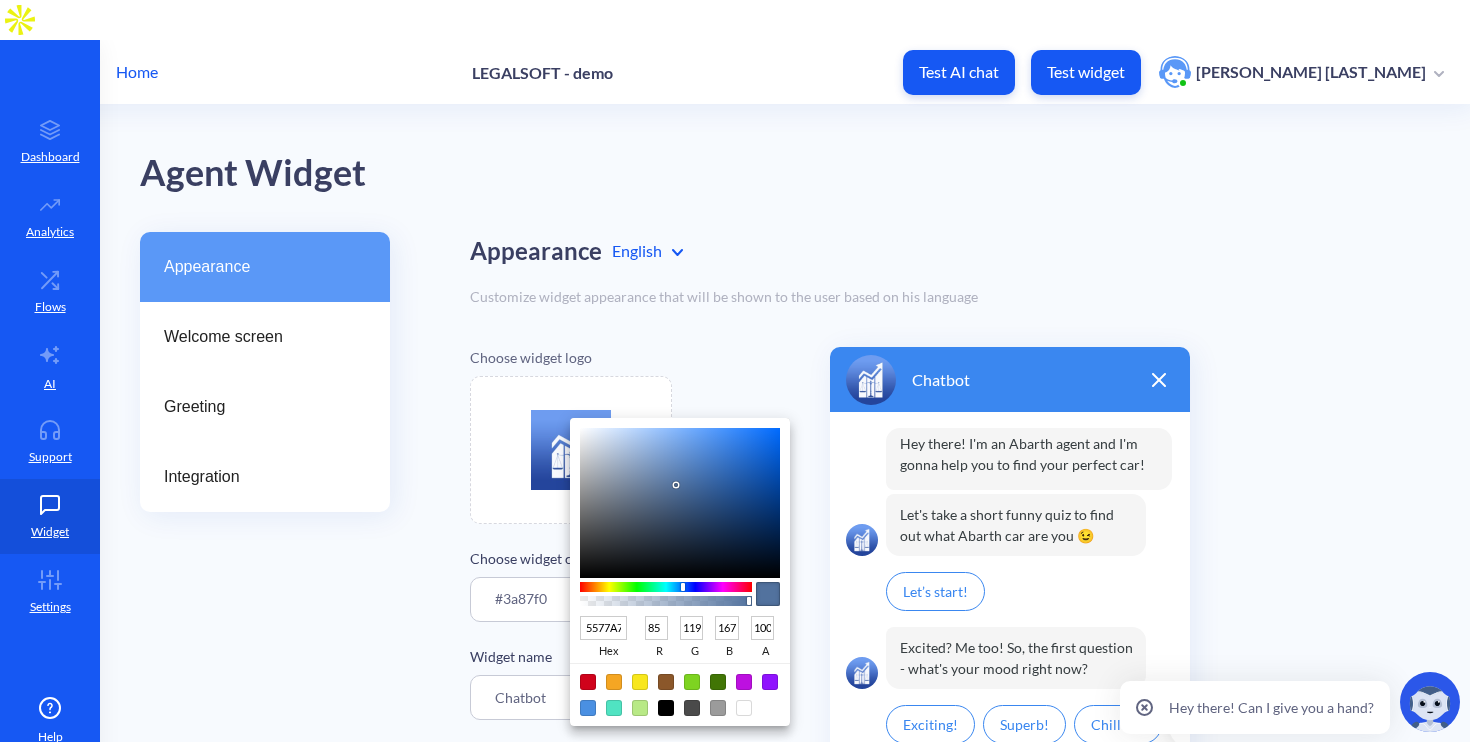 type on "5679AA" 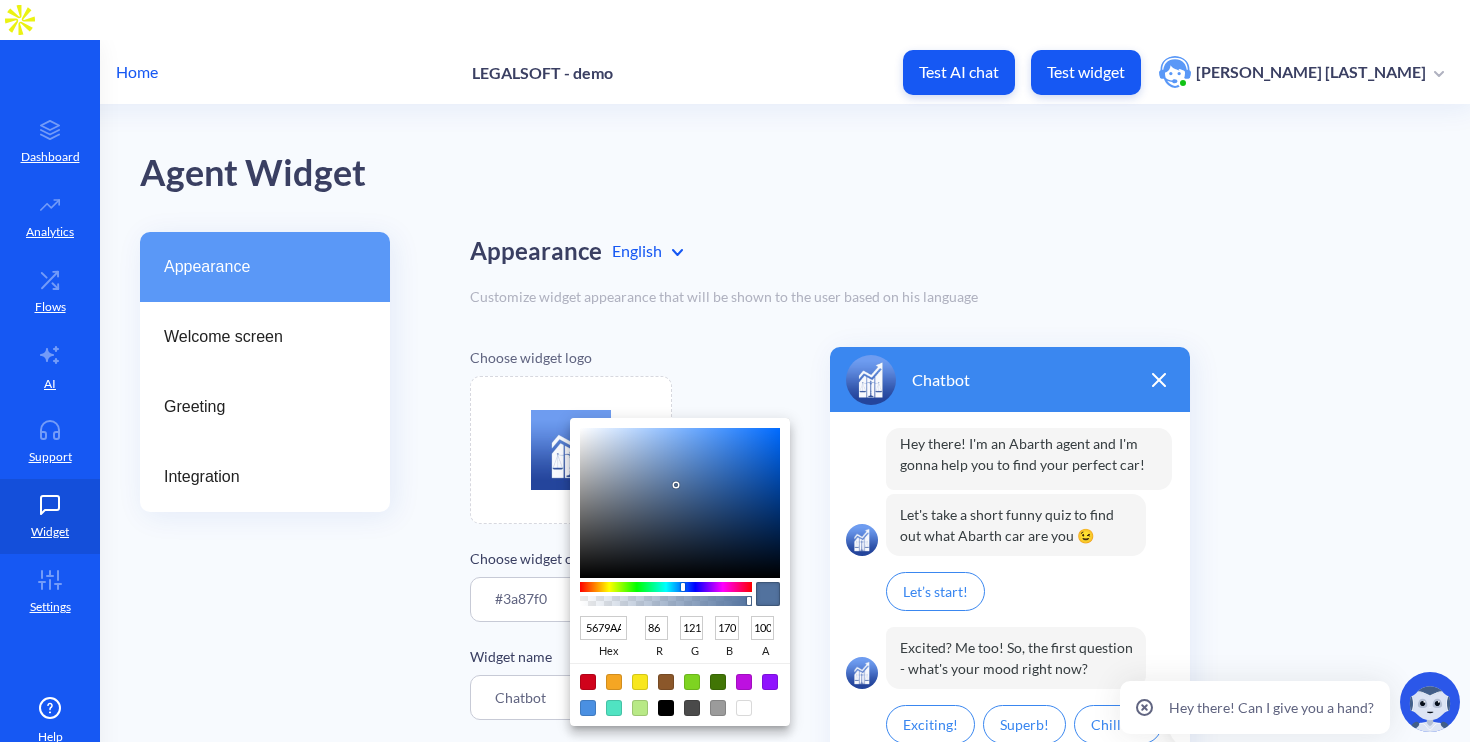 type on "587CAF" 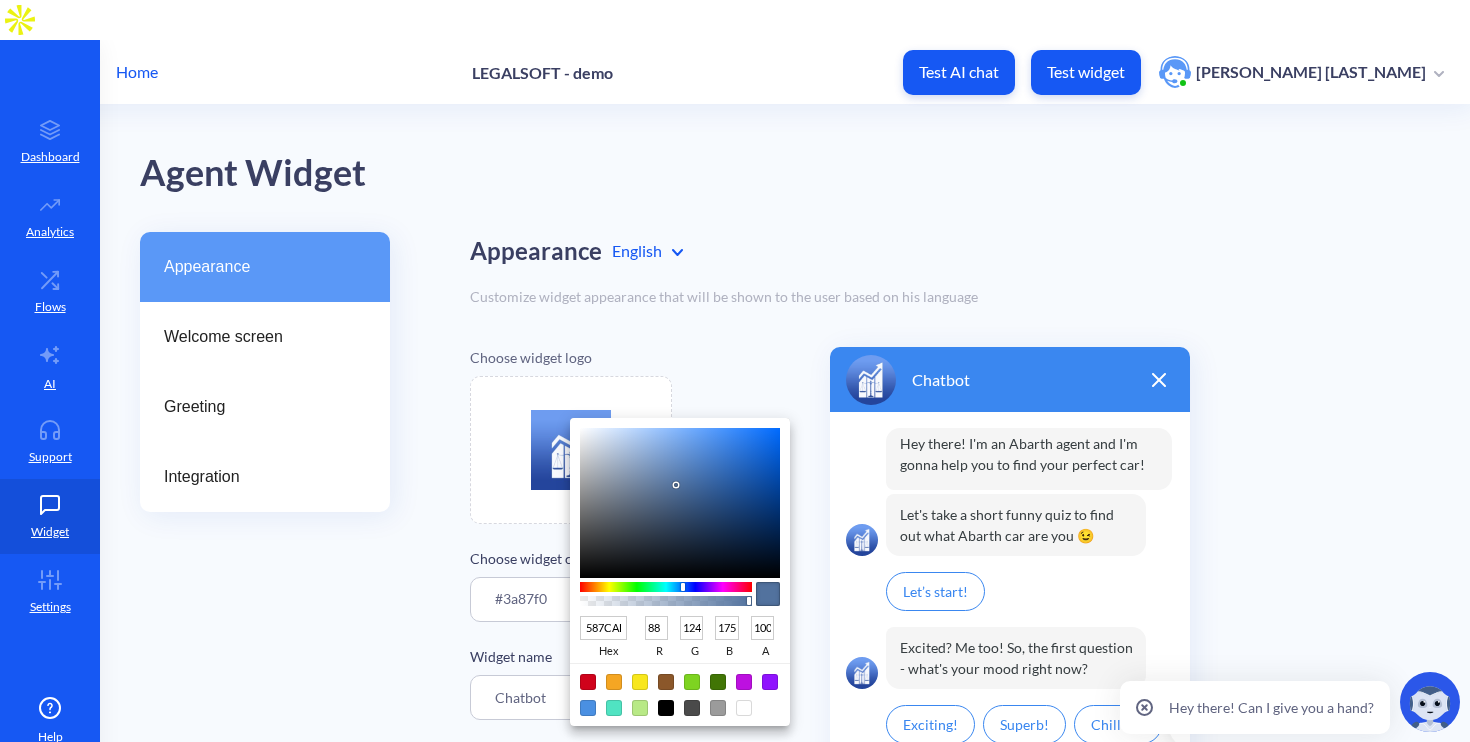type on "5B81B6" 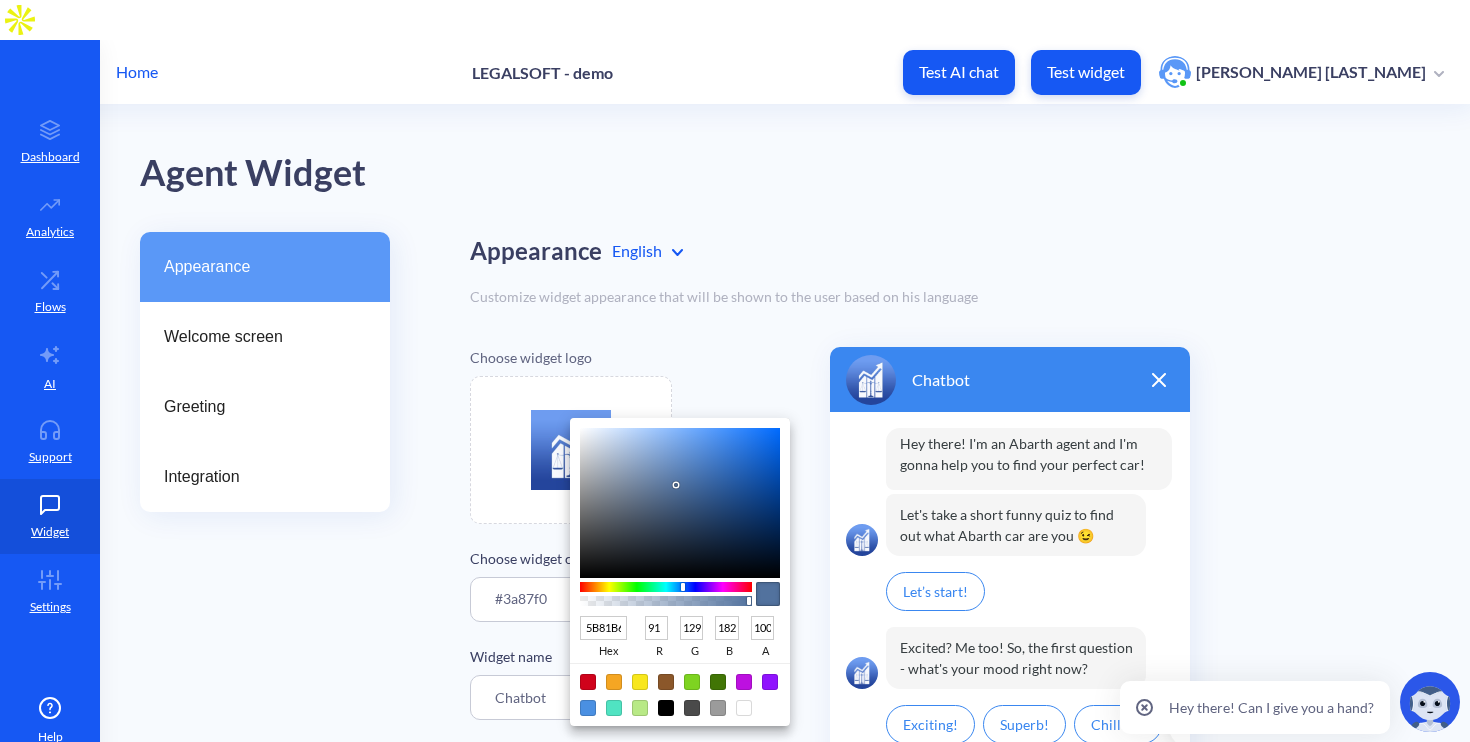 type on "[HEX]" 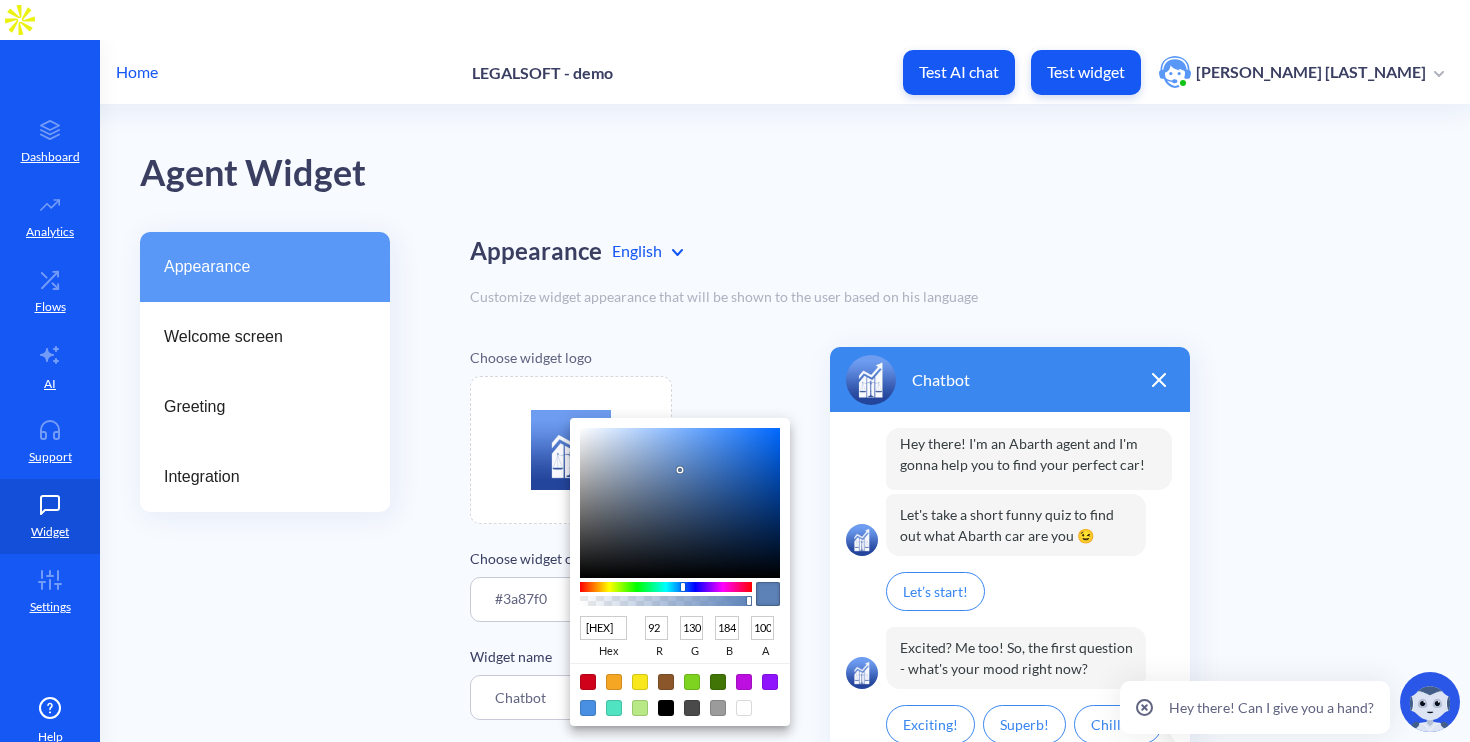 type on "[HEX]" 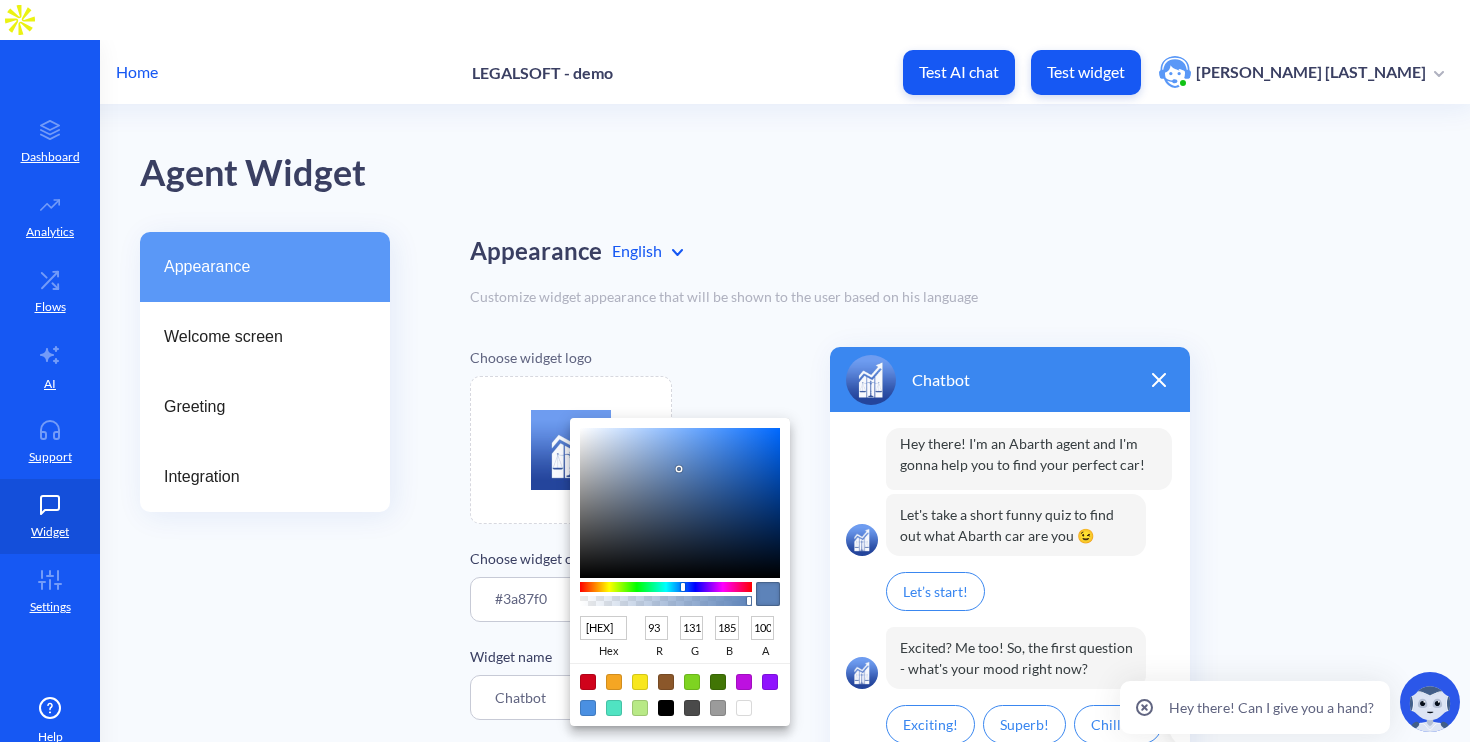 type on "[HEX]" 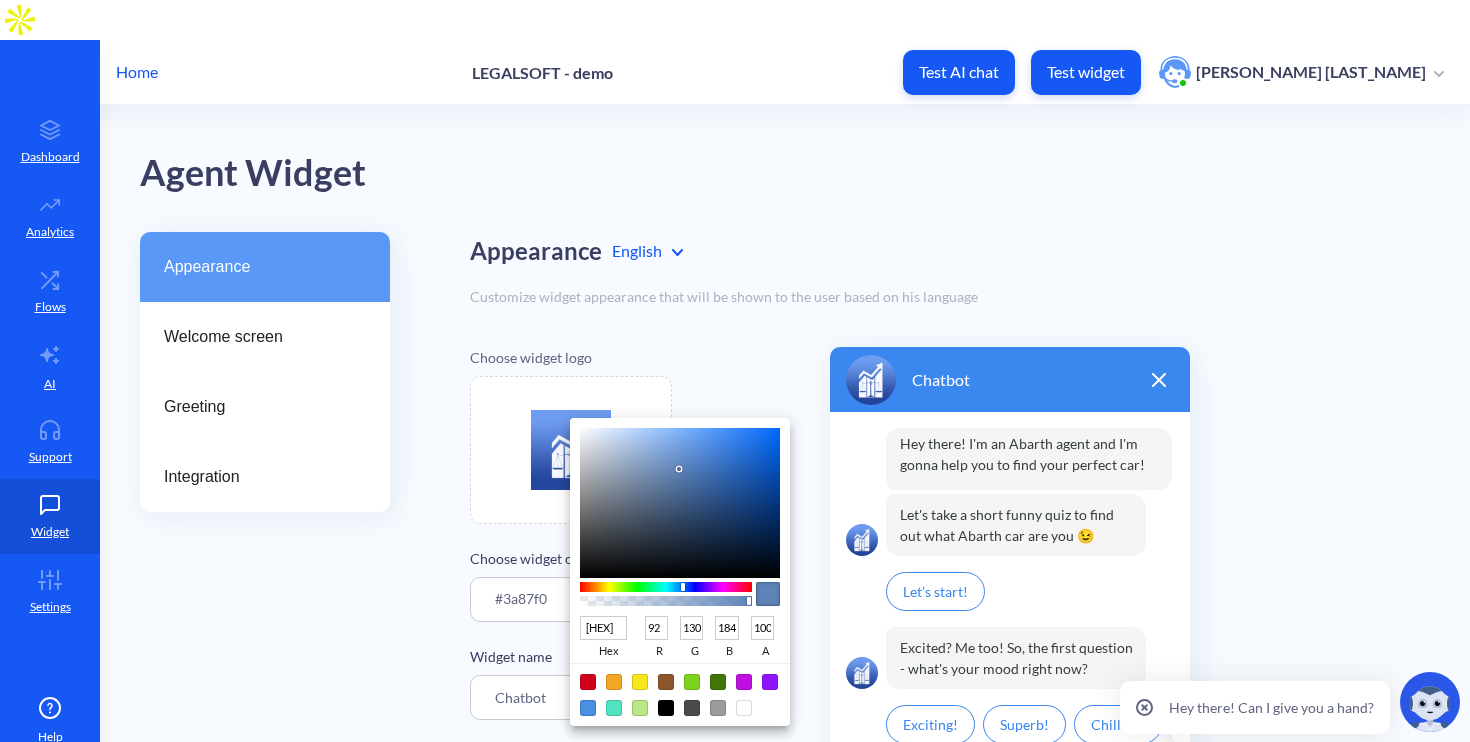 type on "5B81B6" 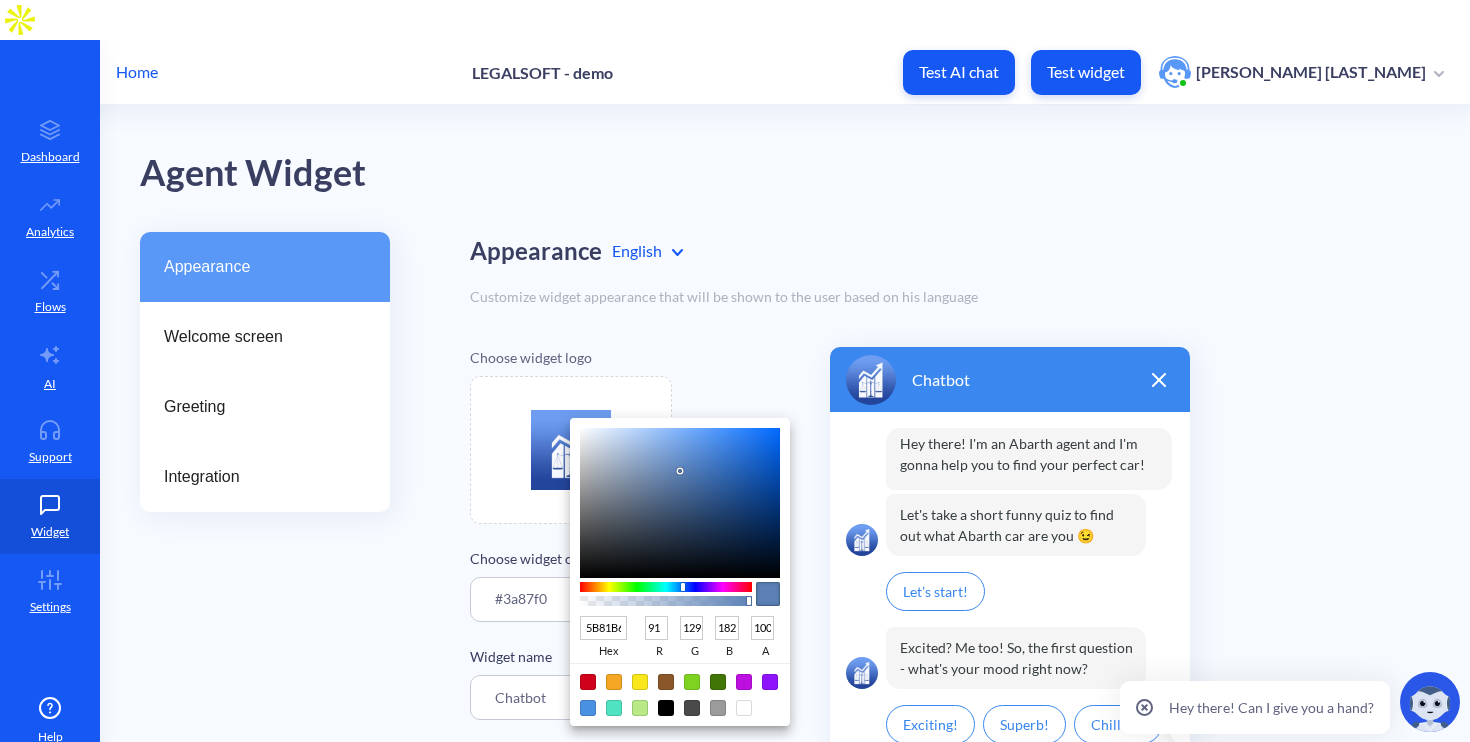 type on "5A80B4" 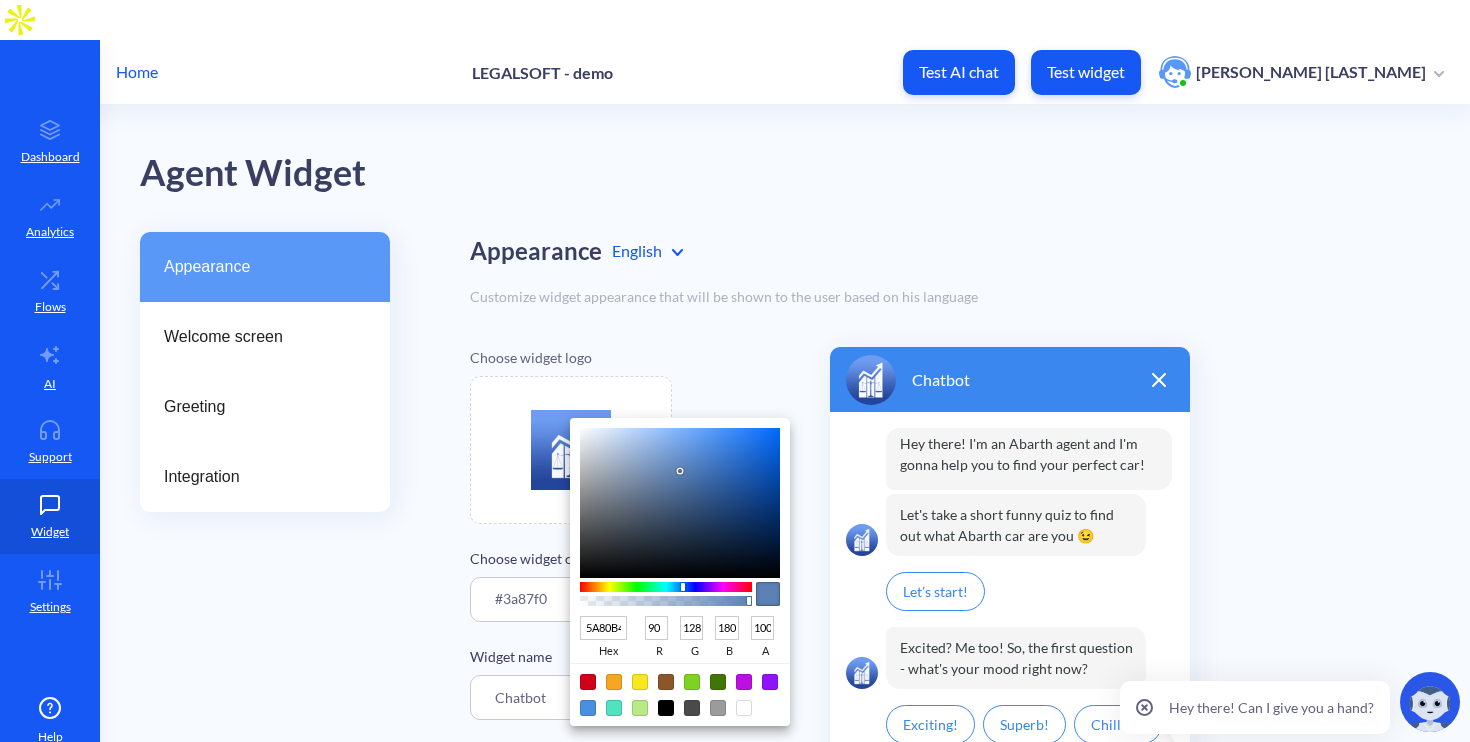 type on "597FB3" 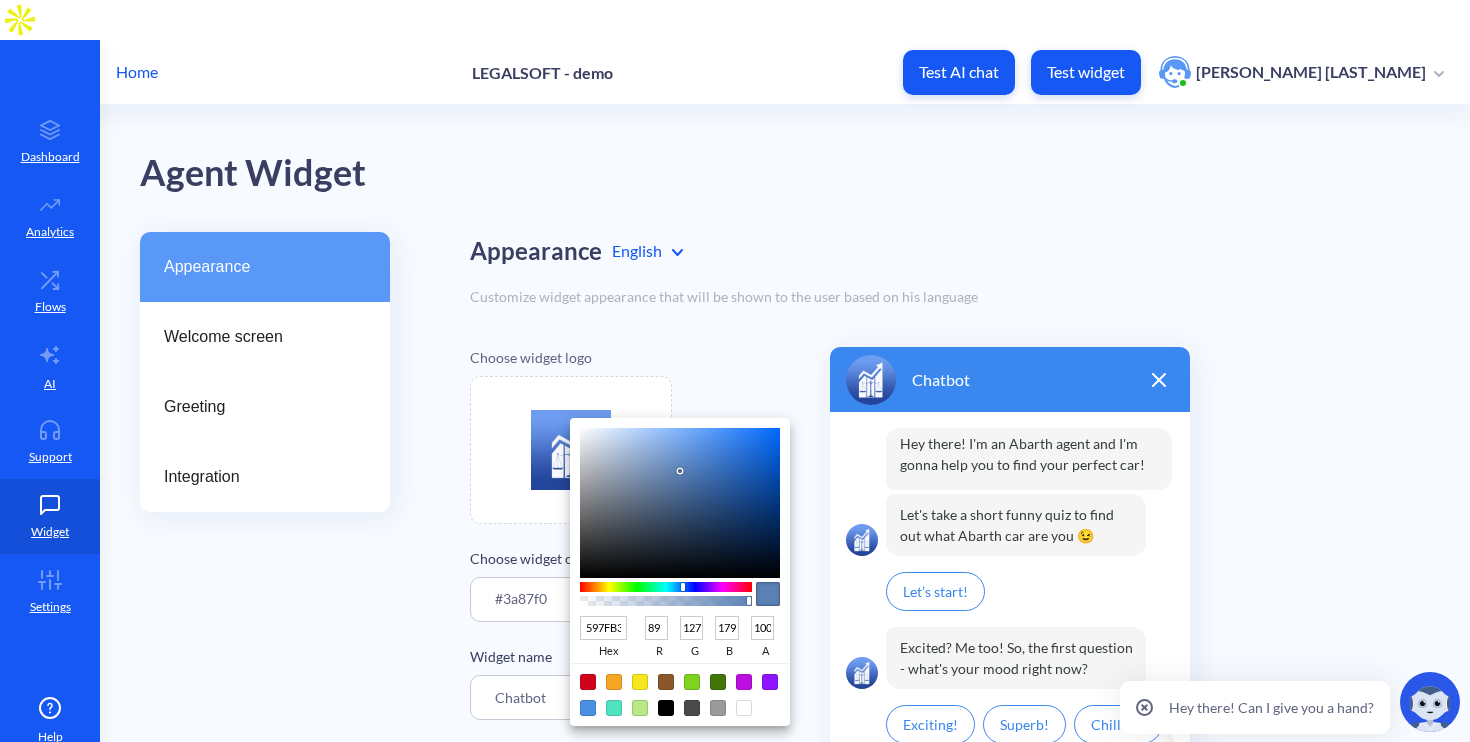 drag, startPoint x: 733, startPoint y: 445, endPoint x: 679, endPoint y: 473, distance: 60.827625 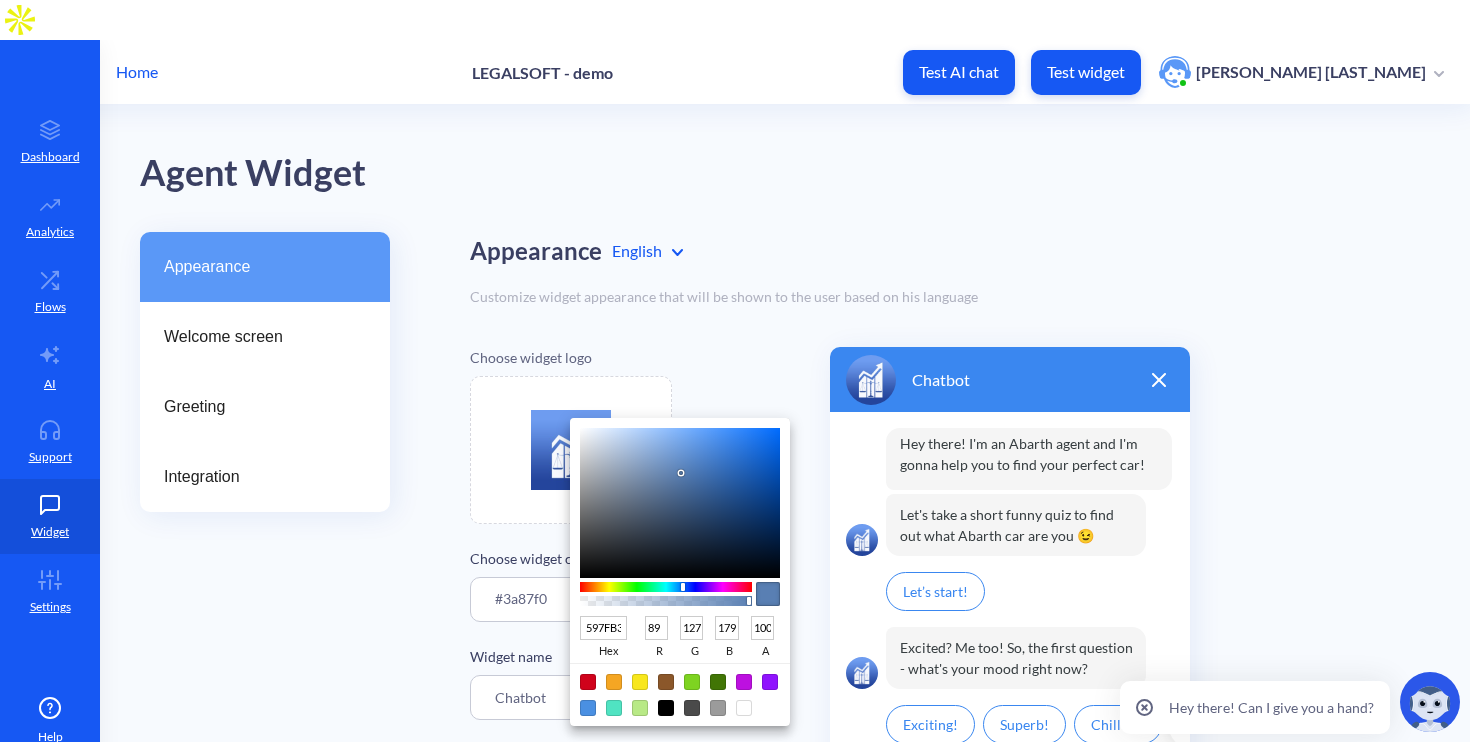 click at bounding box center (680, 503) 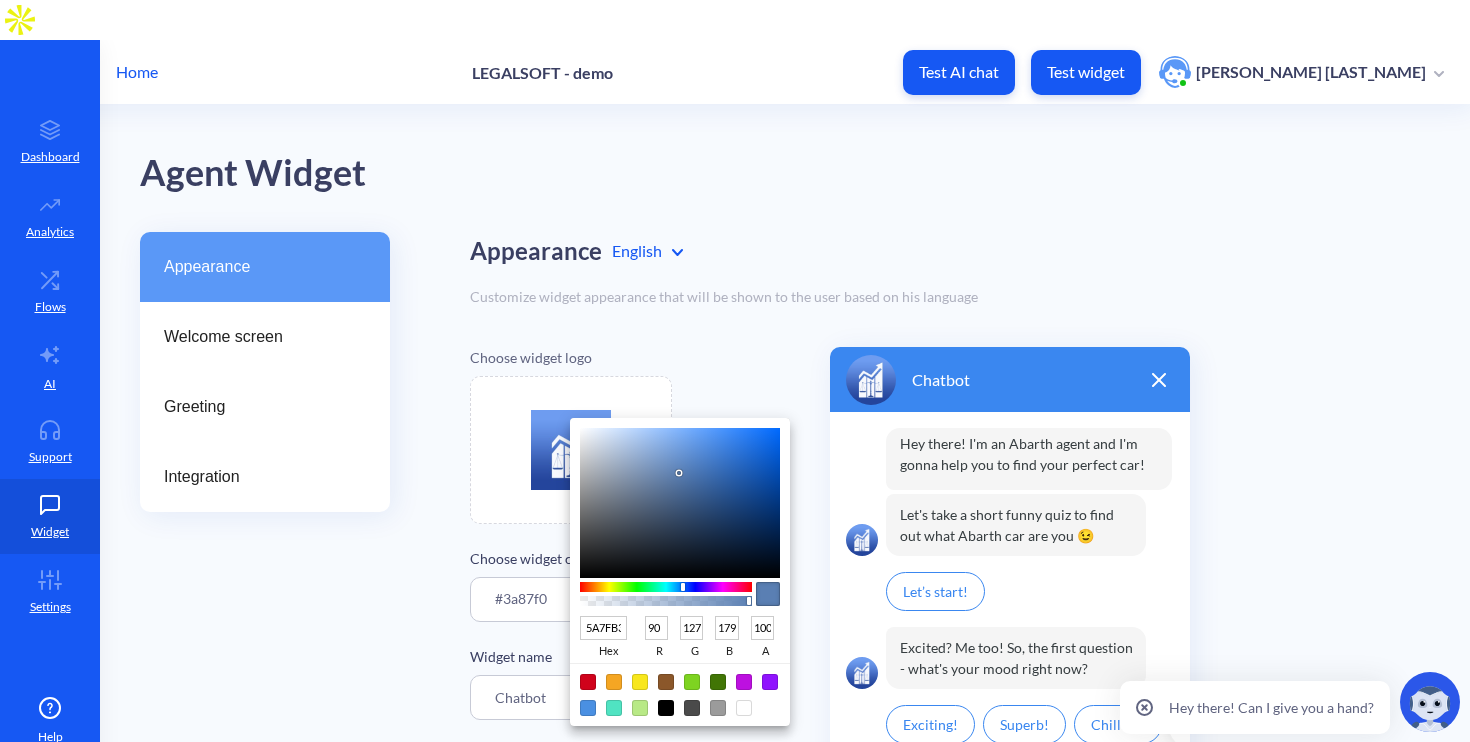 click at bounding box center (735, 371) 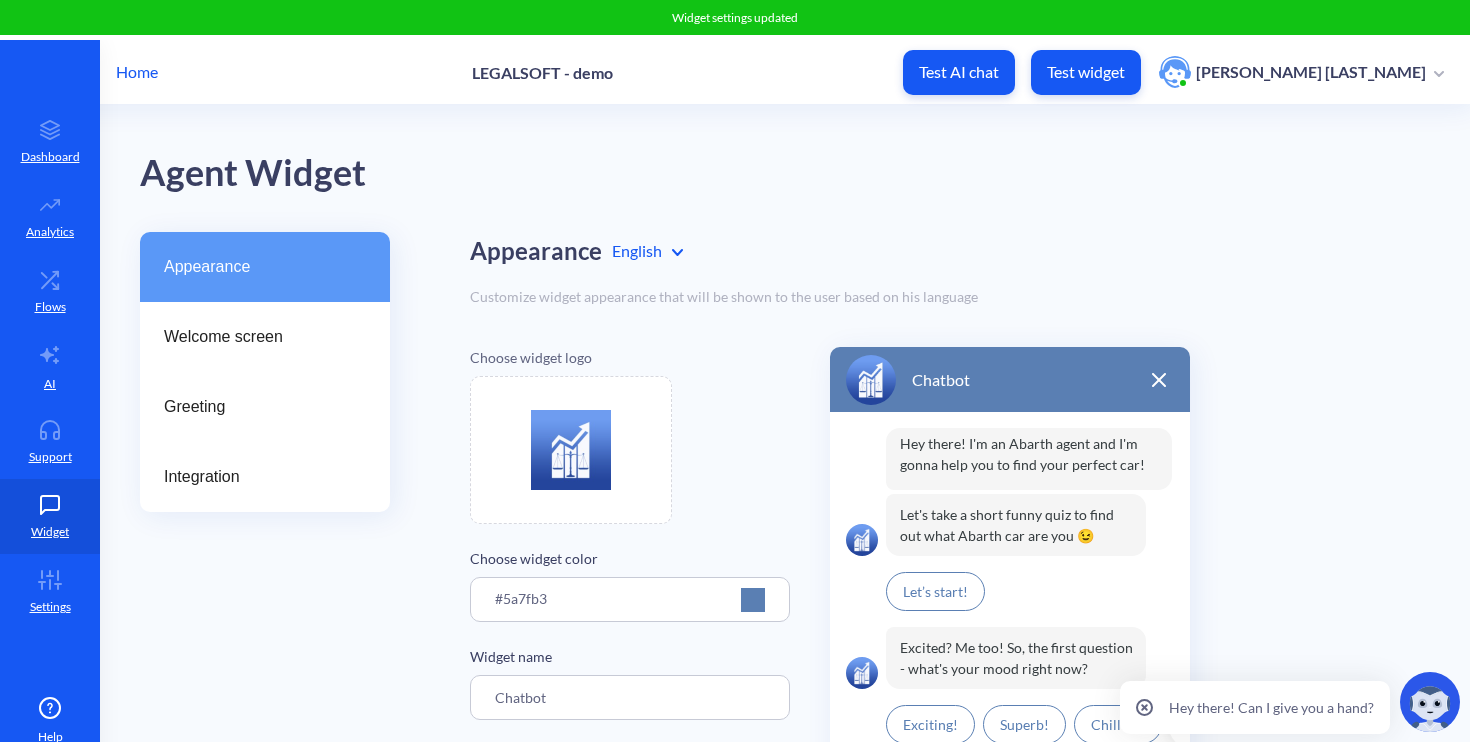 click at bounding box center [753, 600] 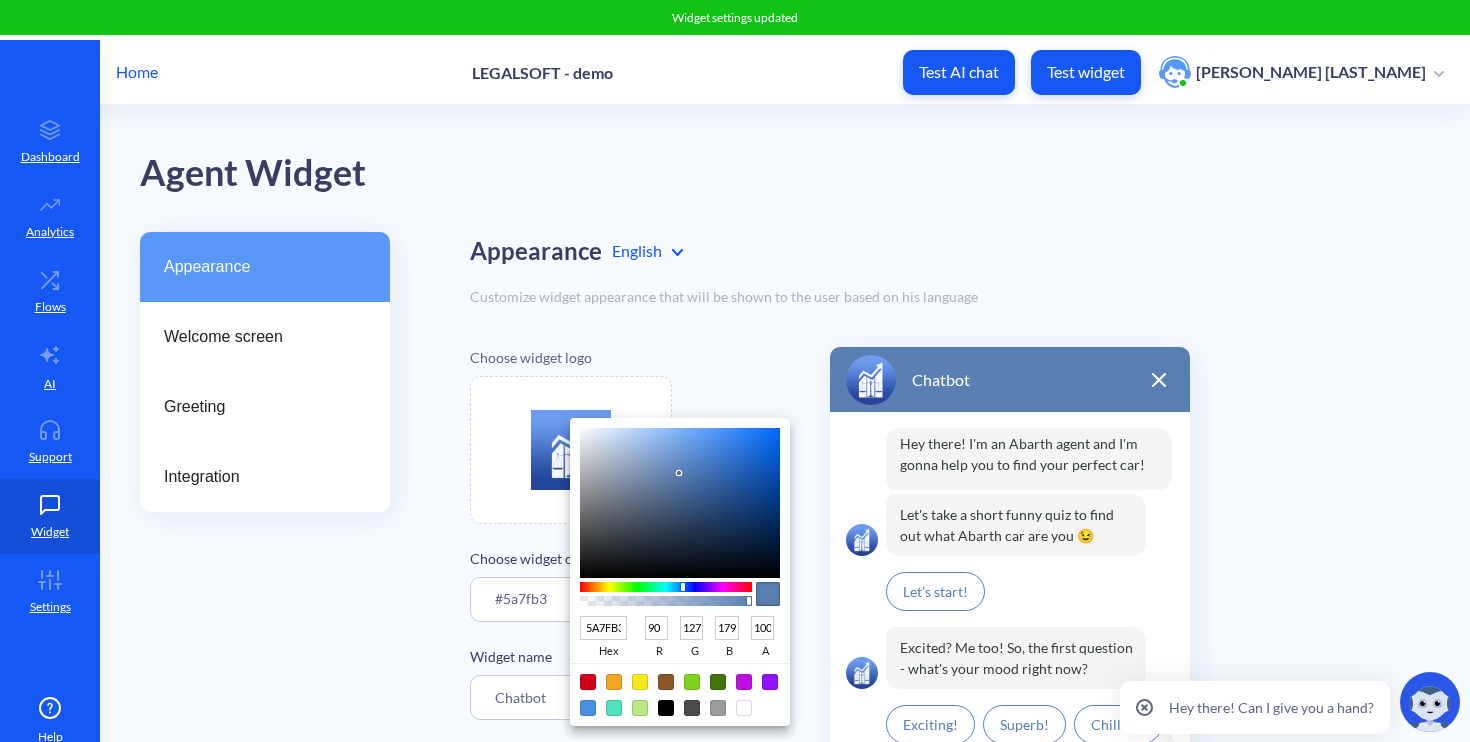 type on "587EB3" 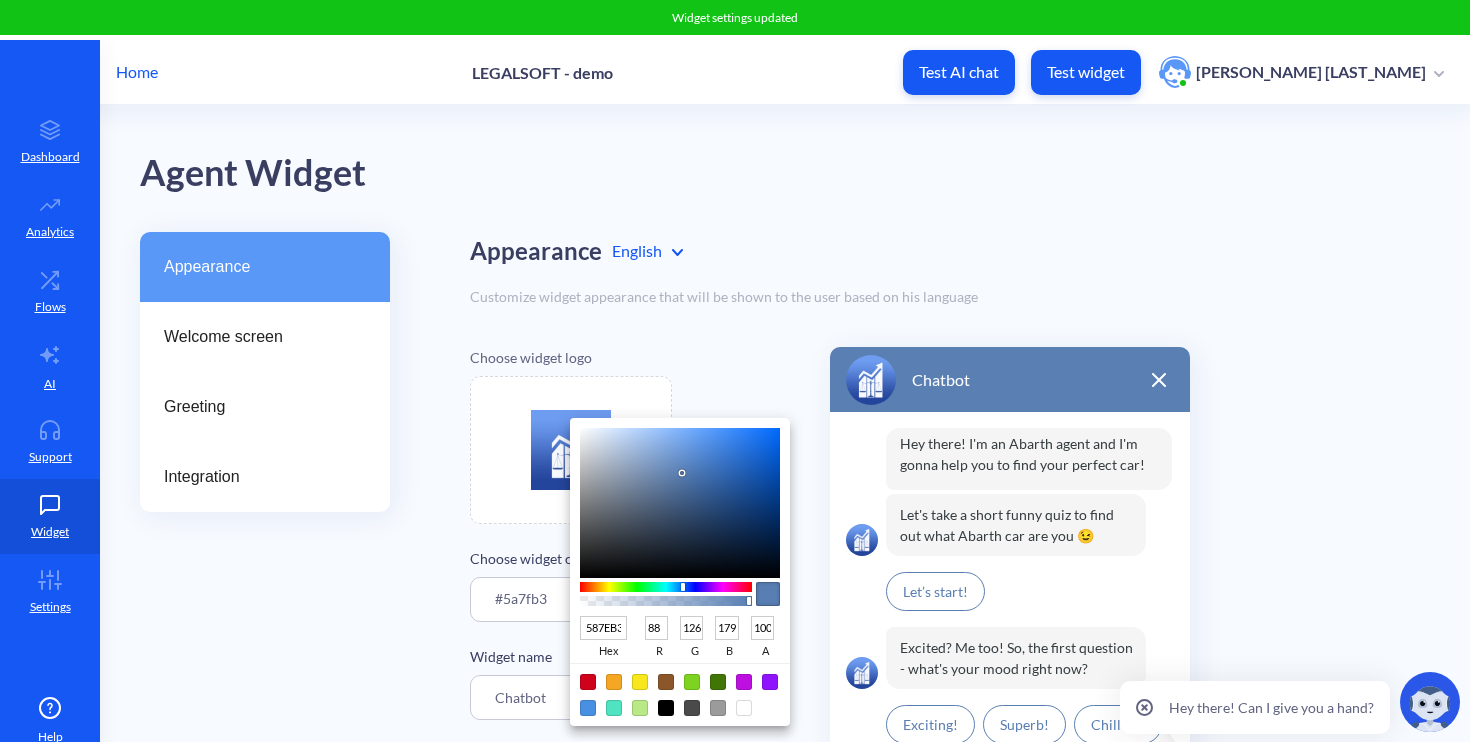 type on "577DB3" 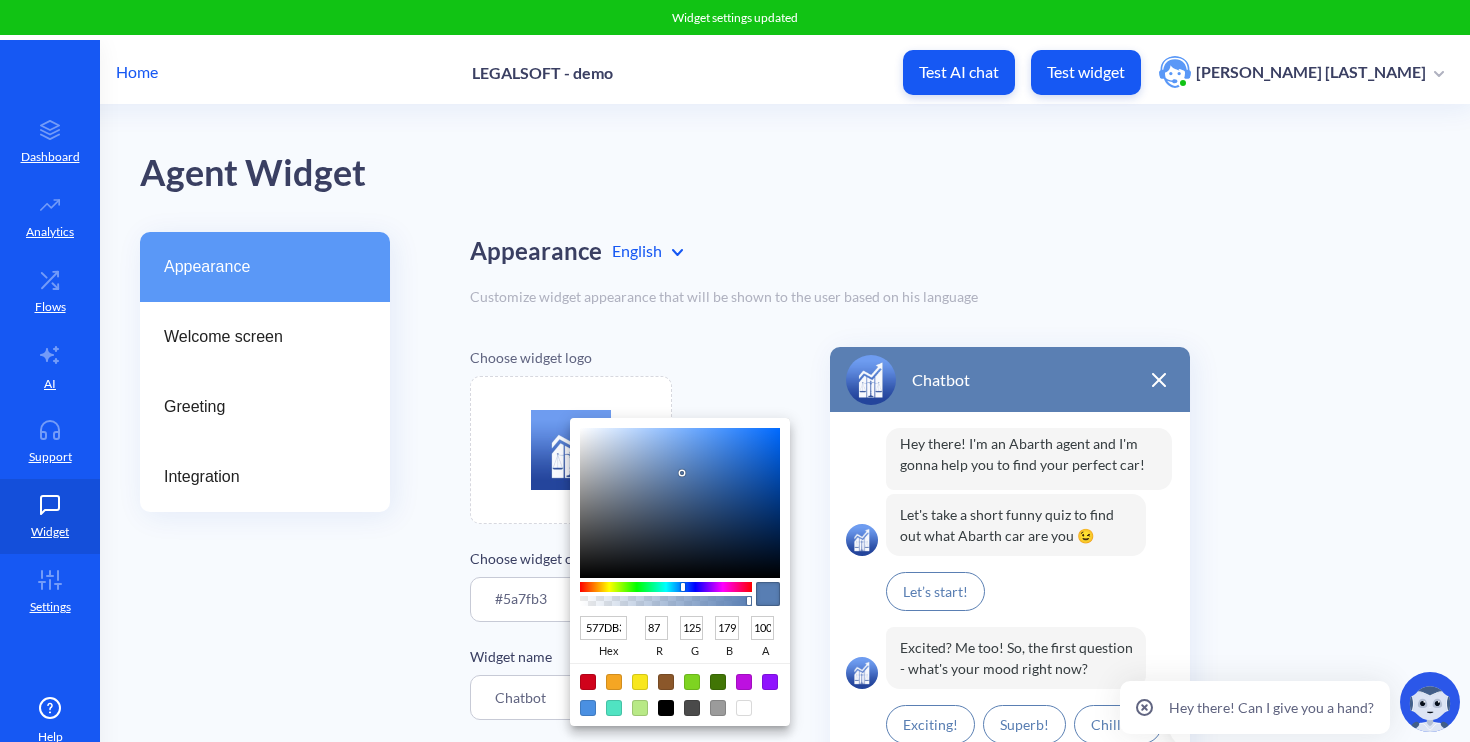 type on "567CB3" 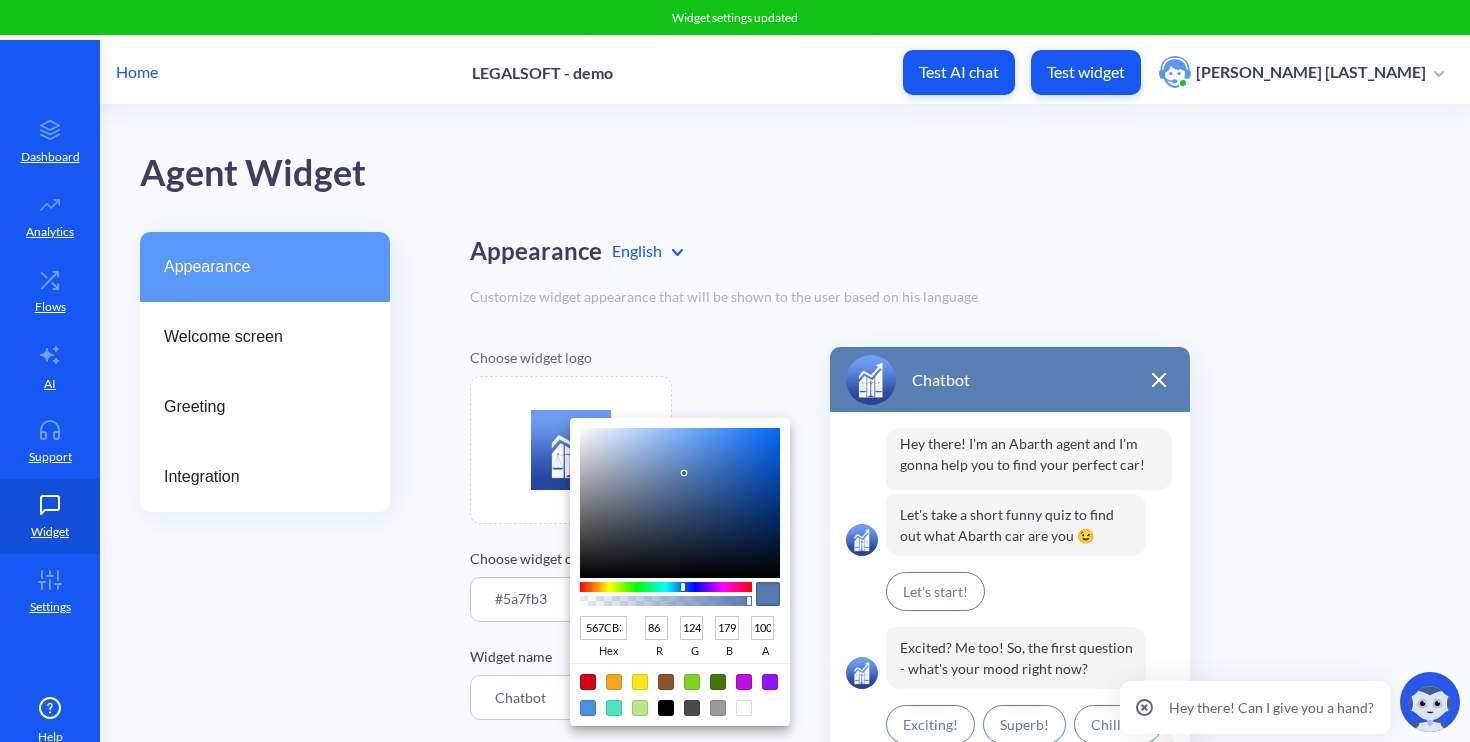 type 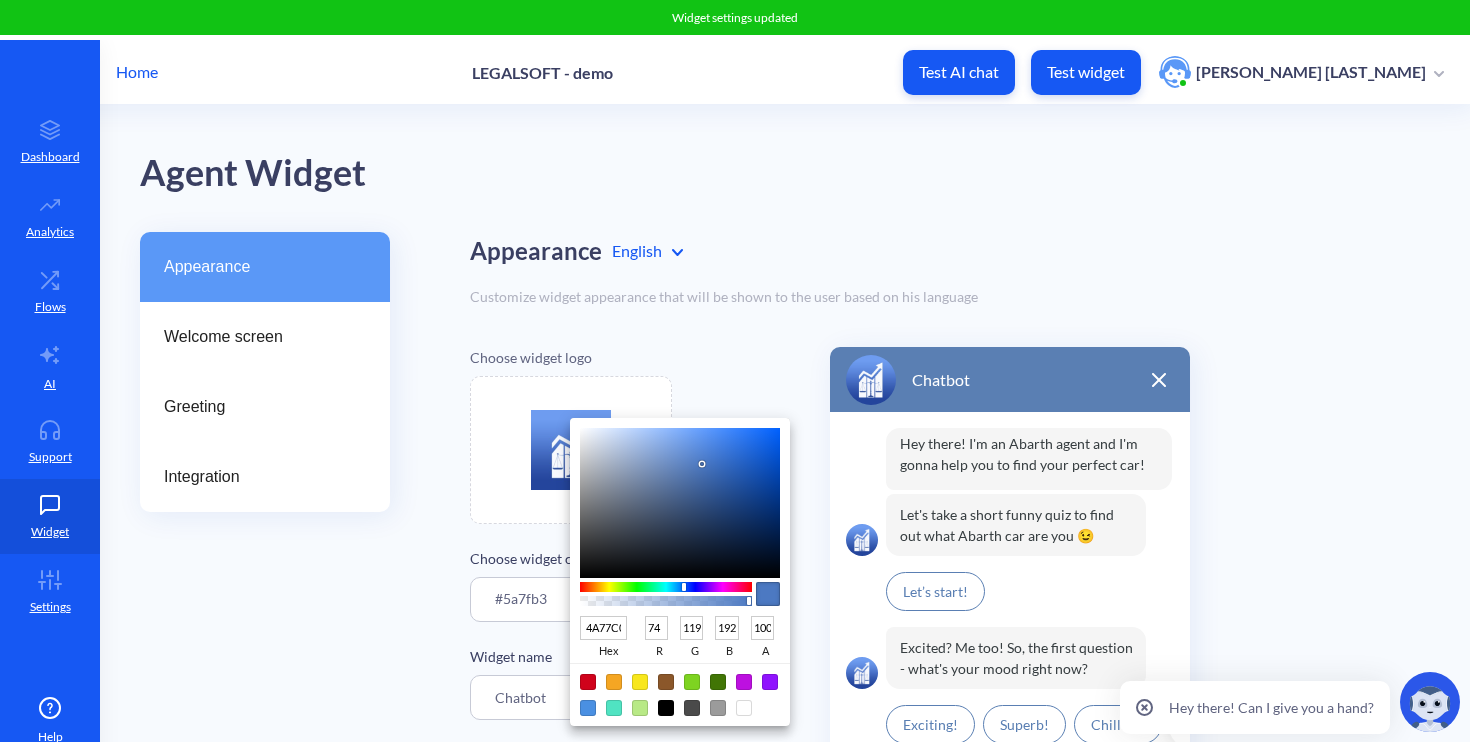 drag, startPoint x: 681, startPoint y: 473, endPoint x: 703, endPoint y: 465, distance: 23.409399 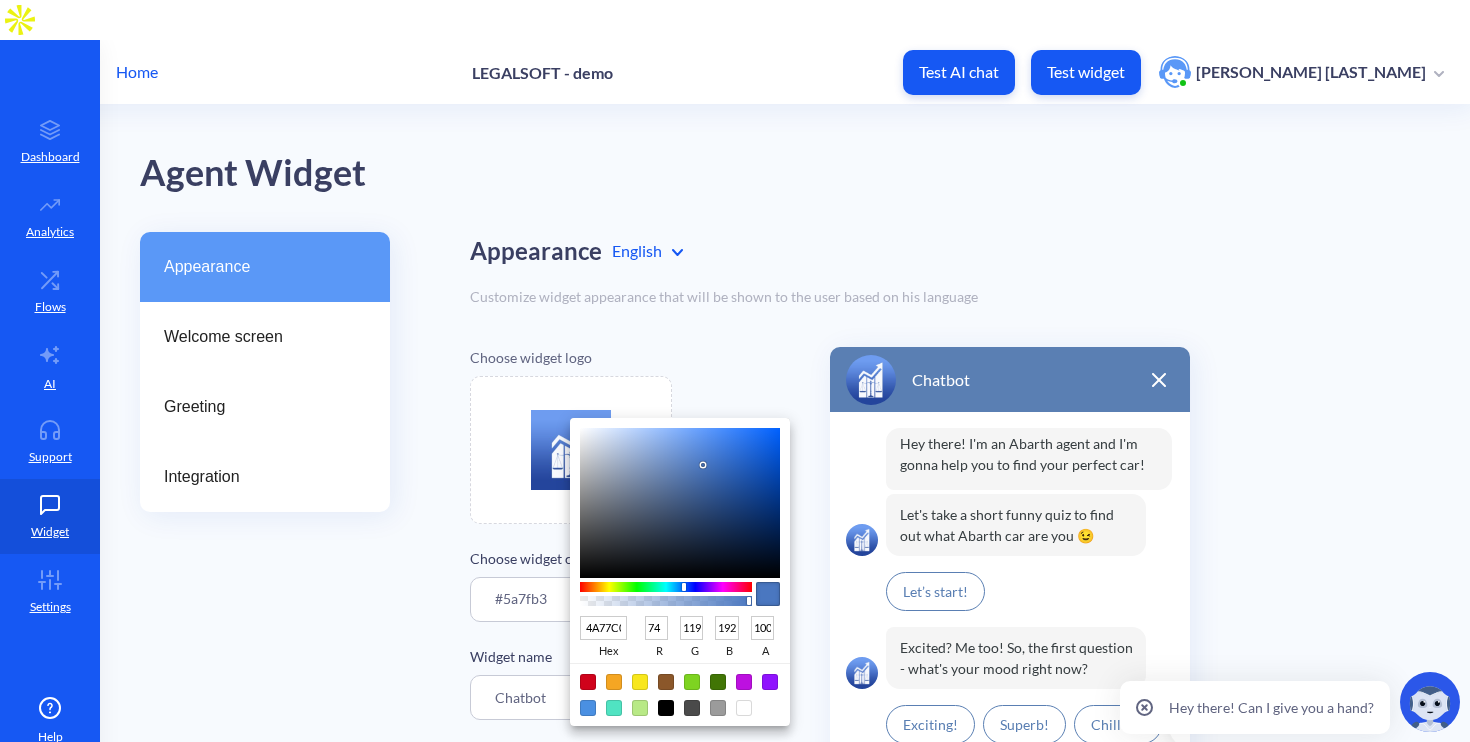 click at bounding box center [735, 371] 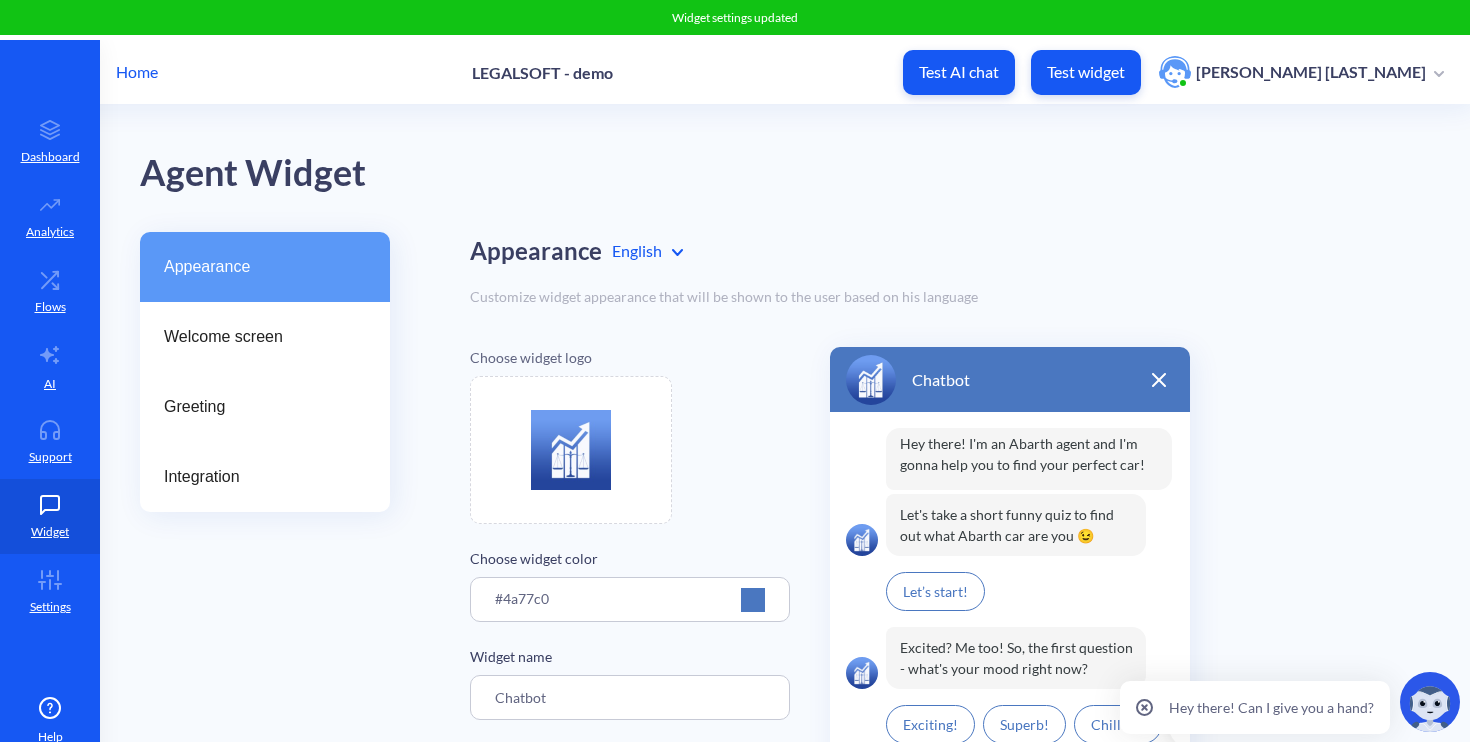 click at bounding box center (753, 600) 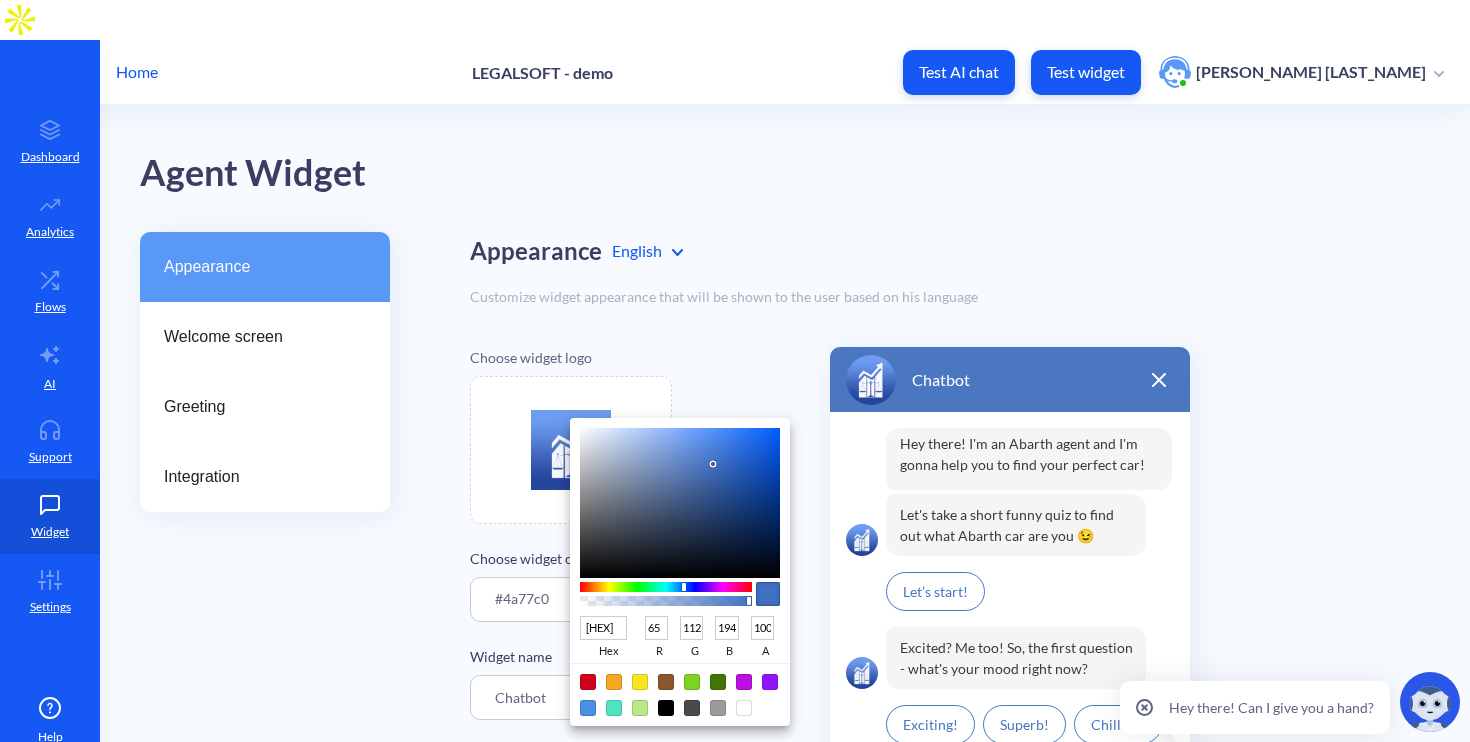 click at bounding box center [713, 464] 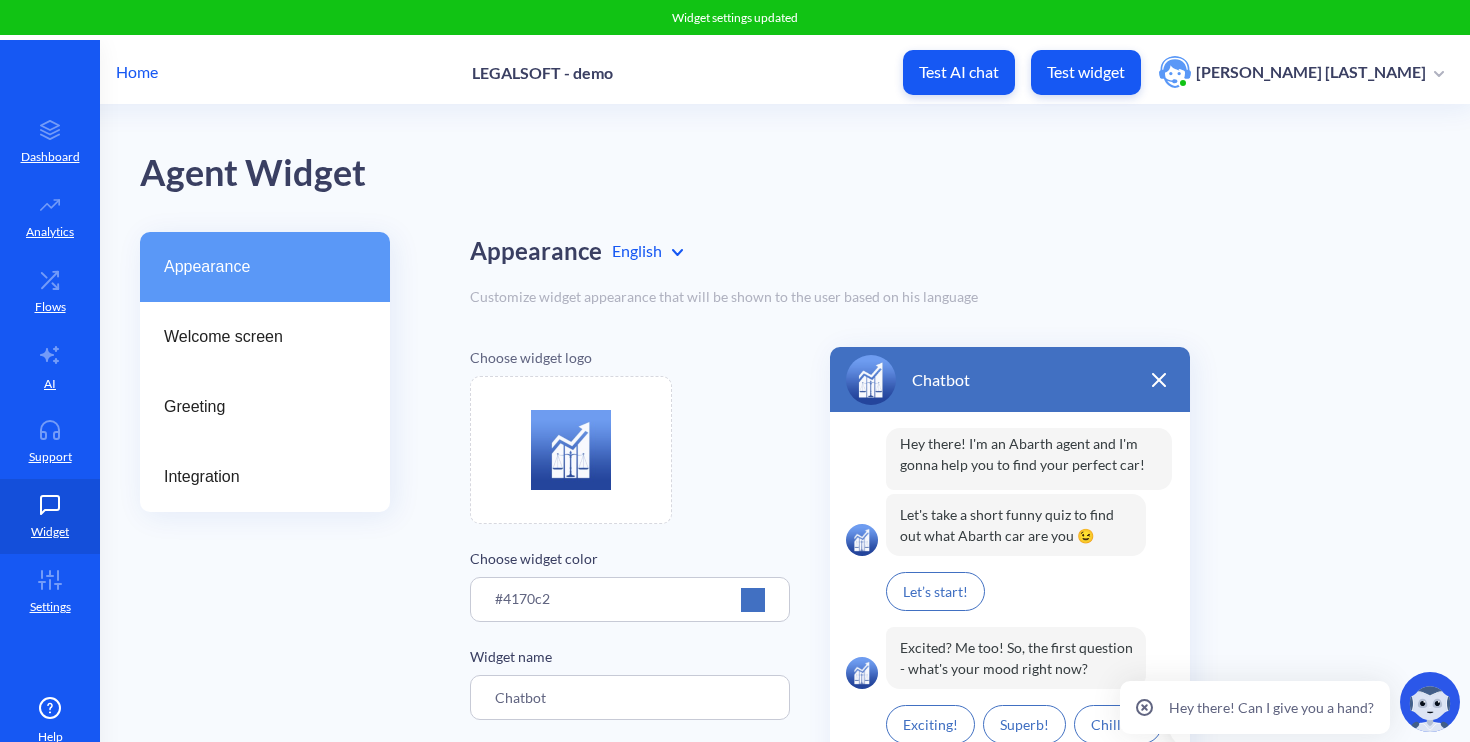 click on "Chatbot" at bounding box center (630, 697) 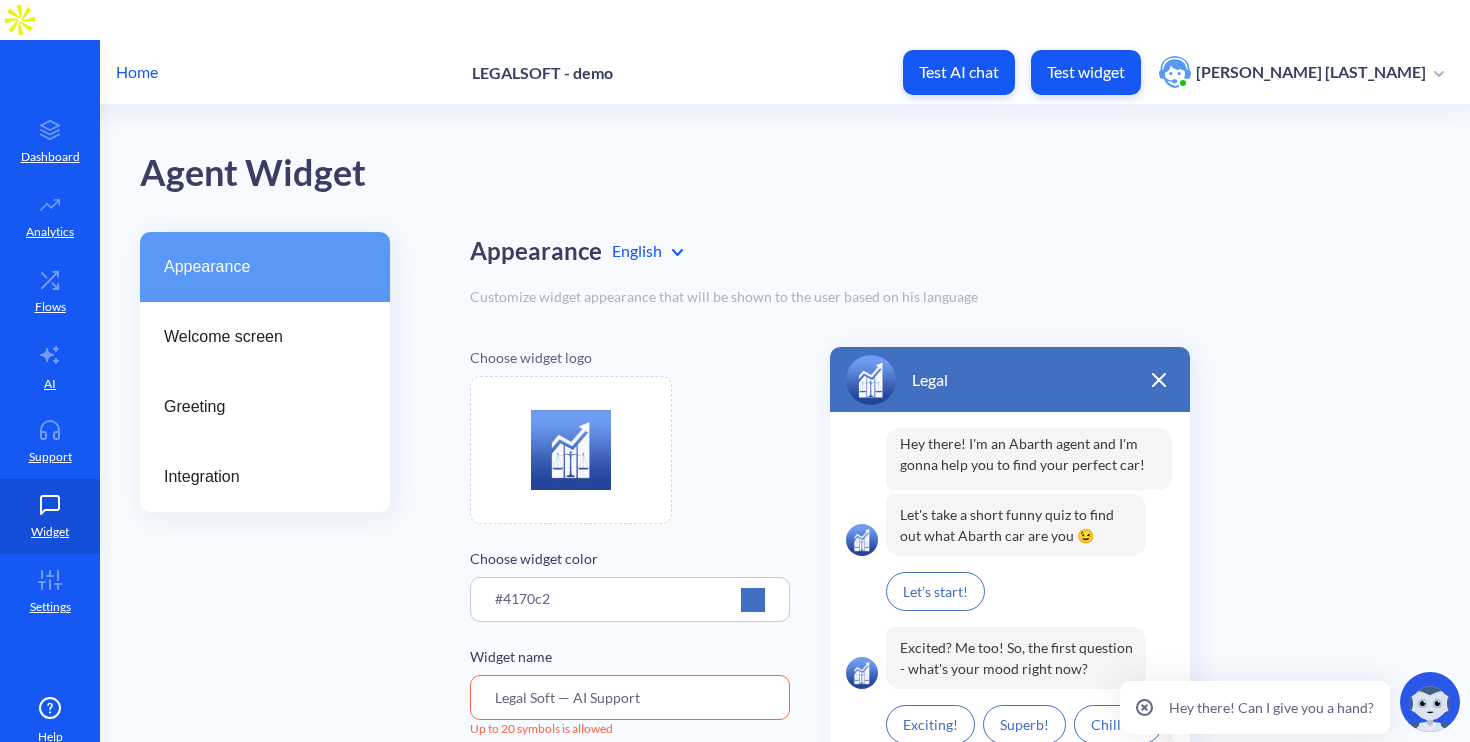click on "Legal Soft — AI Support" at bounding box center [630, 697] 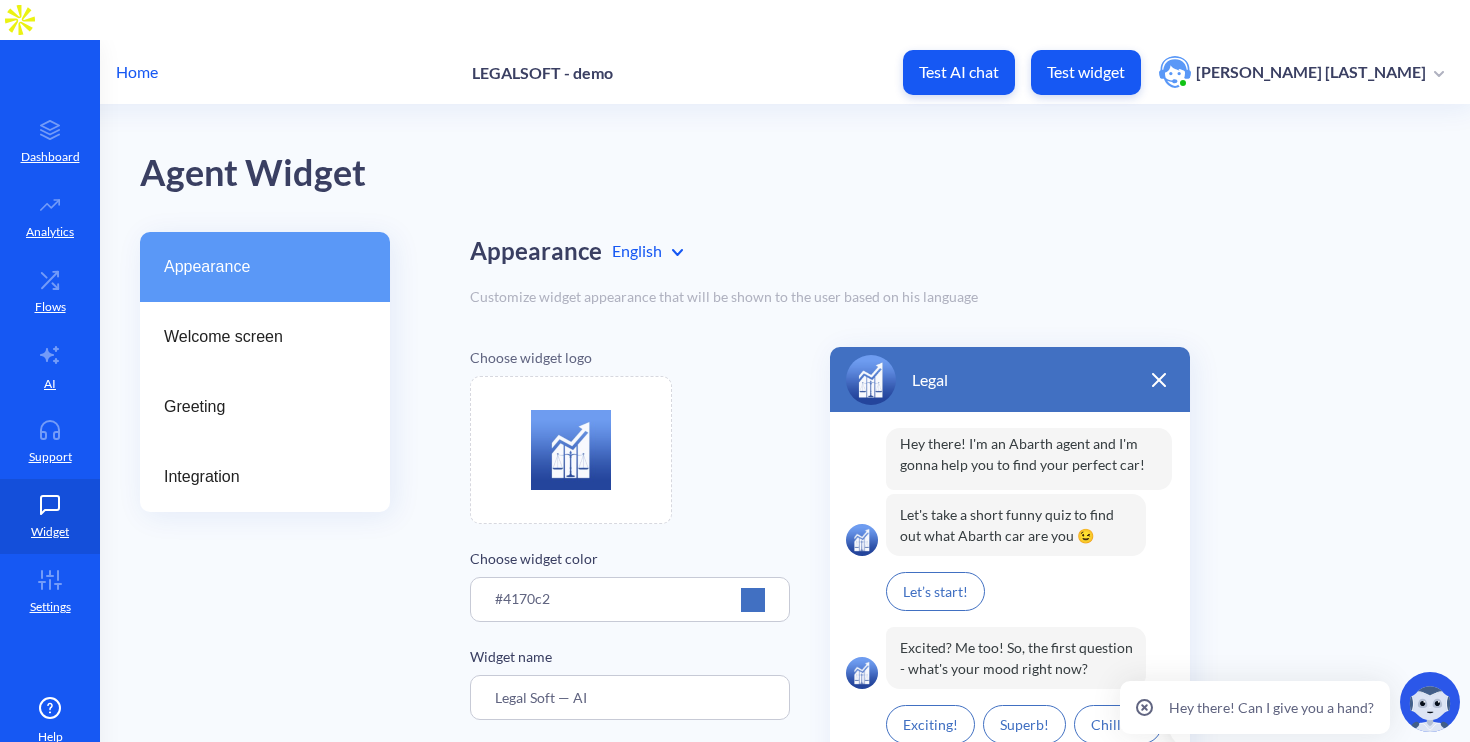 click on "Legal Soft — AI" at bounding box center (630, 697) 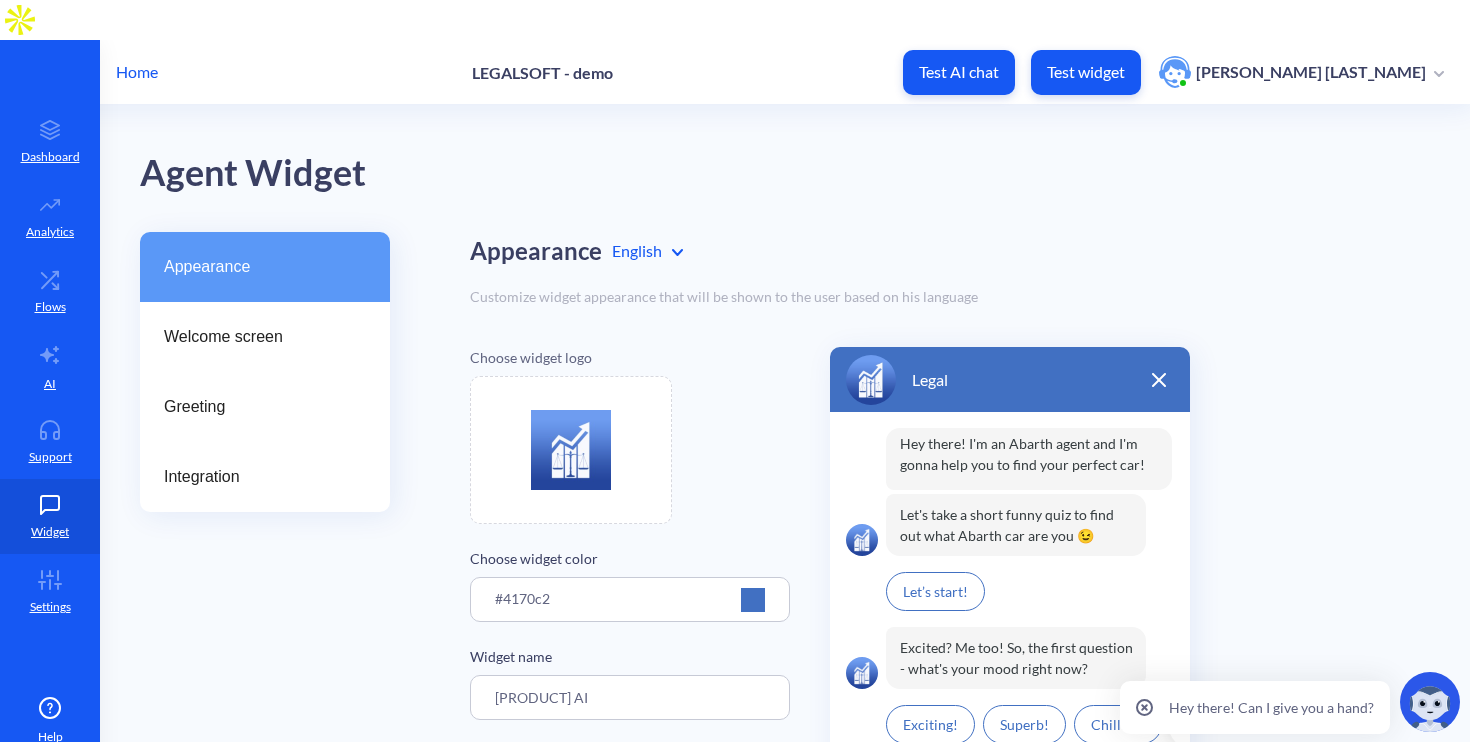 click on "Choose widget logo Choose widget color #4170c2 Widget name Legal Soft AI Input placeholder Write a reply... Enable sound notifications Show pop-up message preview Ask for rating after conversation ends Disable text input (for all languages) Legal Hey there! I'm an Abarth agent and I'm gonna help you to find your perfect car! Let's take a short funny quiz to find out what Abarth car are you 😉 Let’s start! Excited? Me too! So, the first question - what's your mood right now? Exciting! Superb! Chilling! Chilling! Superb! Write a reply..." at bounding box center (950, 694) 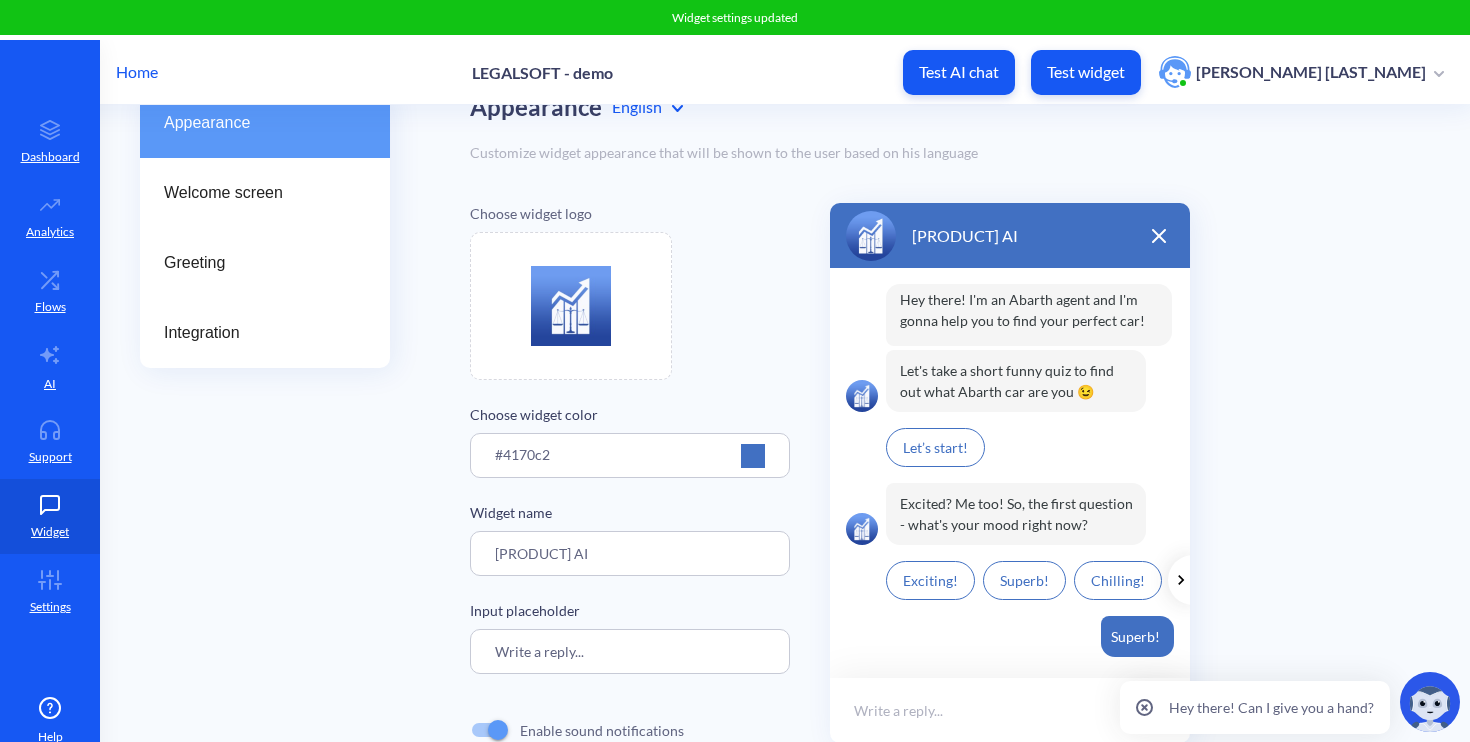 scroll, scrollTop: 300, scrollLeft: 0, axis: vertical 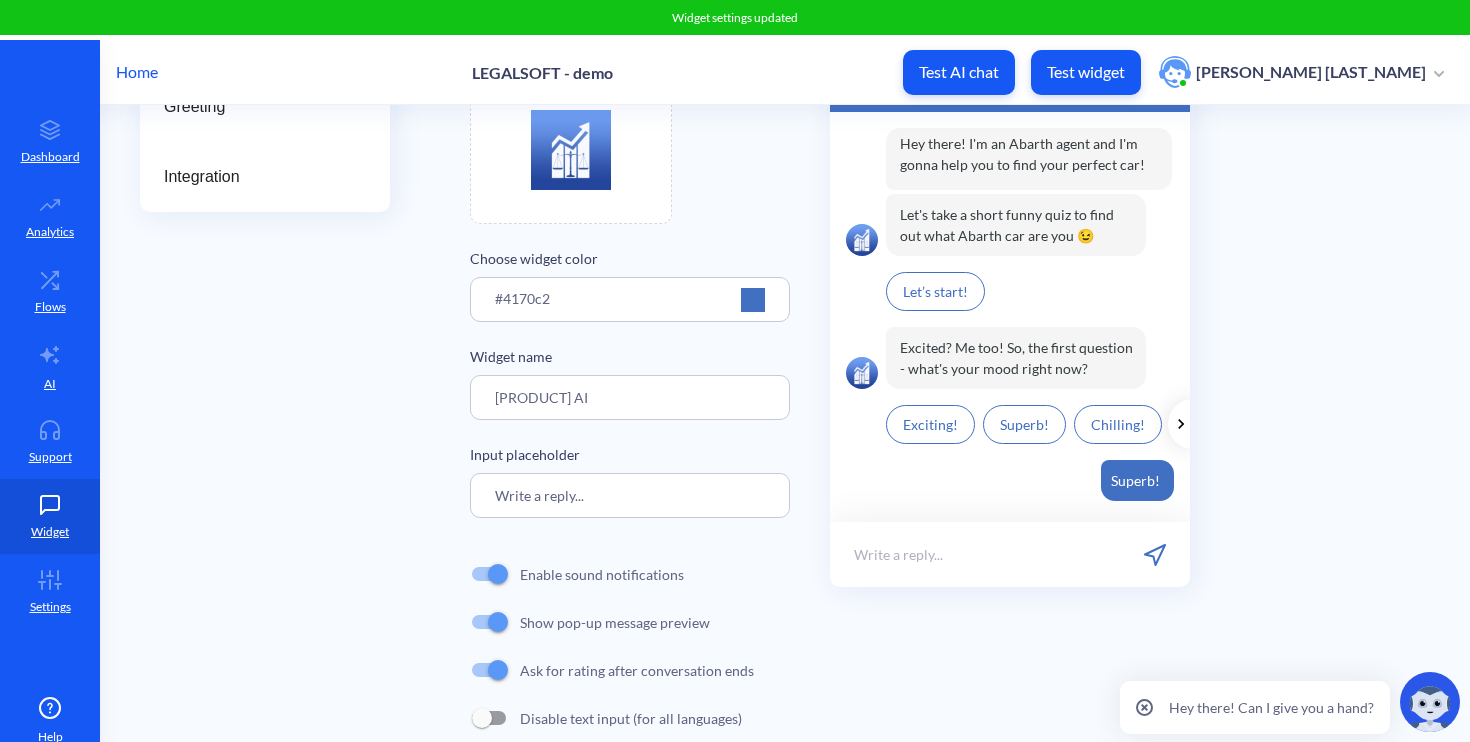 click on "Appearance Welcome screen Greeting Integration" at bounding box center (265, 357) 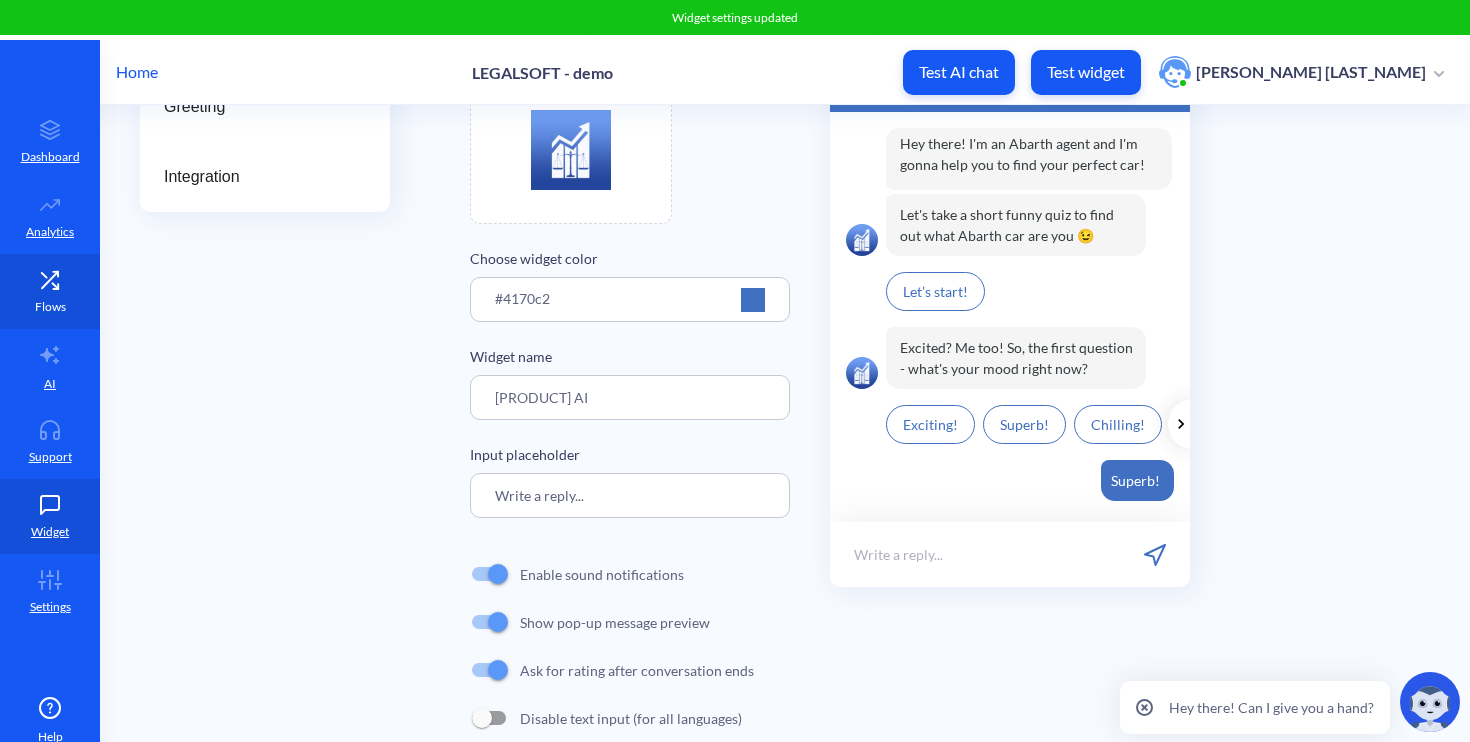 click on "Flows" at bounding box center [50, 291] 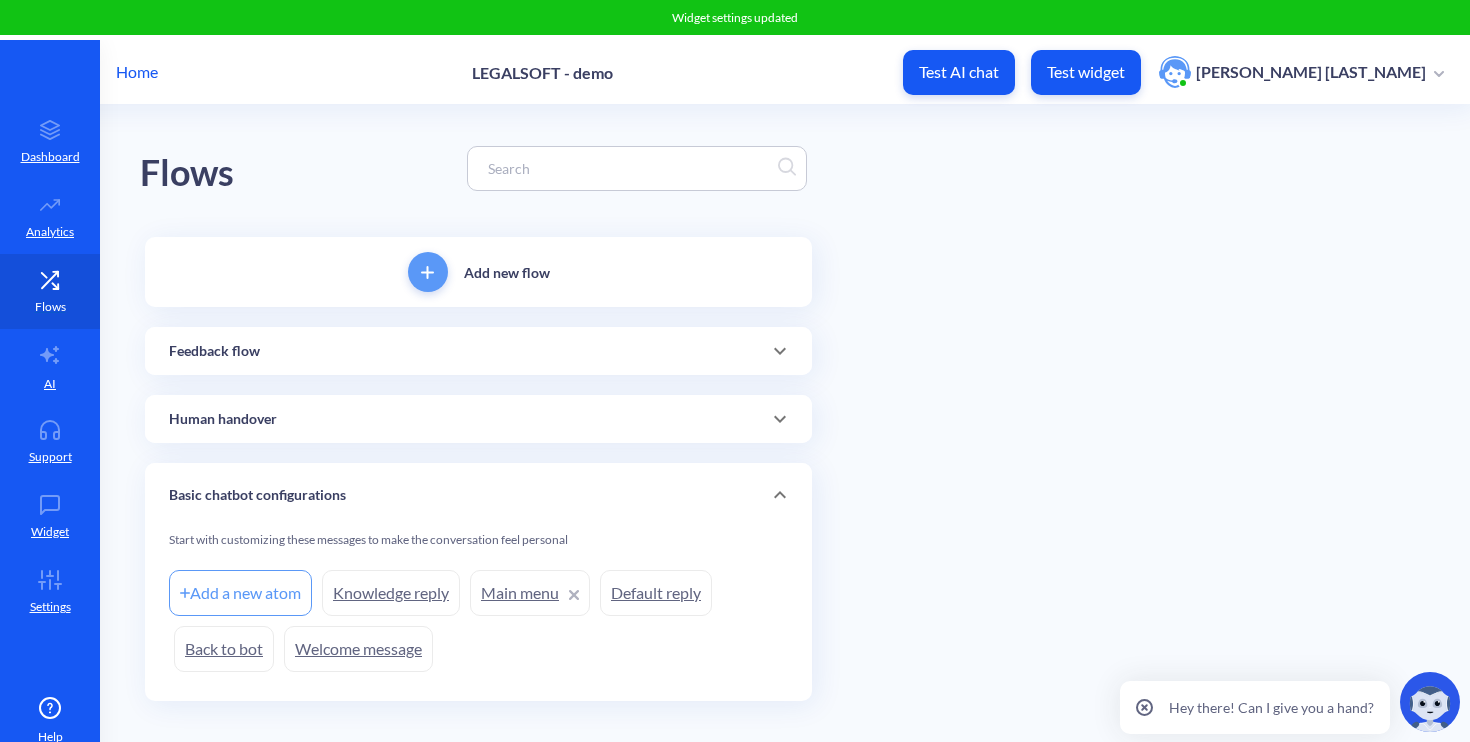 scroll, scrollTop: 0, scrollLeft: 0, axis: both 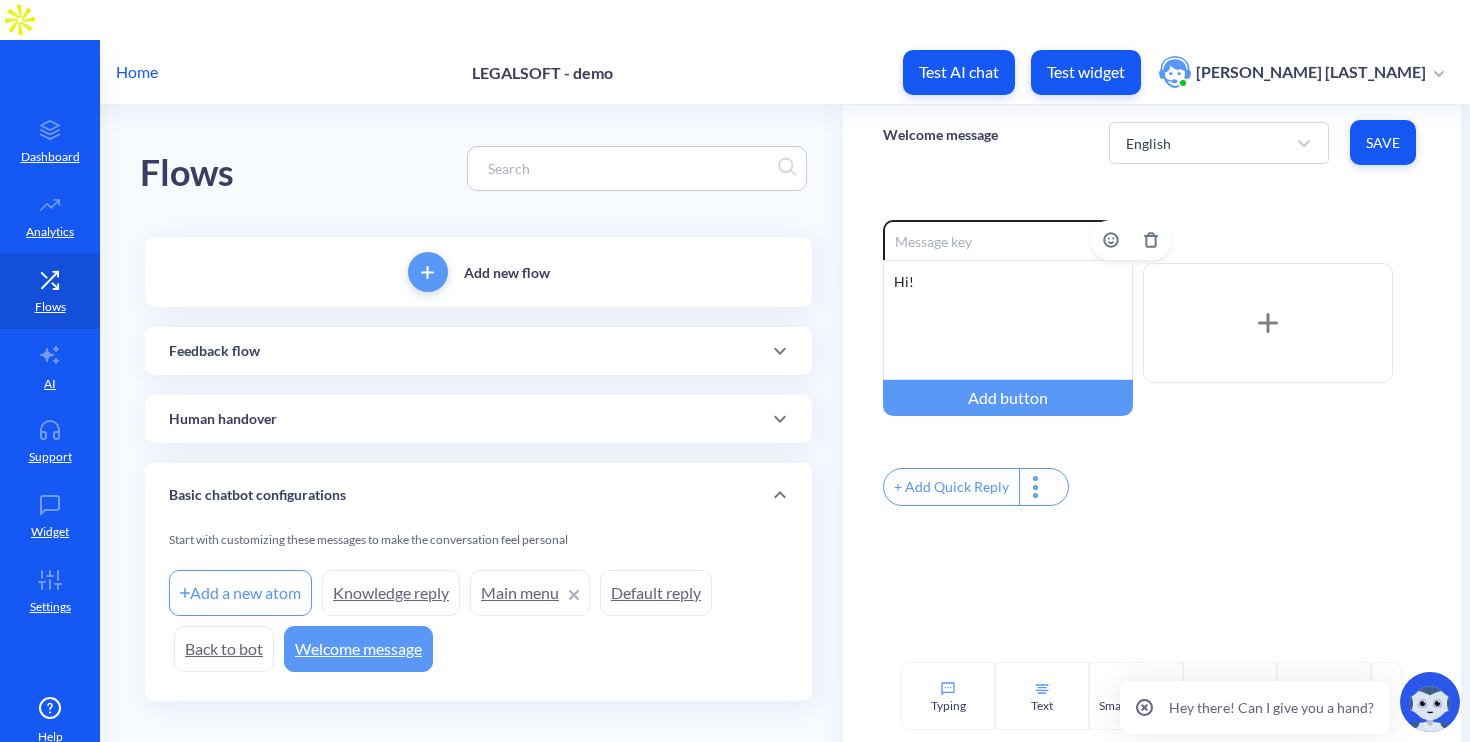click on "Hi!" 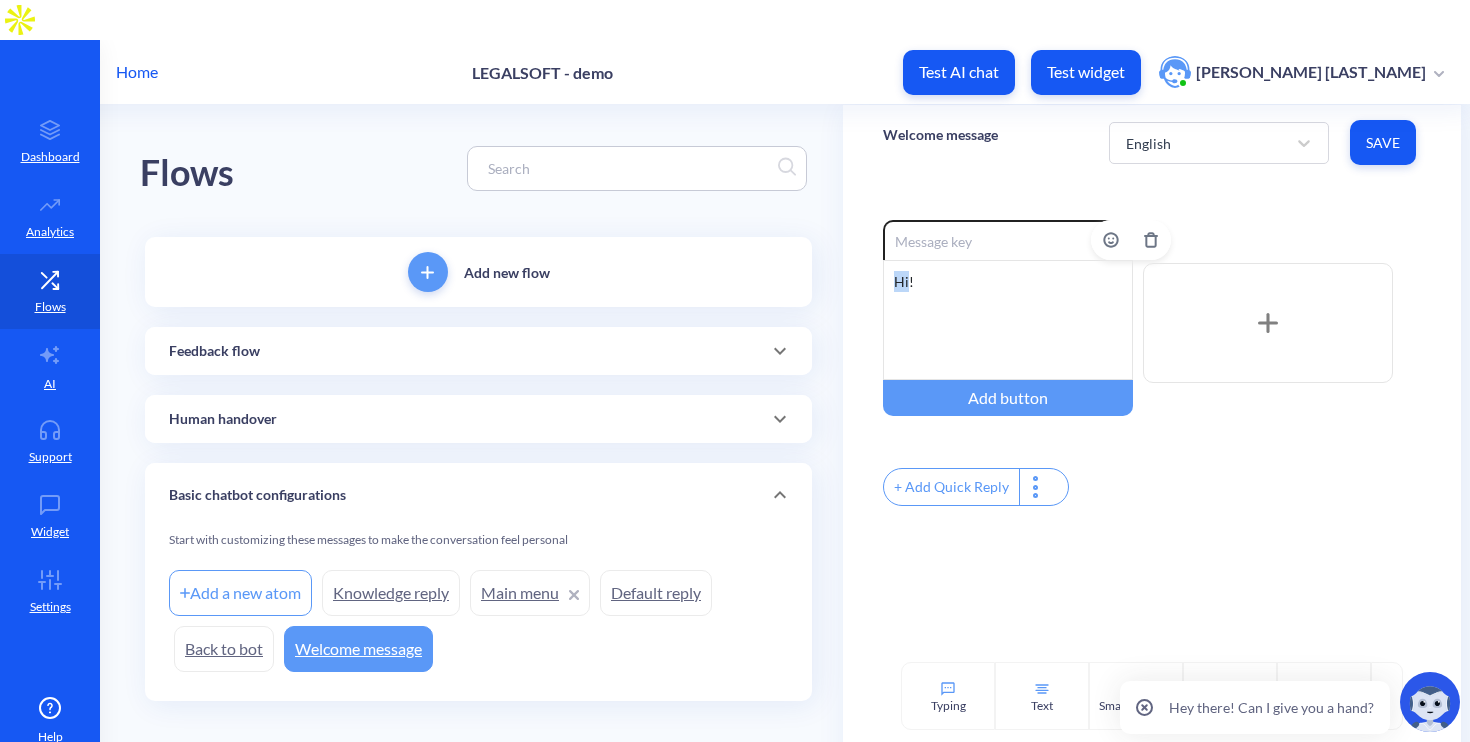 click on "Hi!" 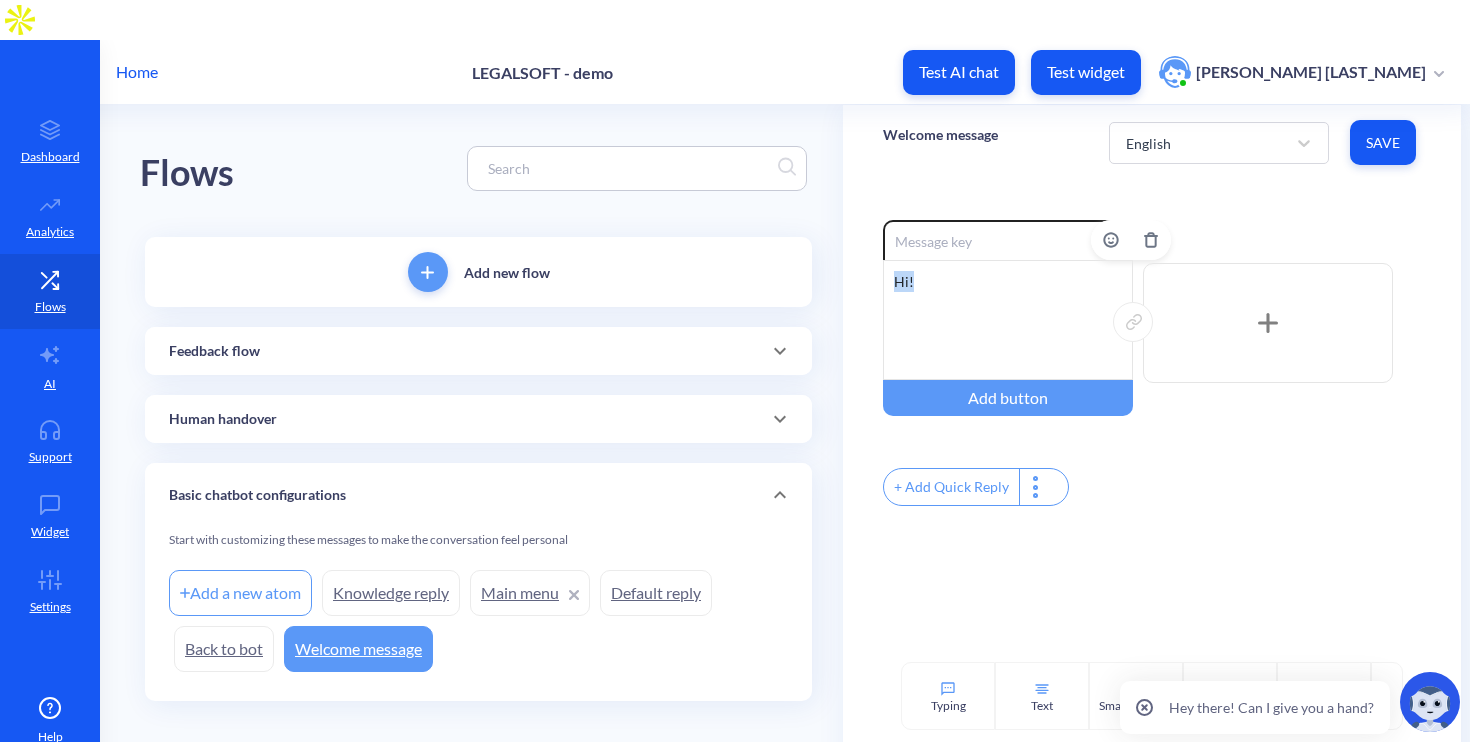 click on "Hi!" at bounding box center [1008, 320] 